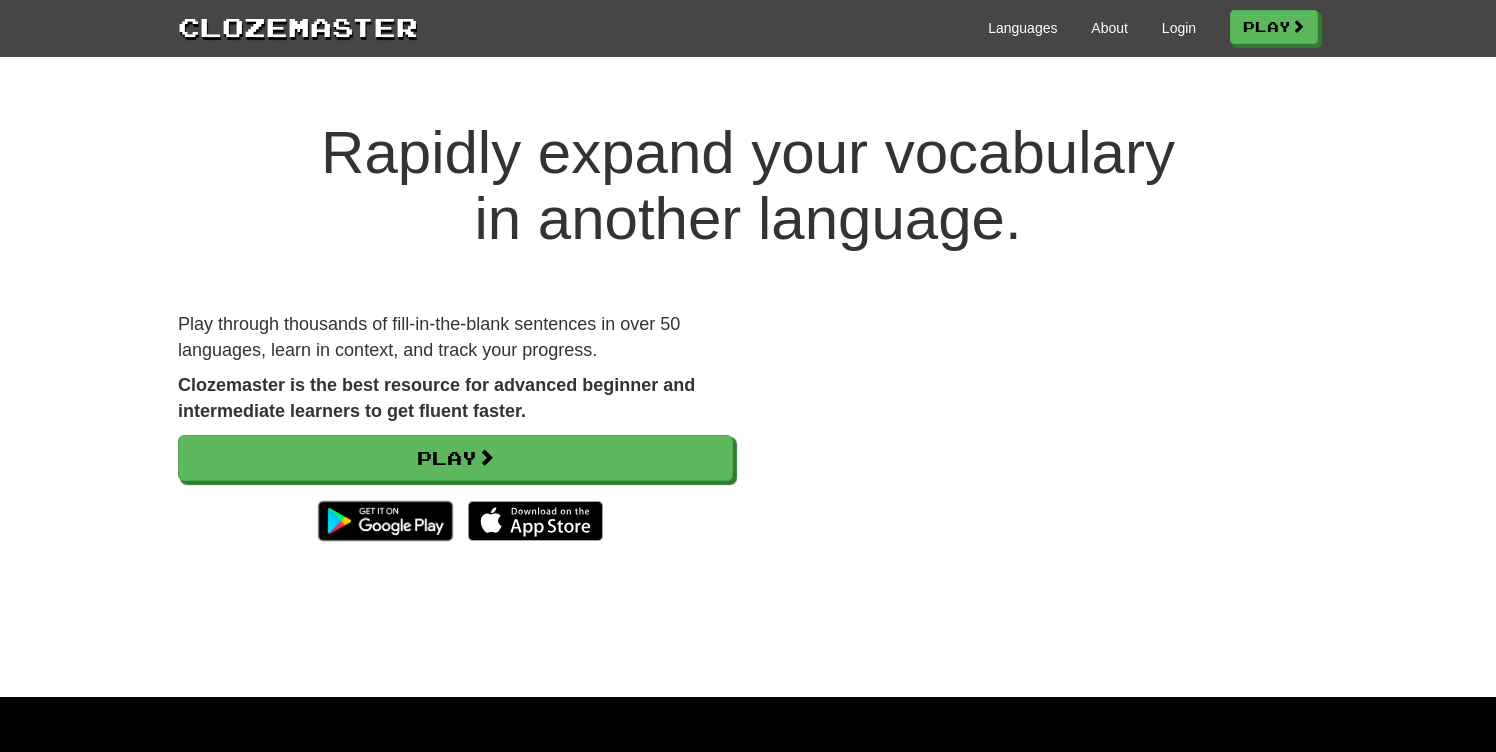 scroll, scrollTop: 0, scrollLeft: 0, axis: both 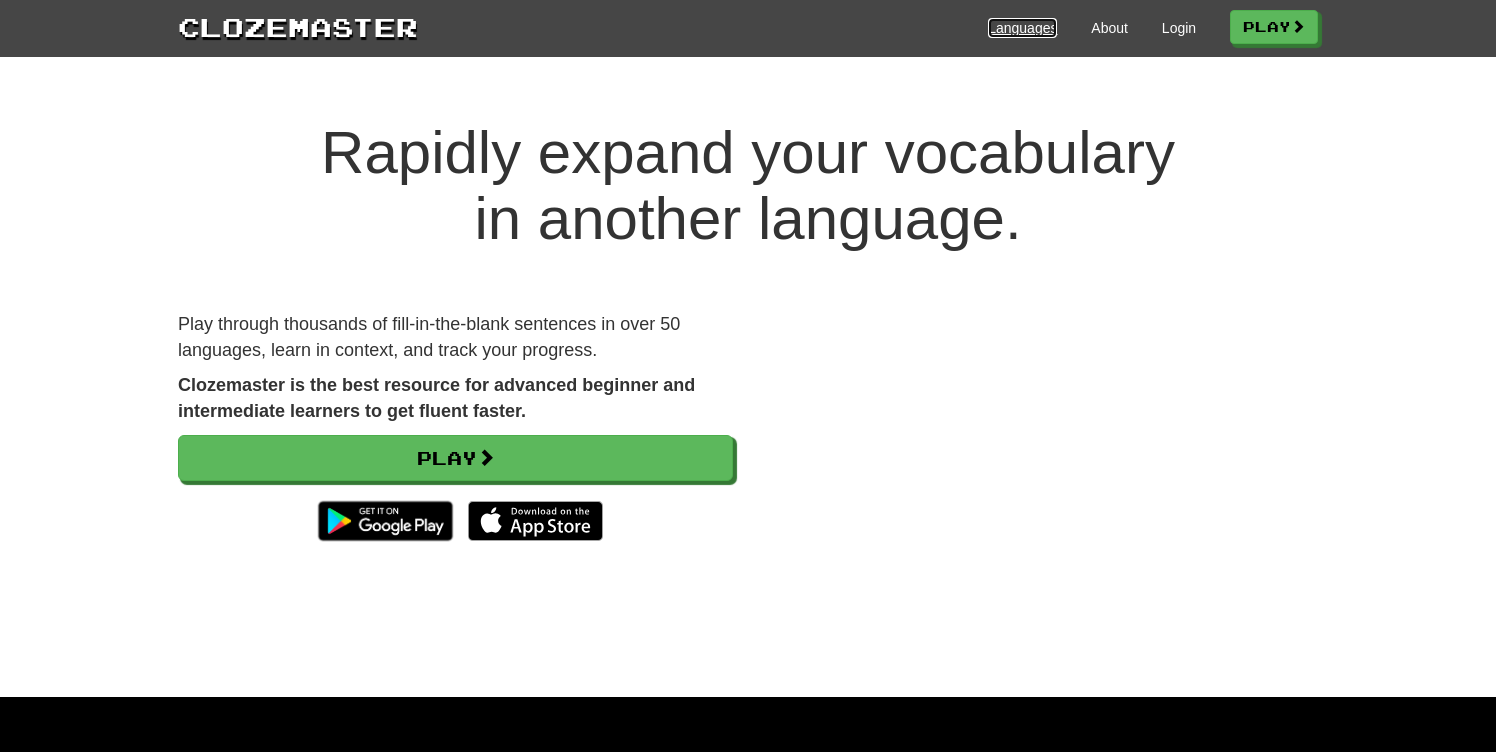 click on "Languages" at bounding box center (1022, 28) 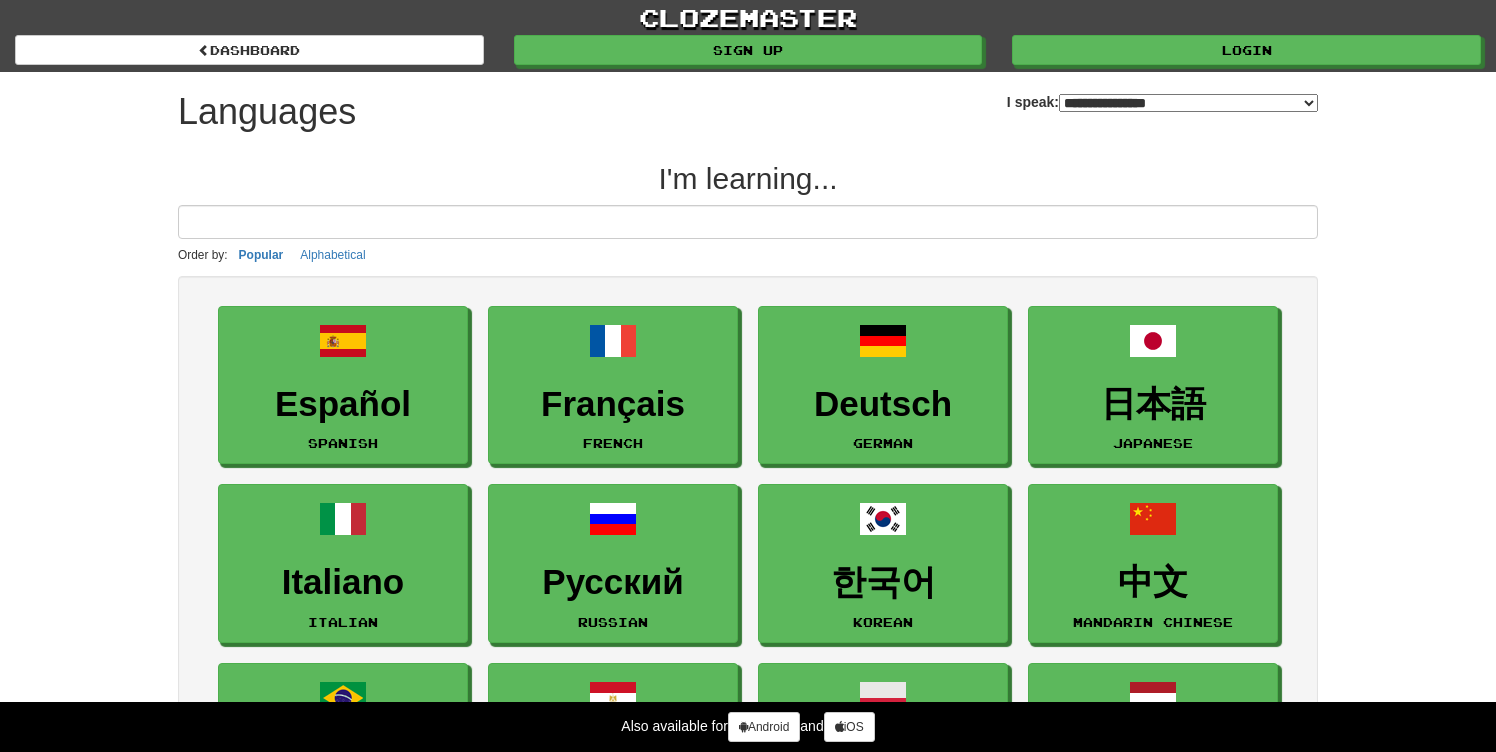select on "*******" 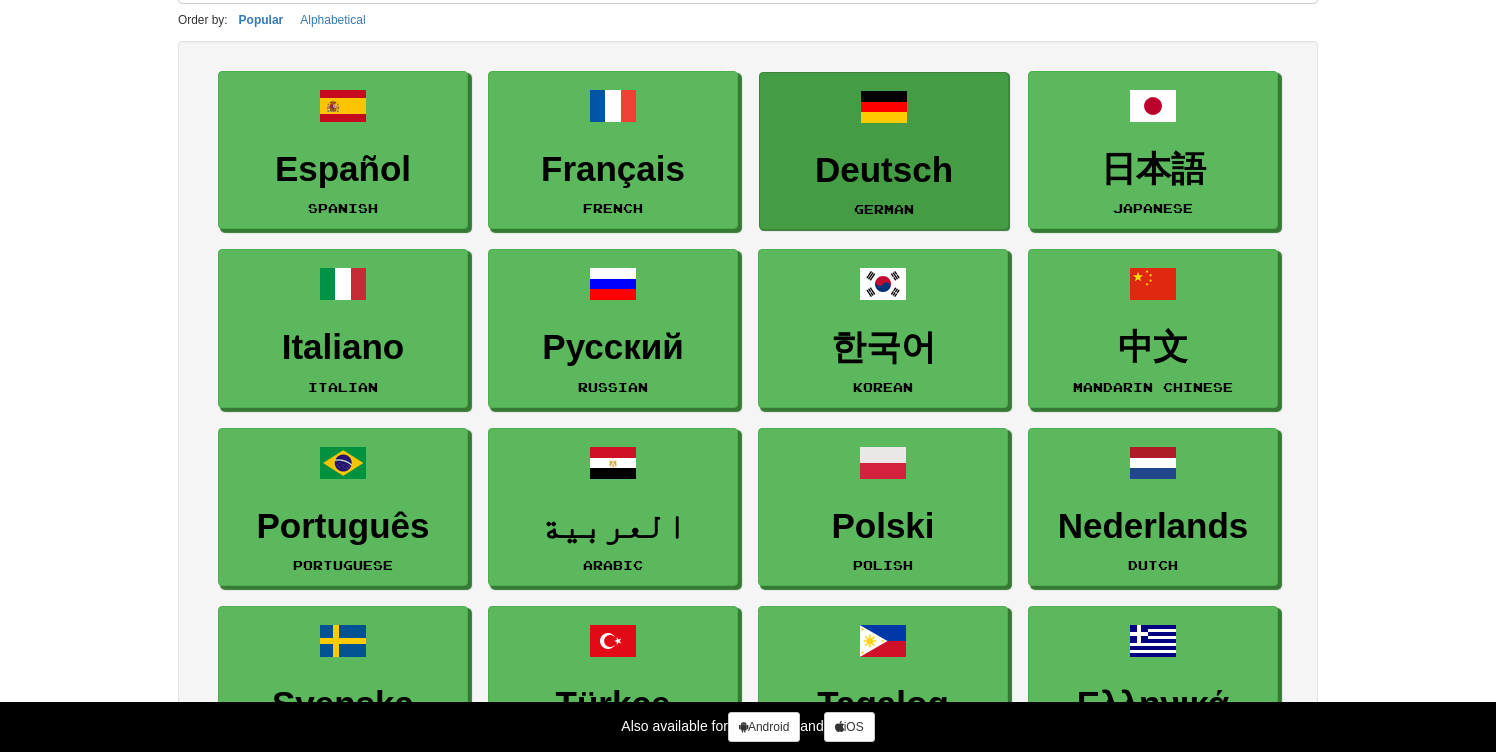 scroll, scrollTop: 276, scrollLeft: 0, axis: vertical 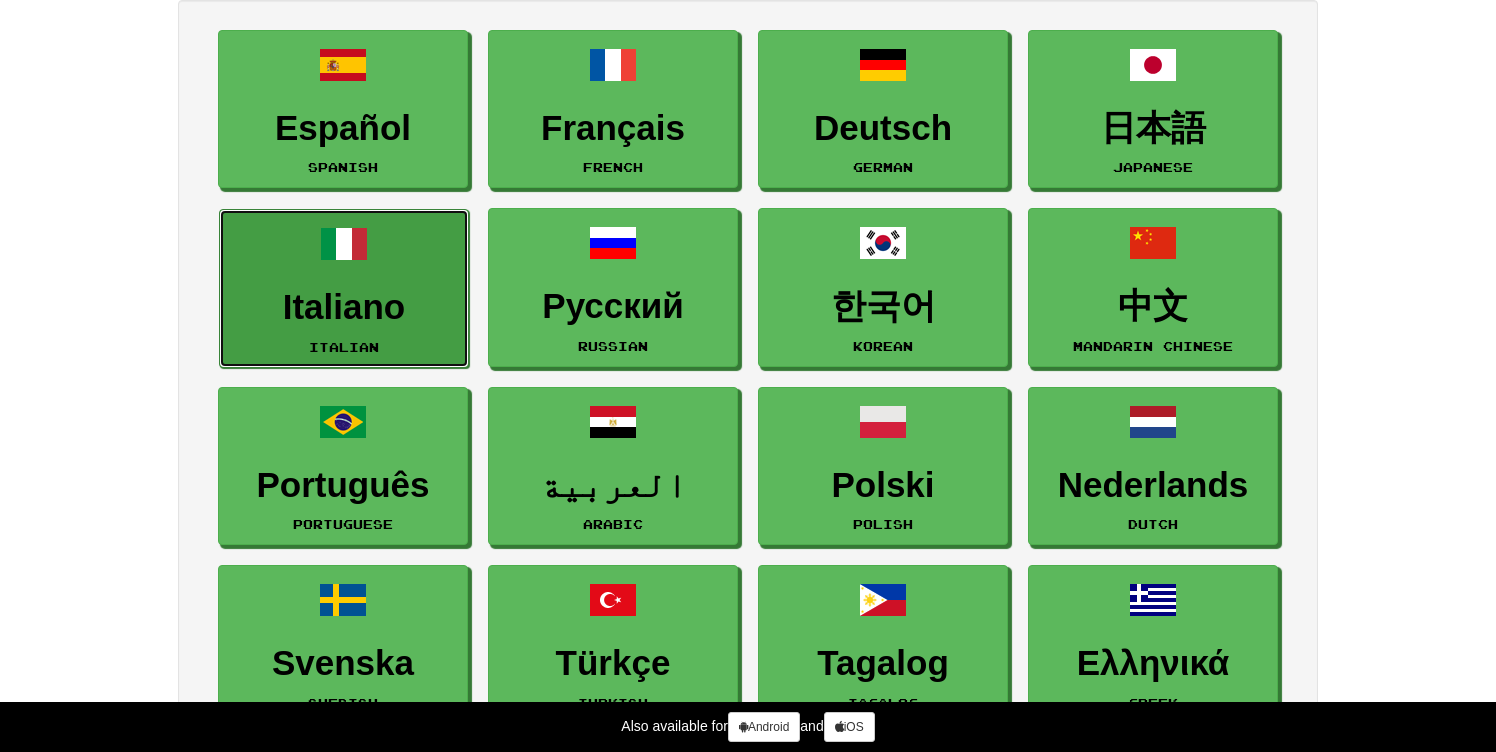 click on "Italiano" at bounding box center (344, 307) 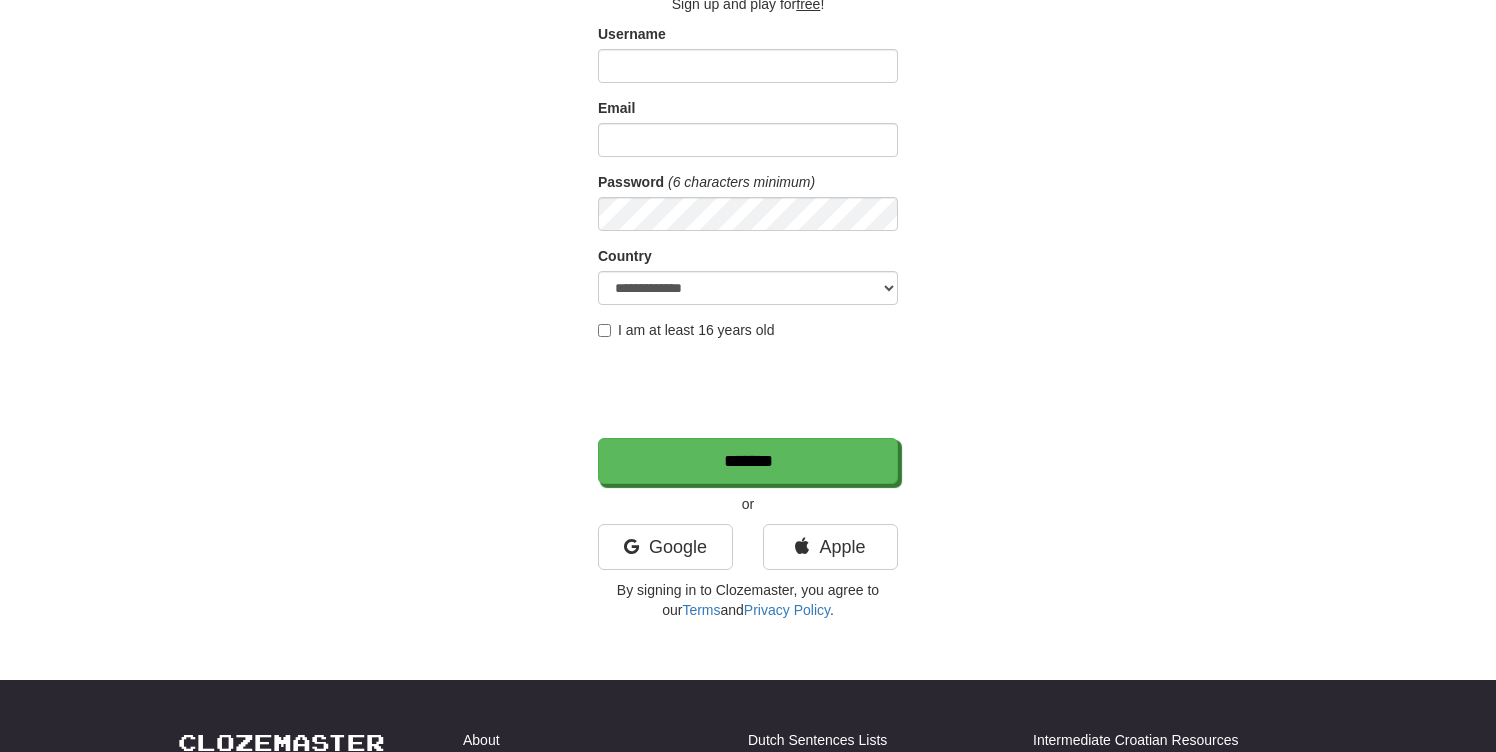 scroll, scrollTop: 129, scrollLeft: 0, axis: vertical 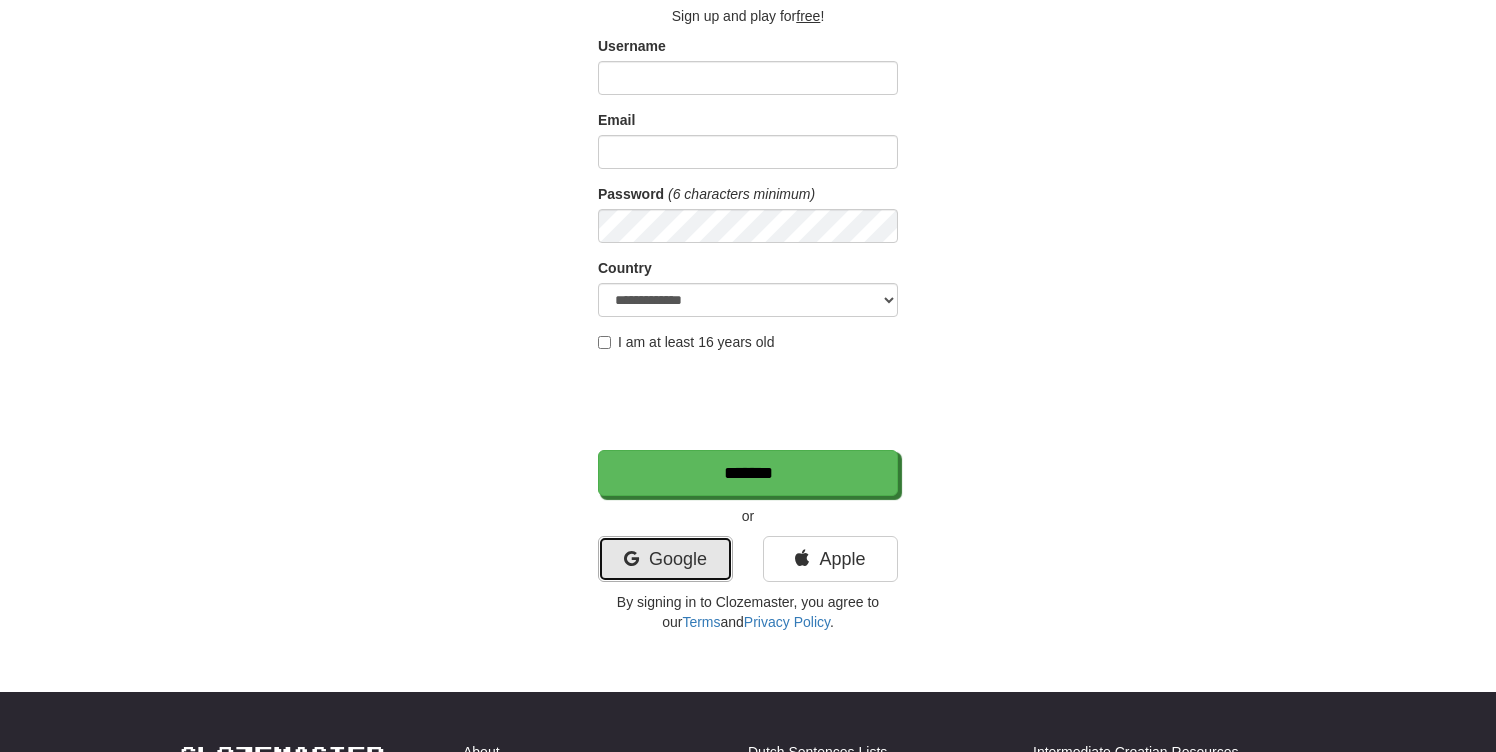 click on "Google" at bounding box center (665, 559) 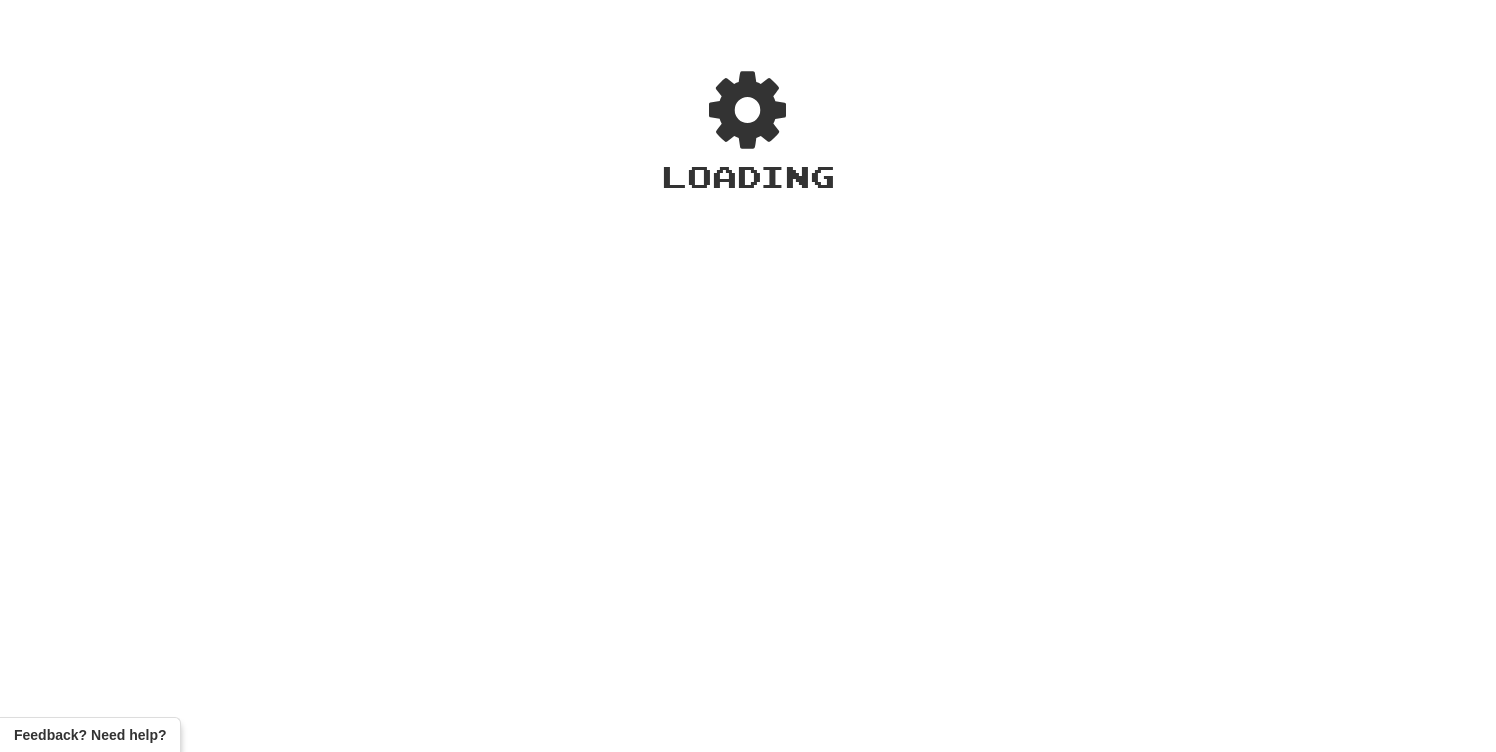 scroll, scrollTop: 0, scrollLeft: 0, axis: both 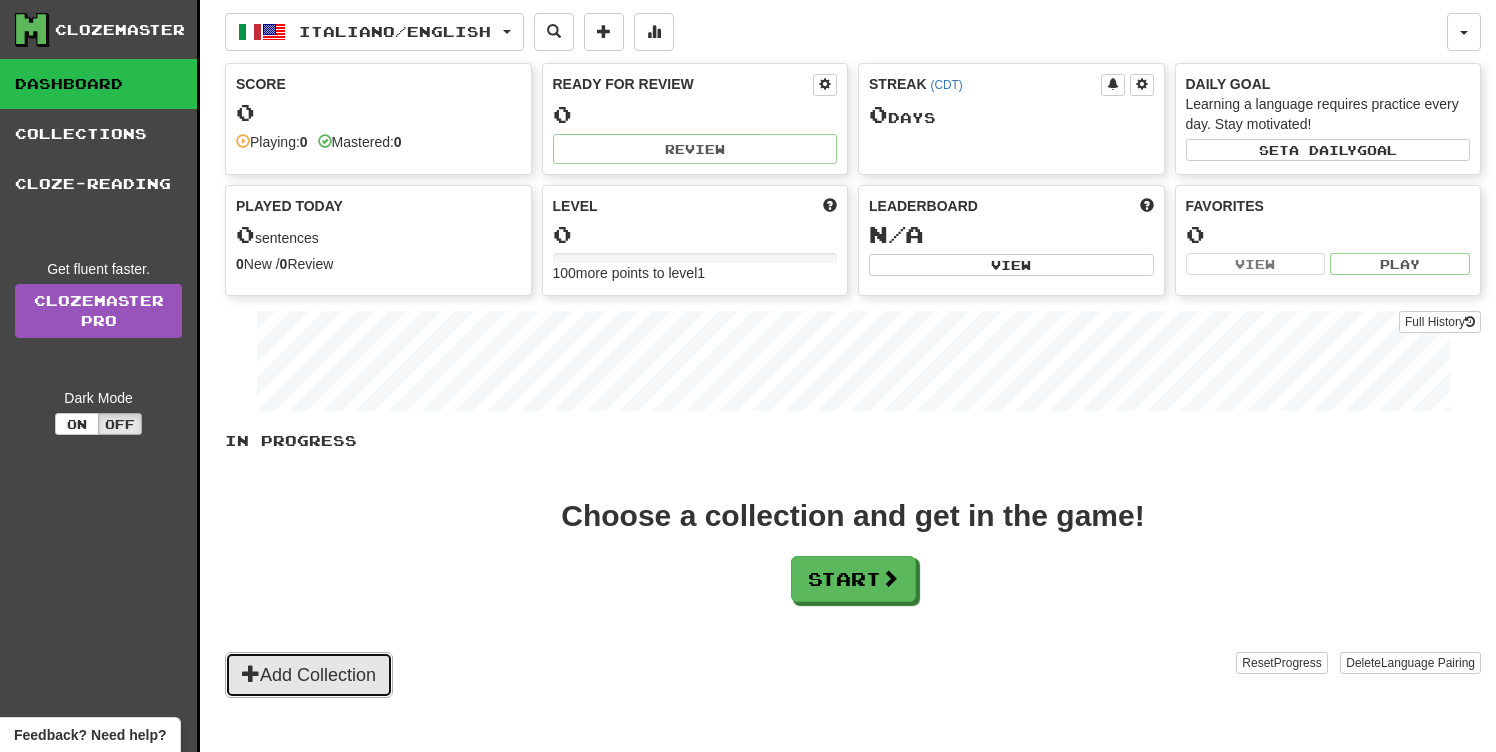 click on "Add Collection" at bounding box center [309, 675] 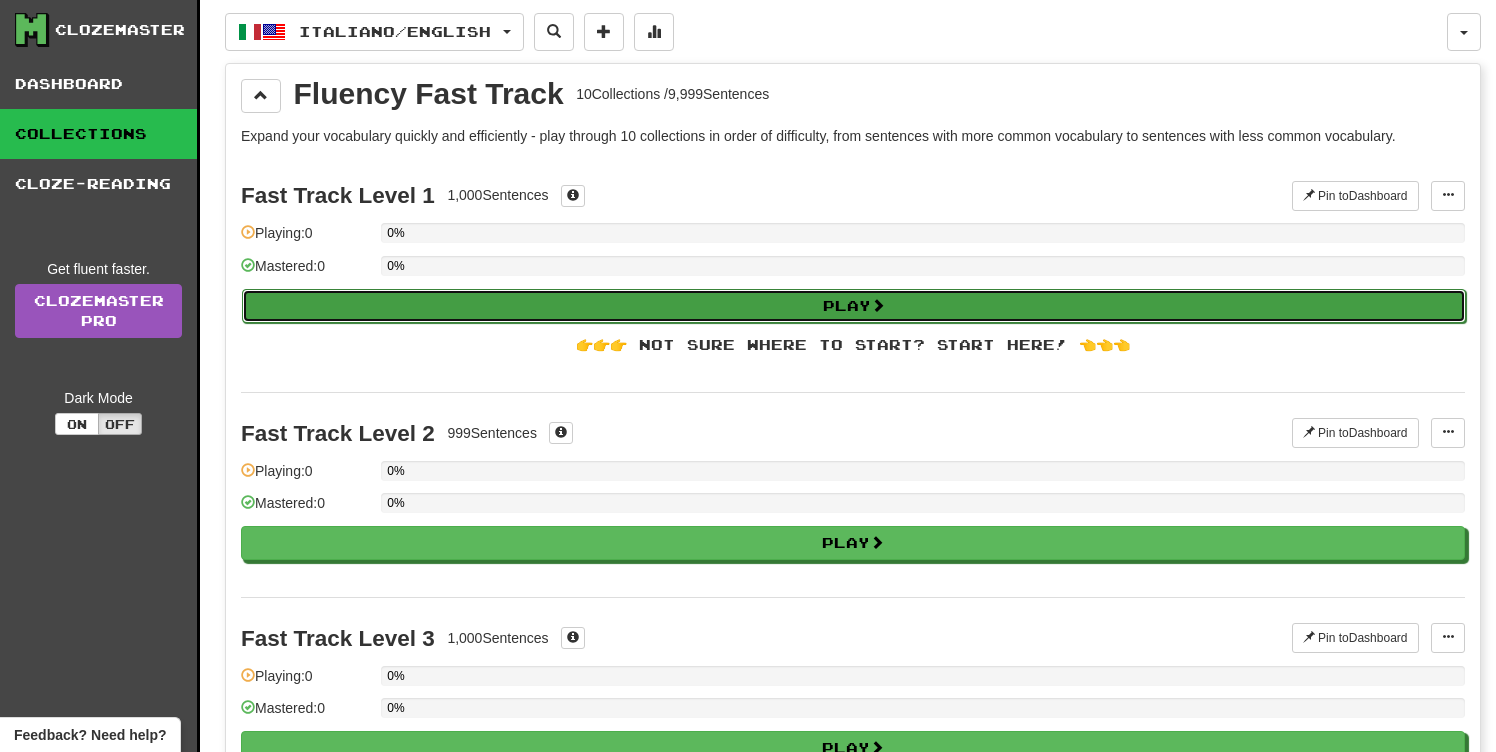 click on "Play" at bounding box center [854, 306] 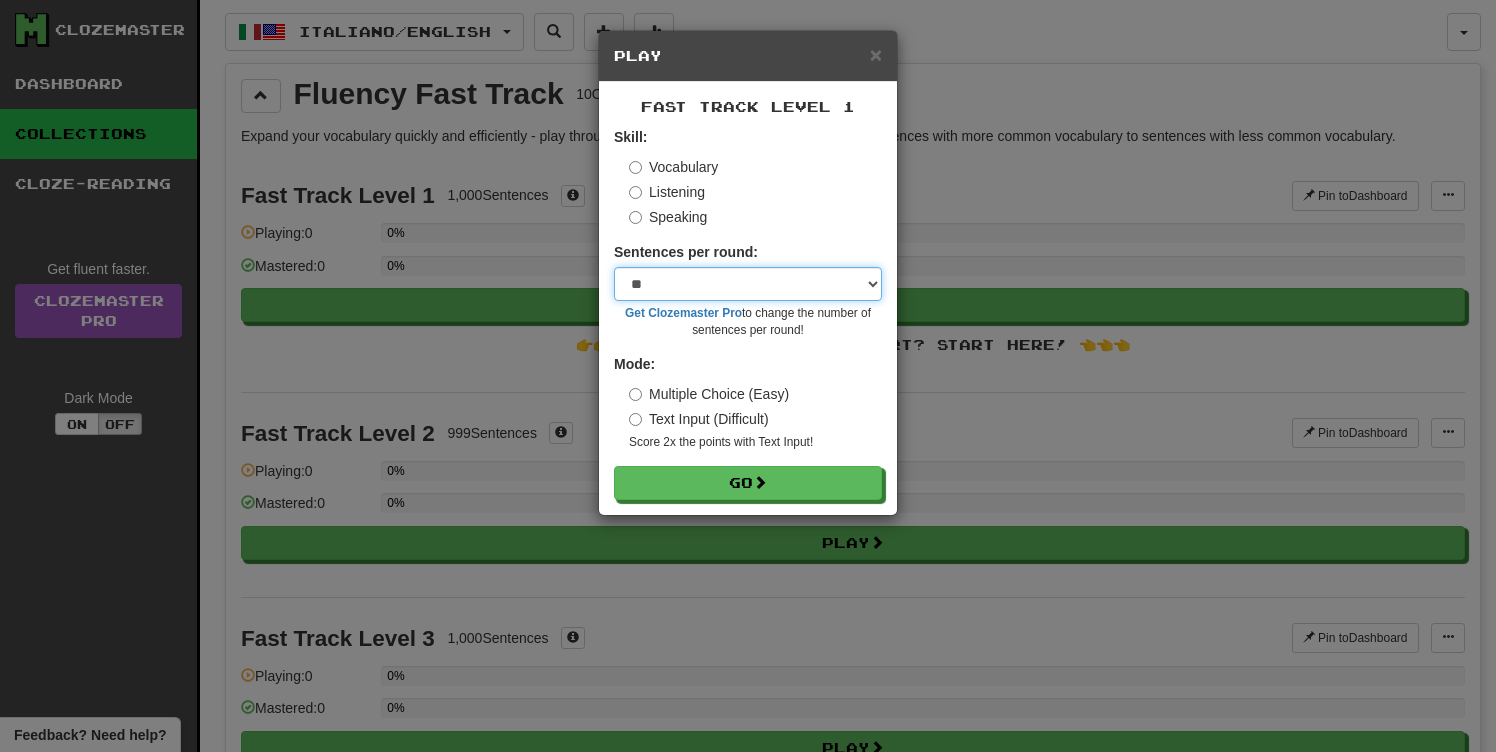 click on "* ** ** ** ** ** *** ********" at bounding box center (748, 284) 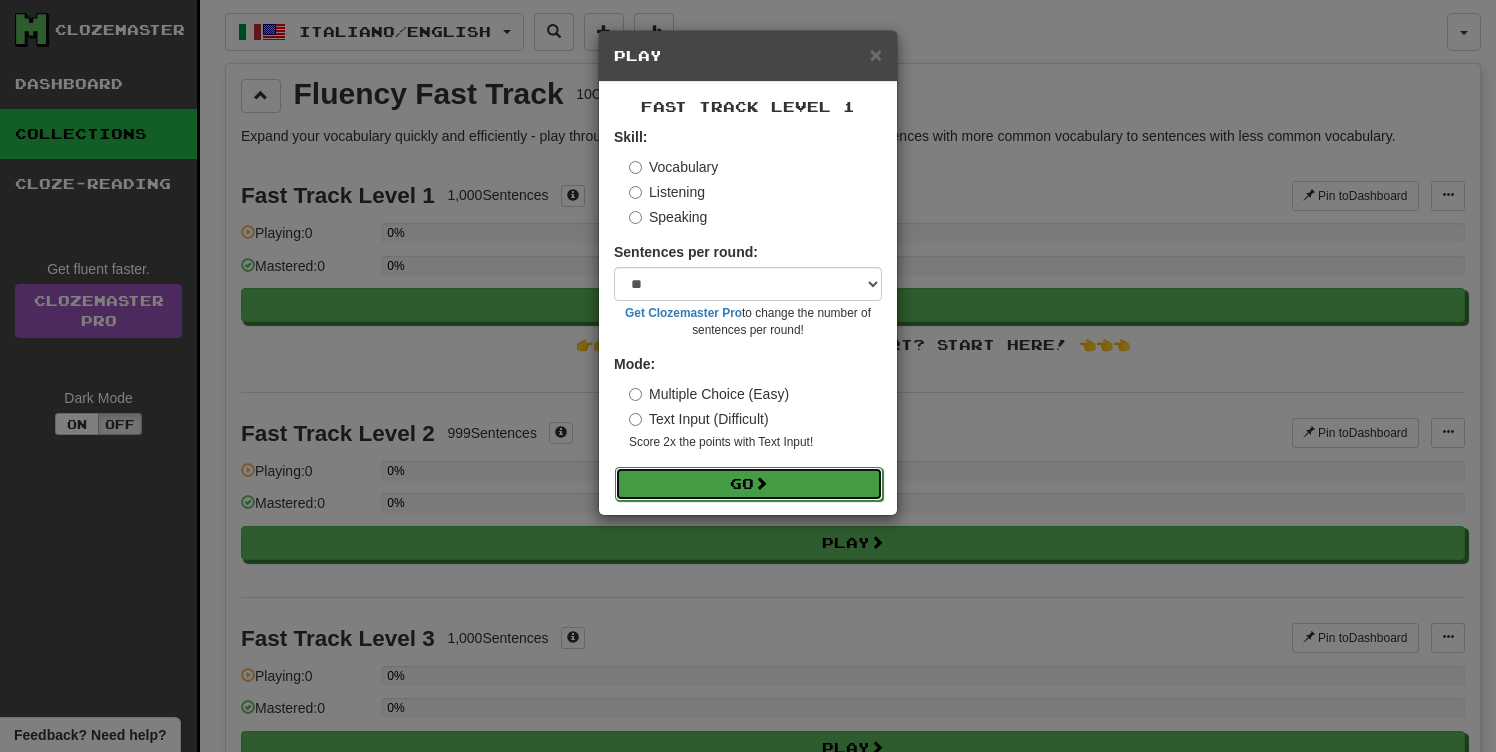click on "Go" at bounding box center [749, 484] 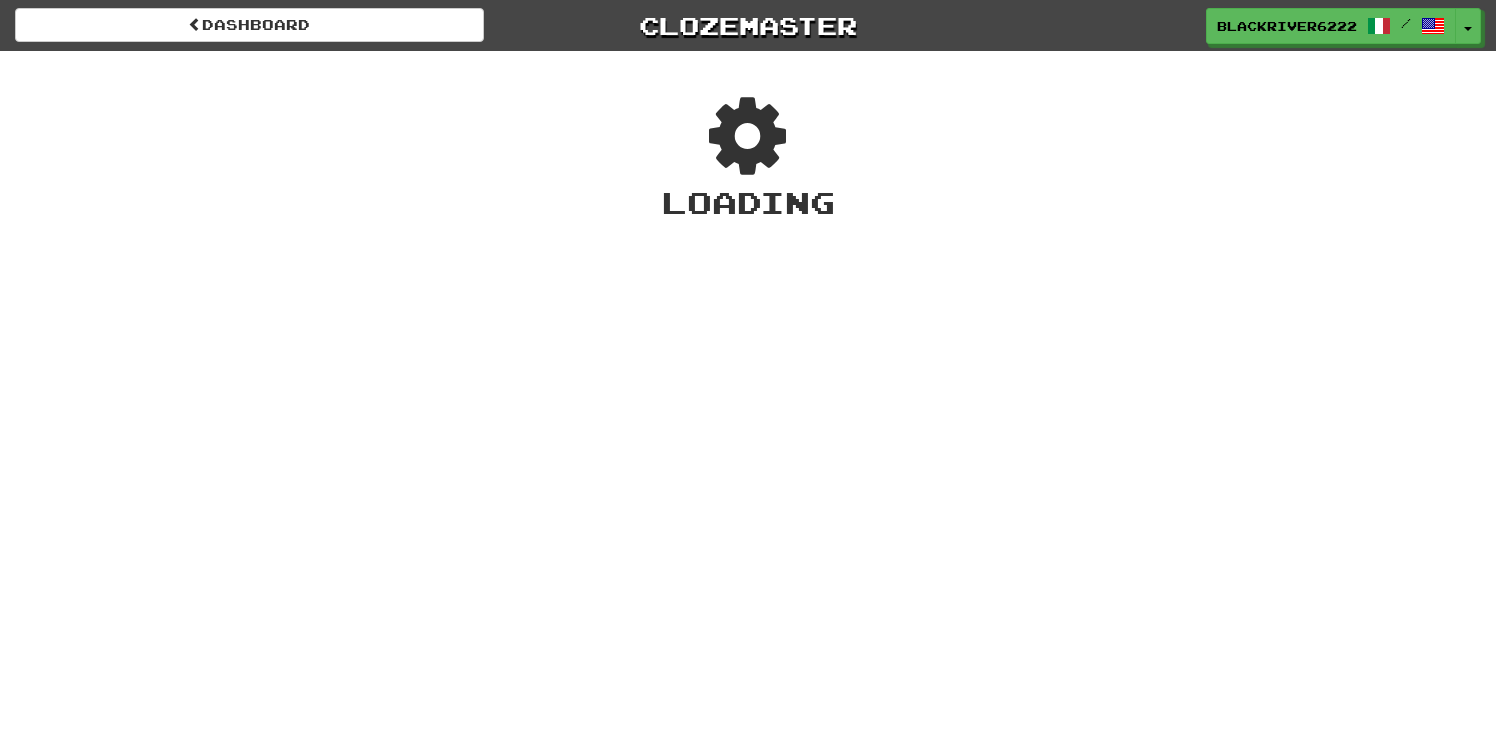 scroll, scrollTop: 0, scrollLeft: 0, axis: both 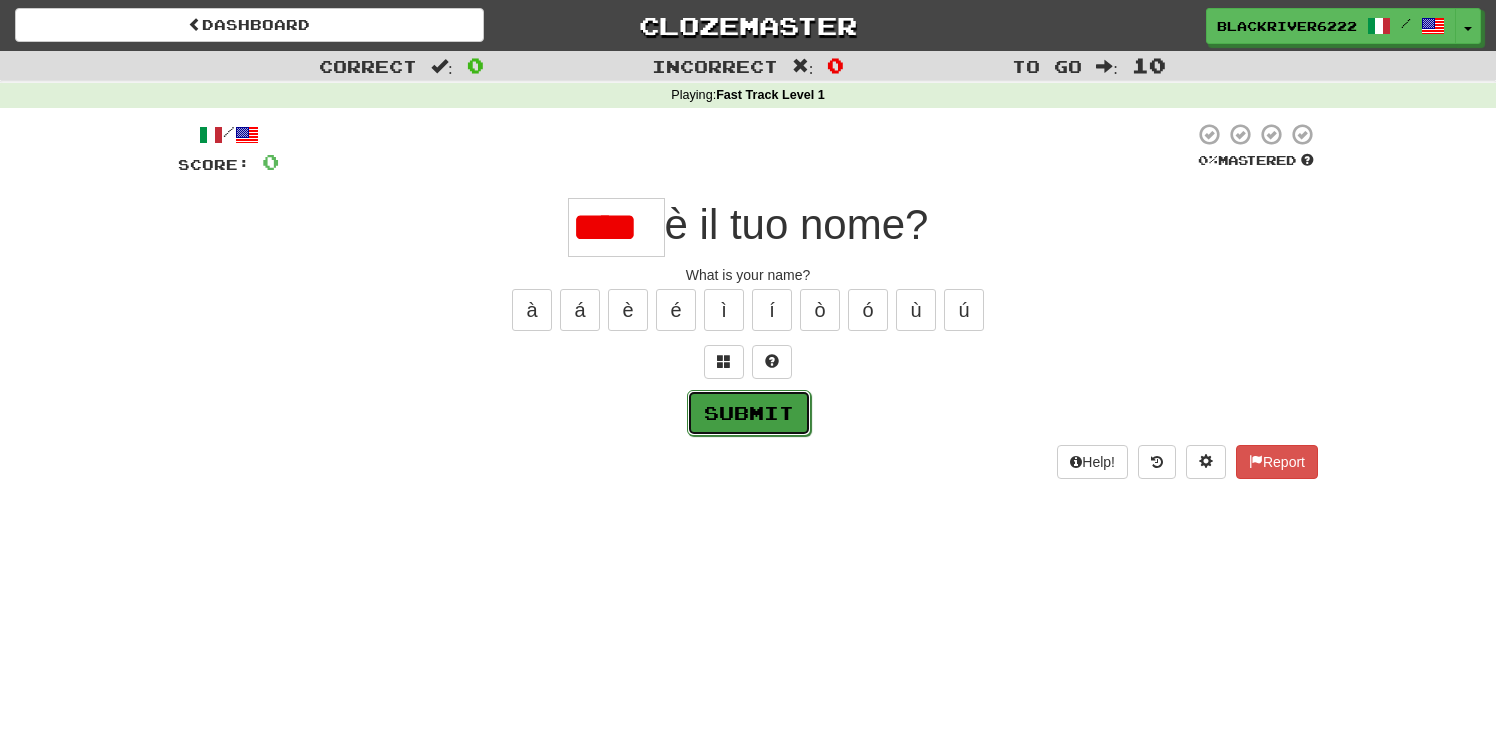 click on "Submit" at bounding box center (749, 413) 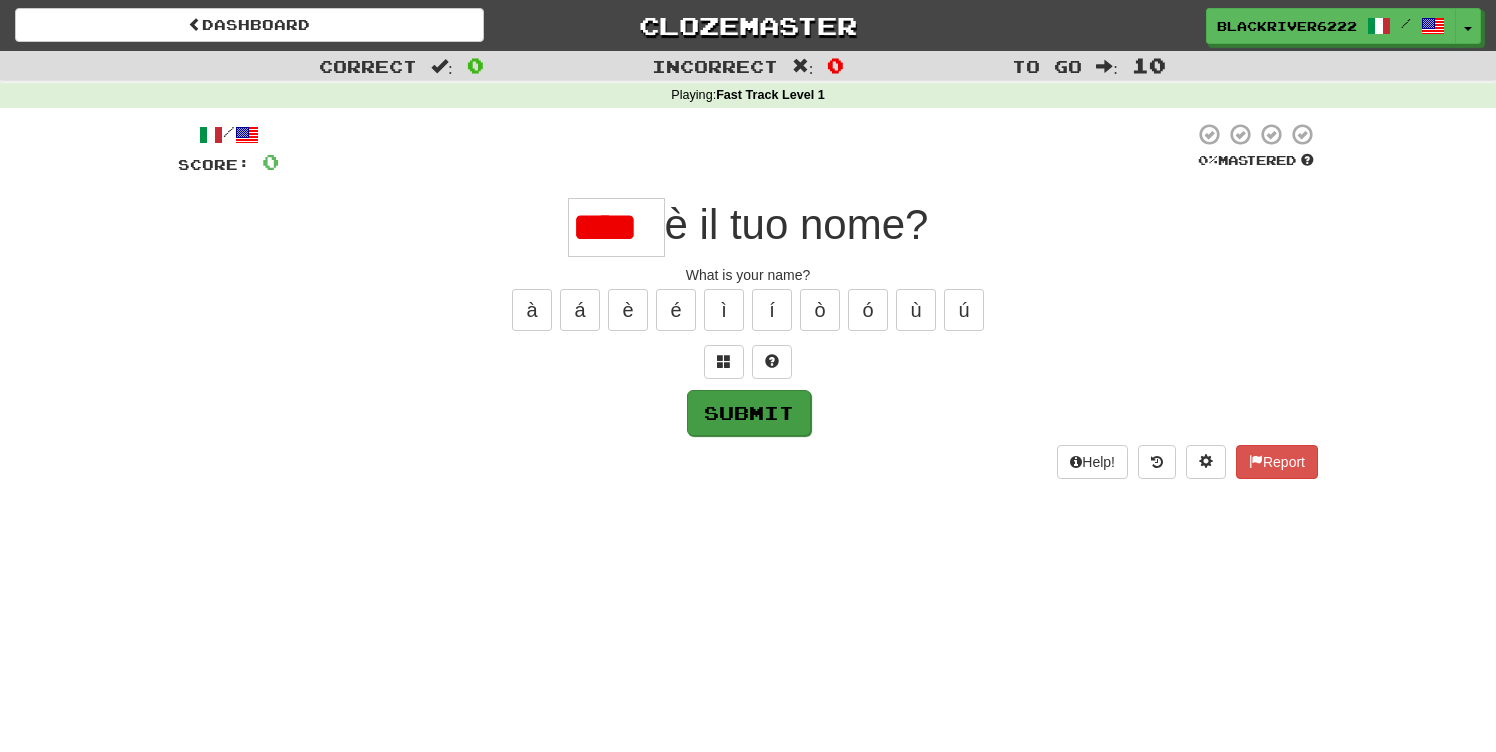 type on "****" 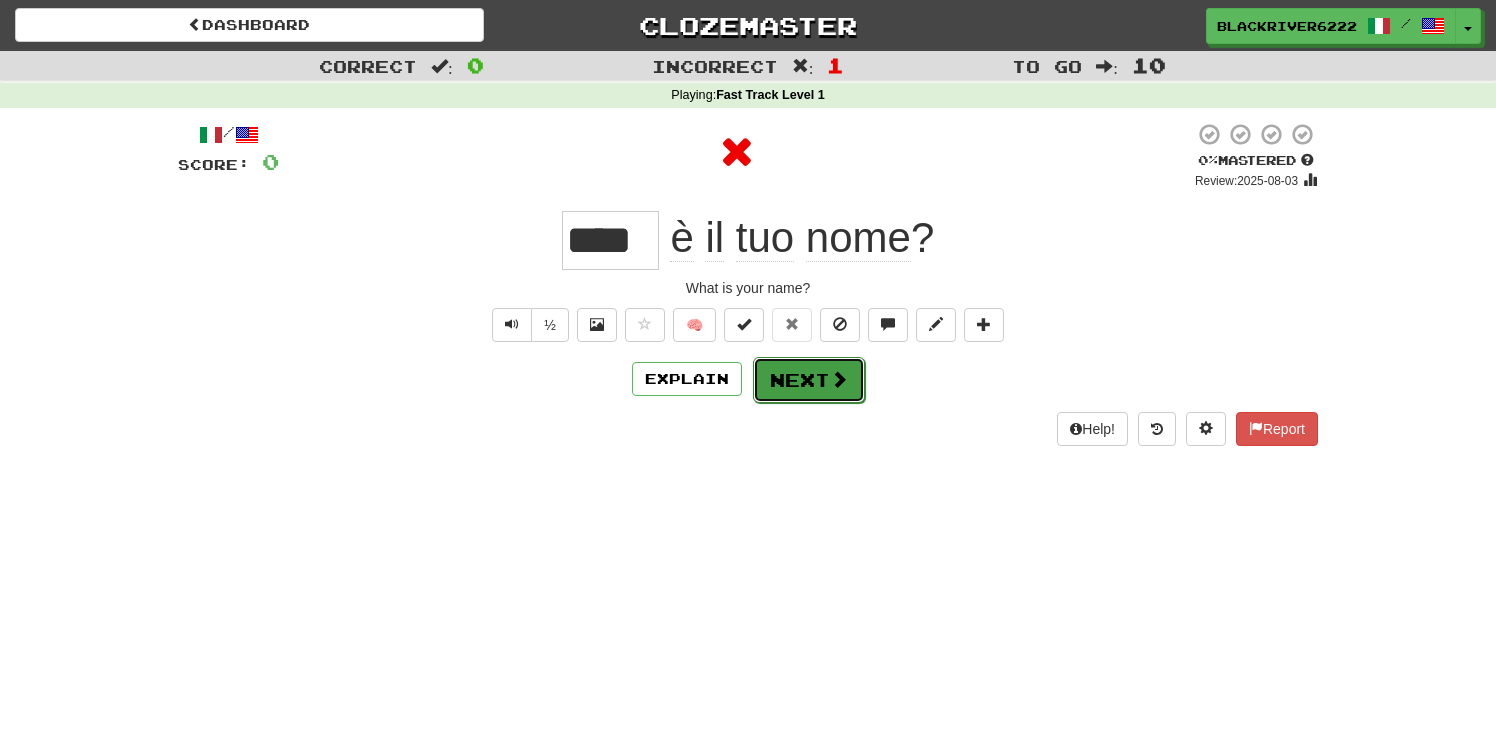 click on "Next" at bounding box center (809, 380) 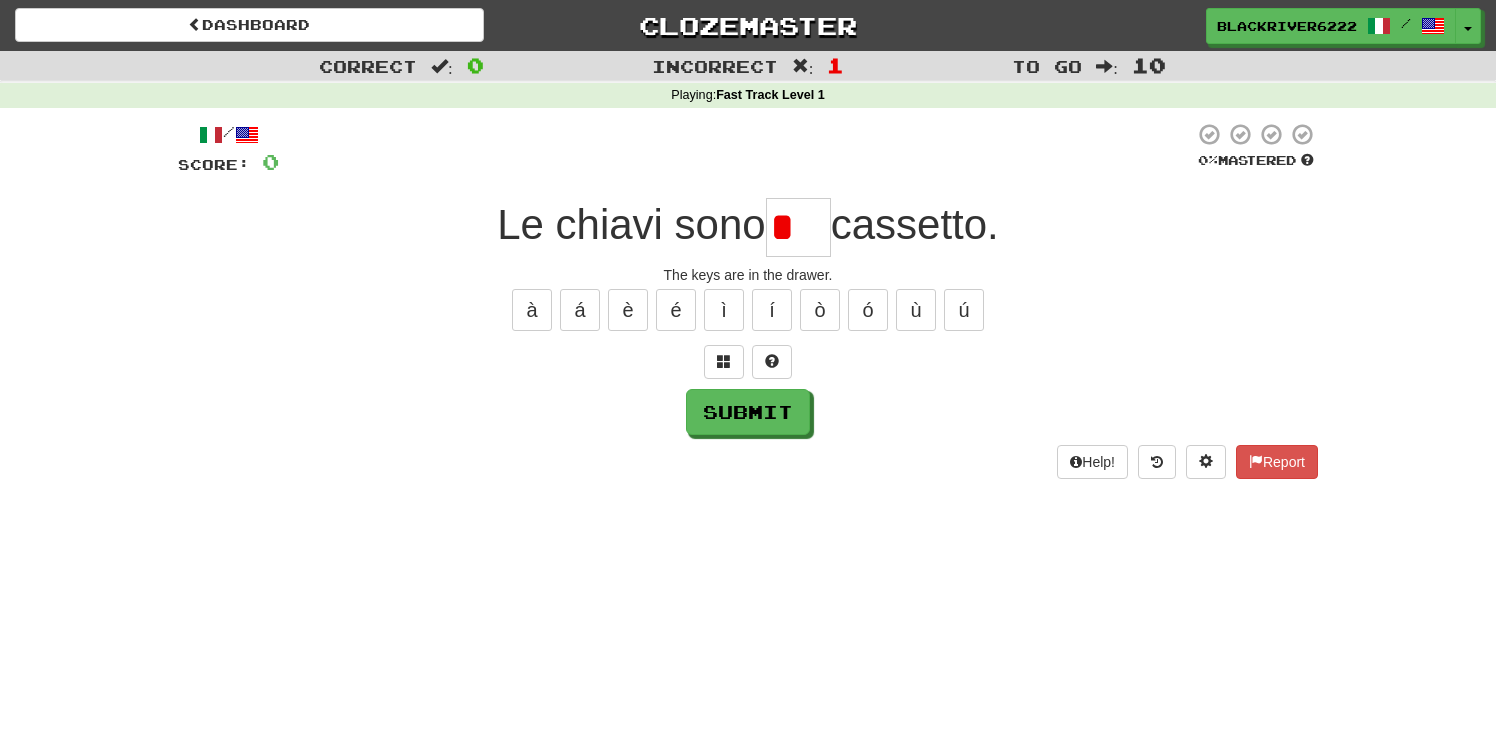 type on "***" 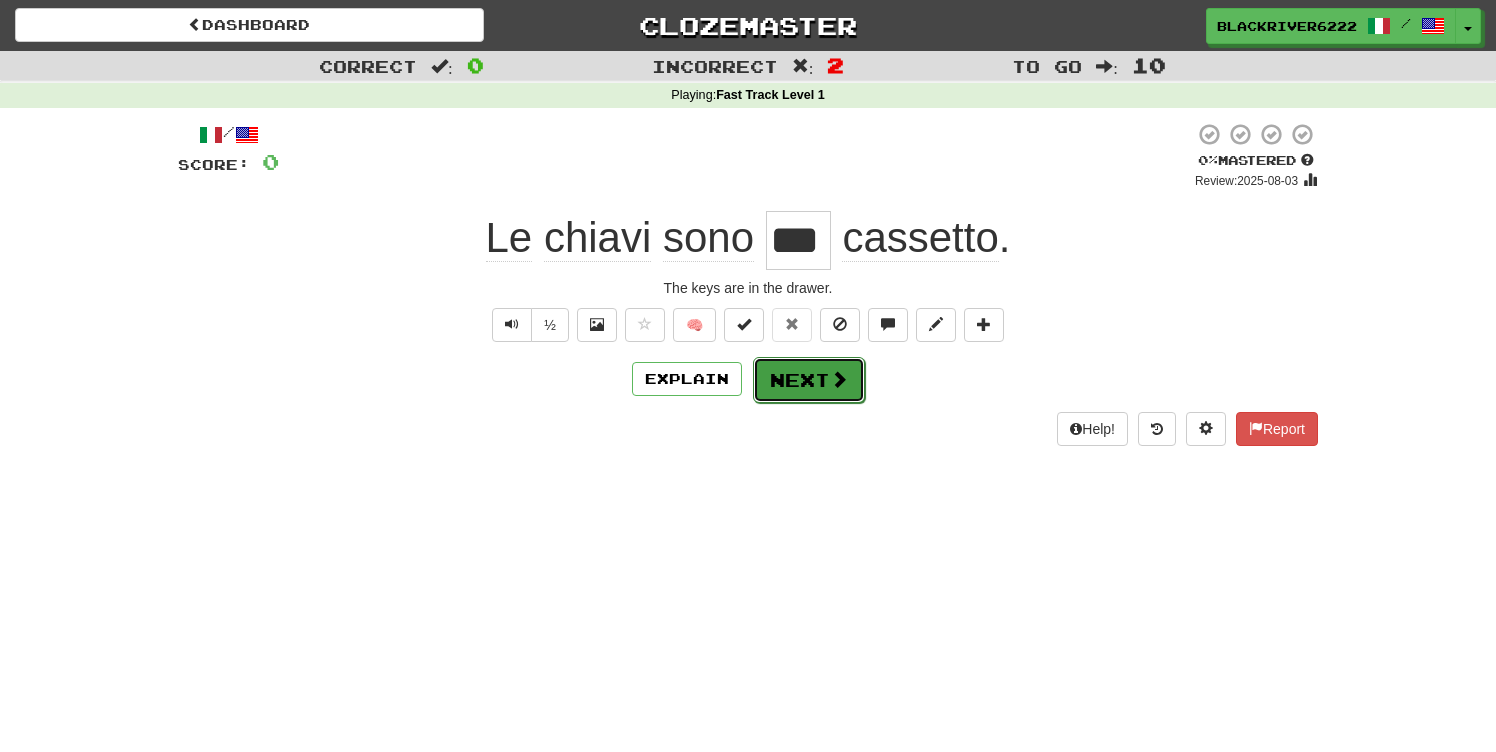 click on "Next" at bounding box center (809, 380) 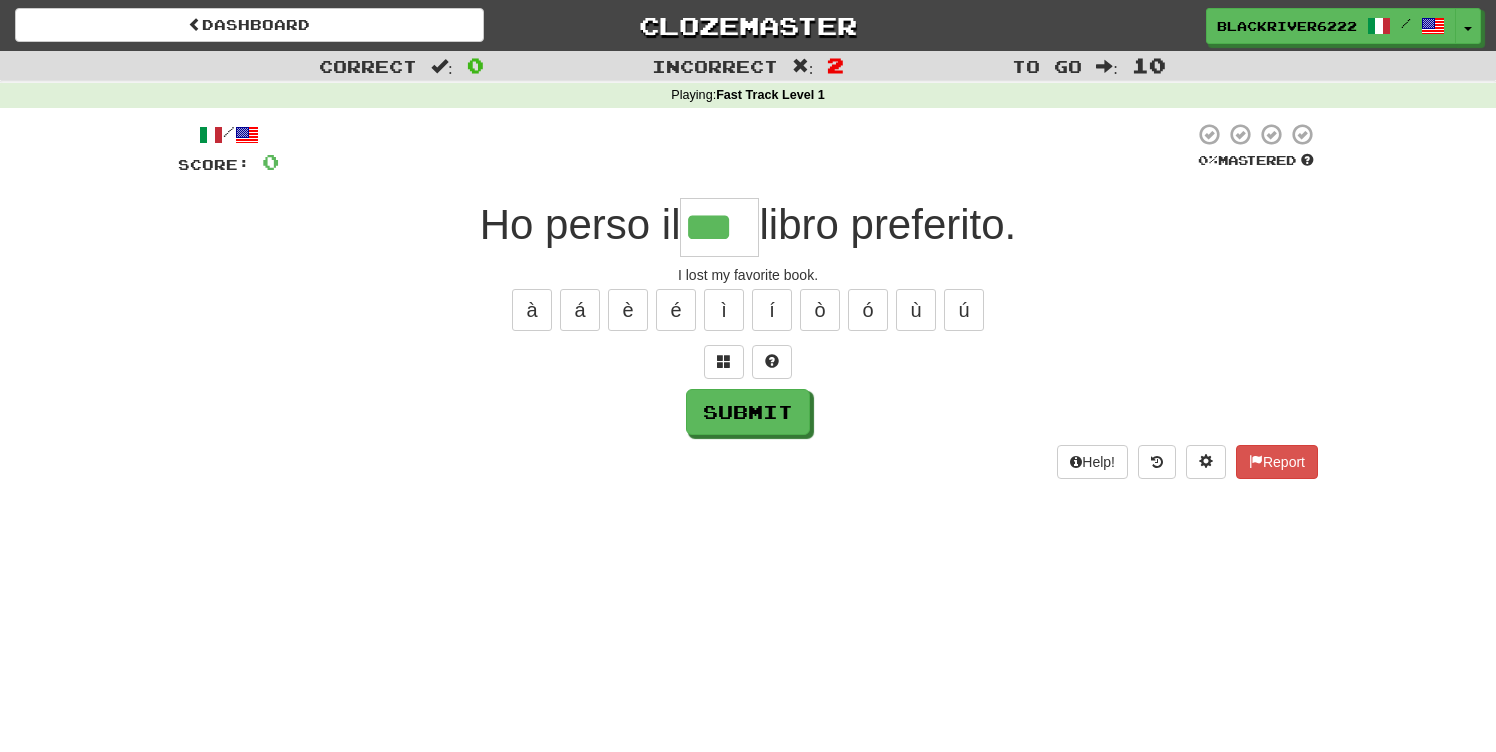 type on "***" 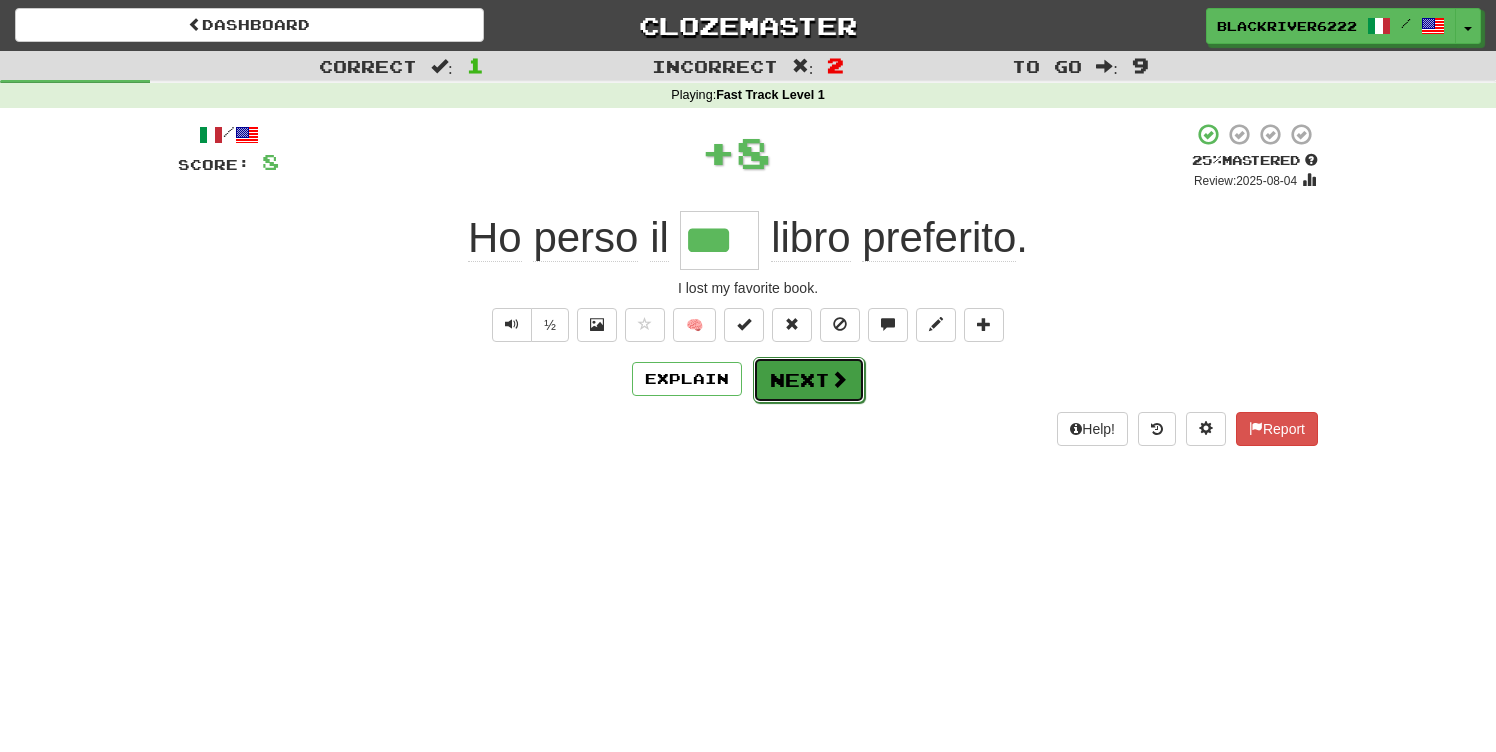 click on "Next" at bounding box center (809, 380) 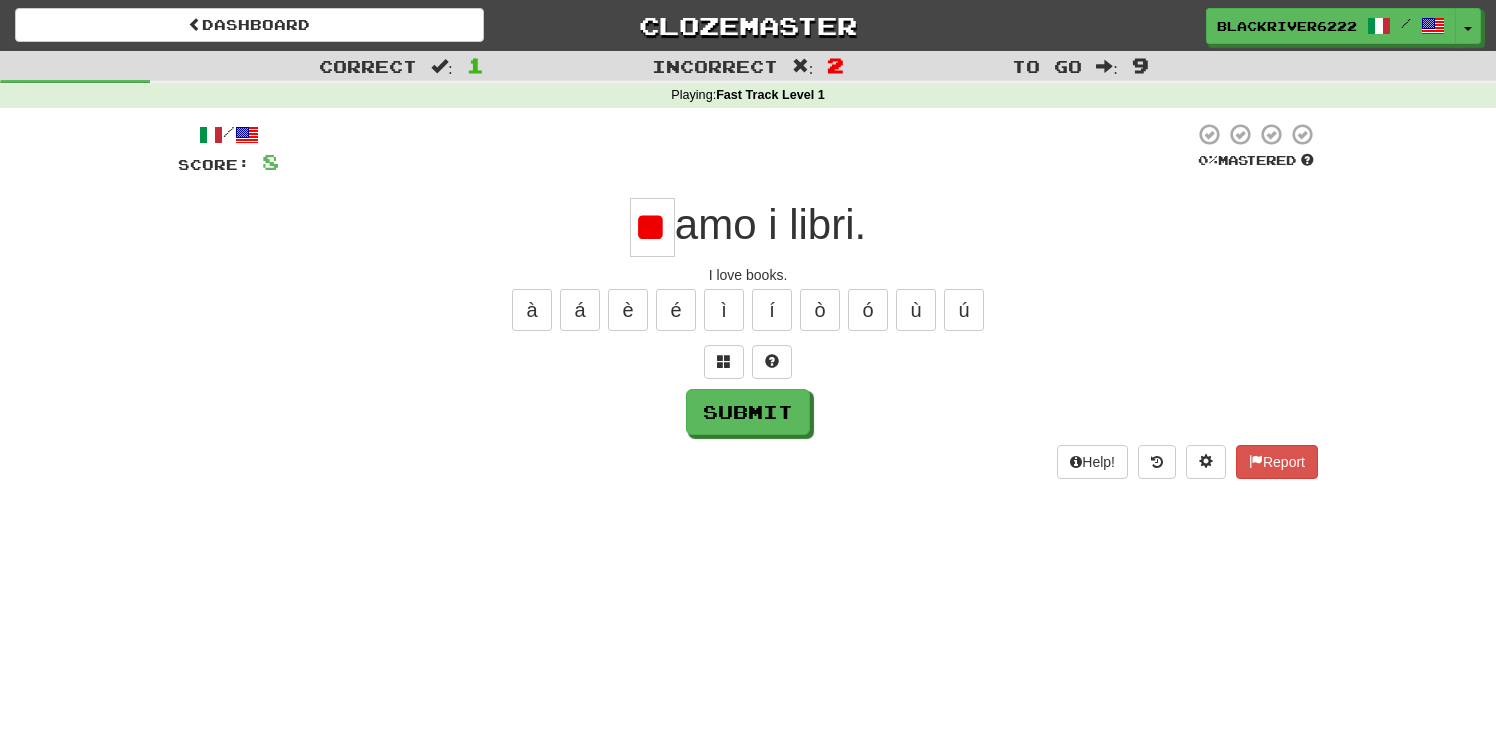scroll, scrollTop: 0, scrollLeft: 8, axis: horizontal 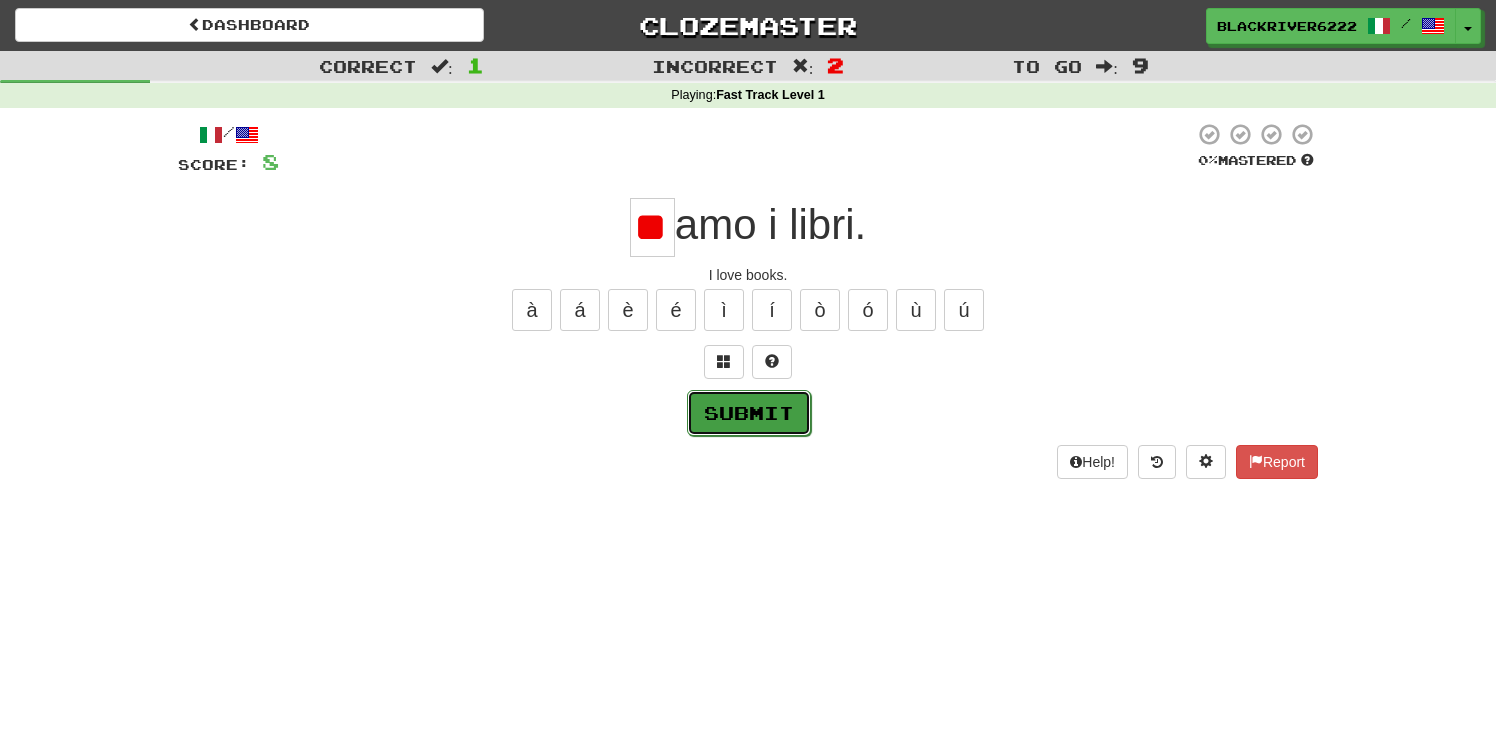 click on "Submit" at bounding box center (749, 413) 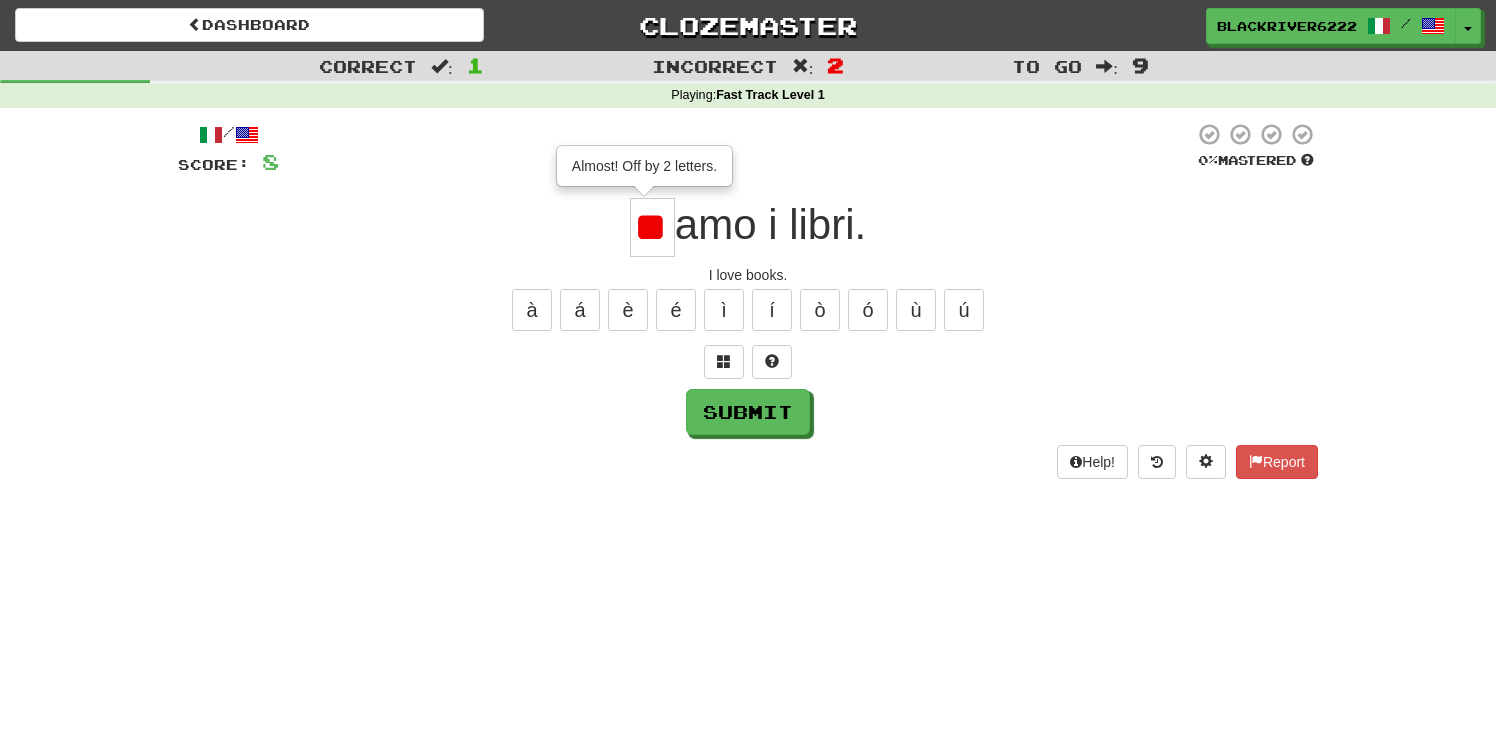 click on "**" at bounding box center (652, 227) 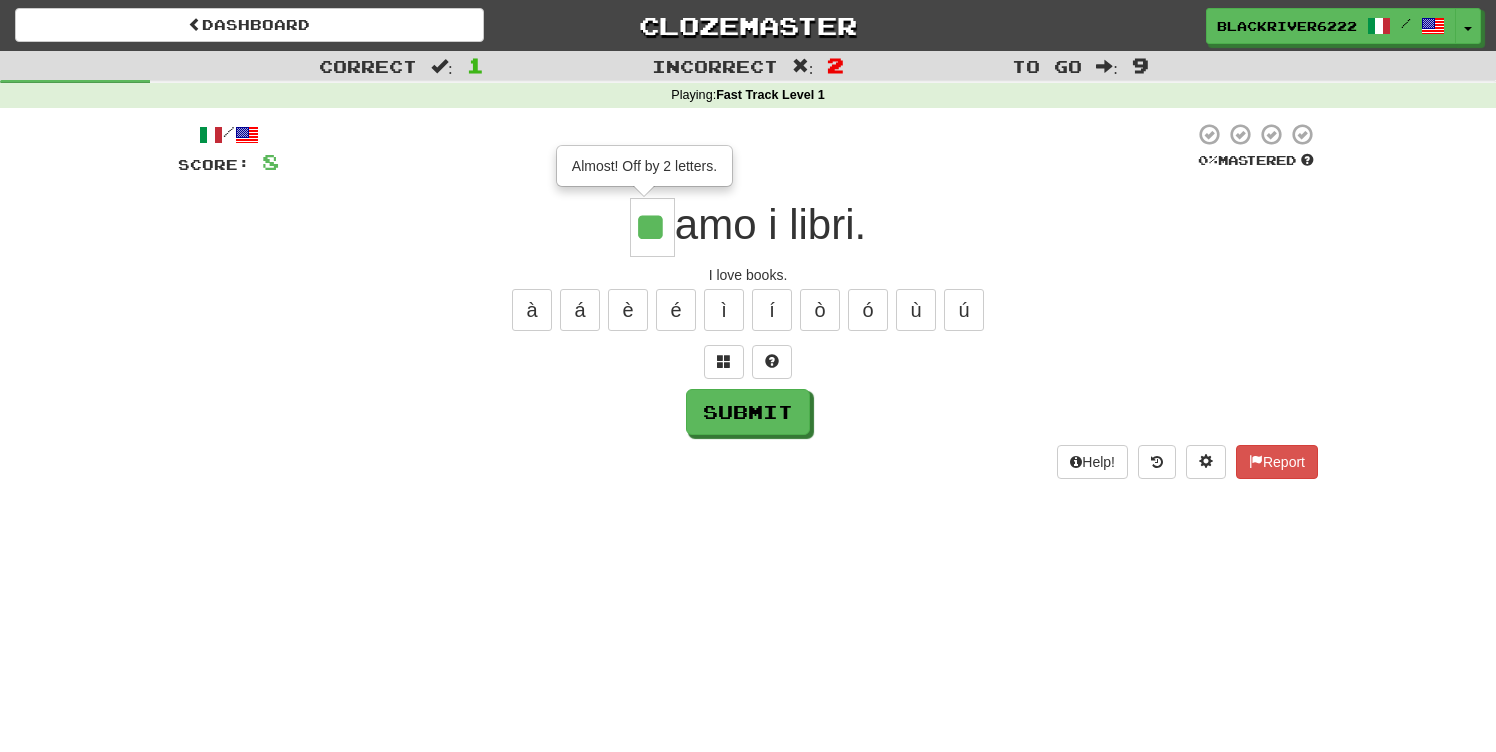 type on "**" 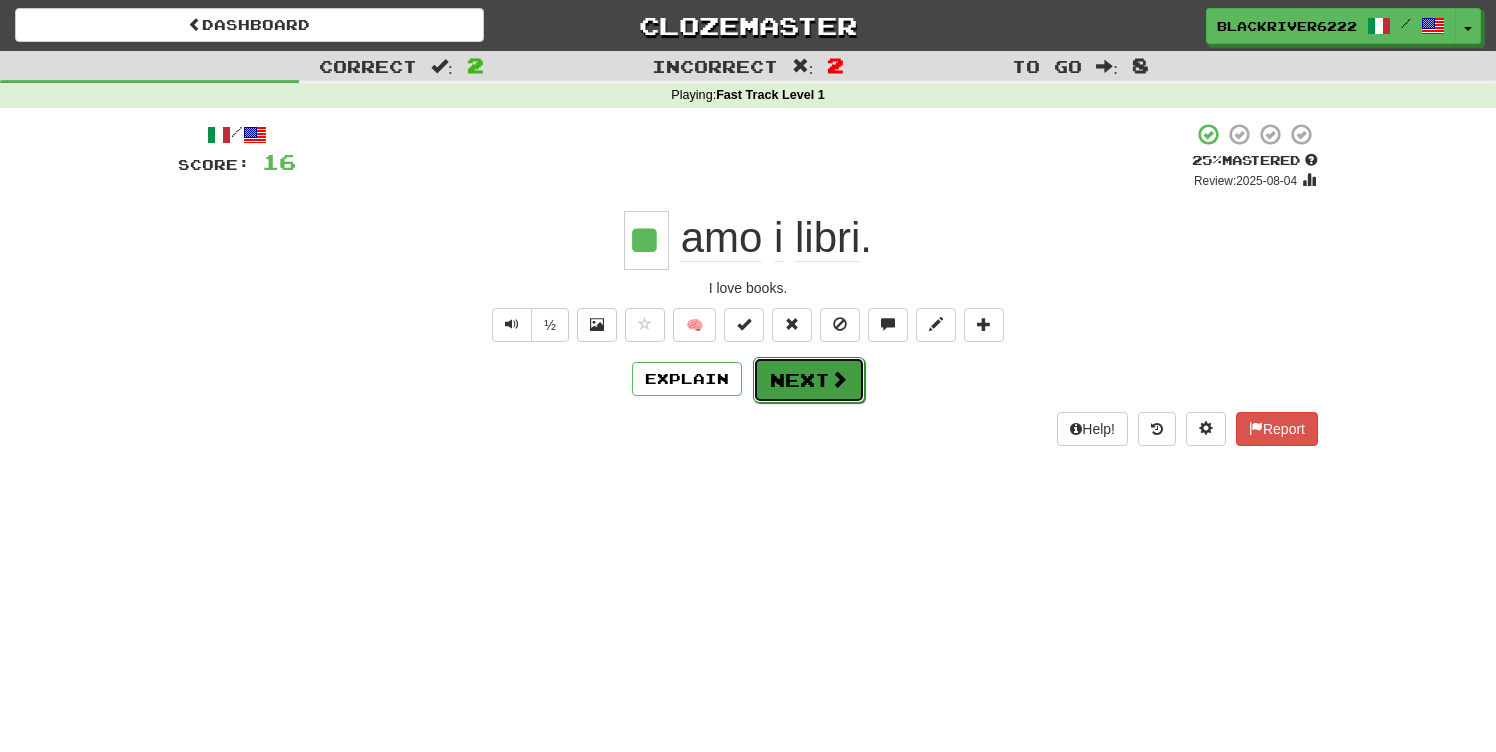 click on "Next" at bounding box center [809, 380] 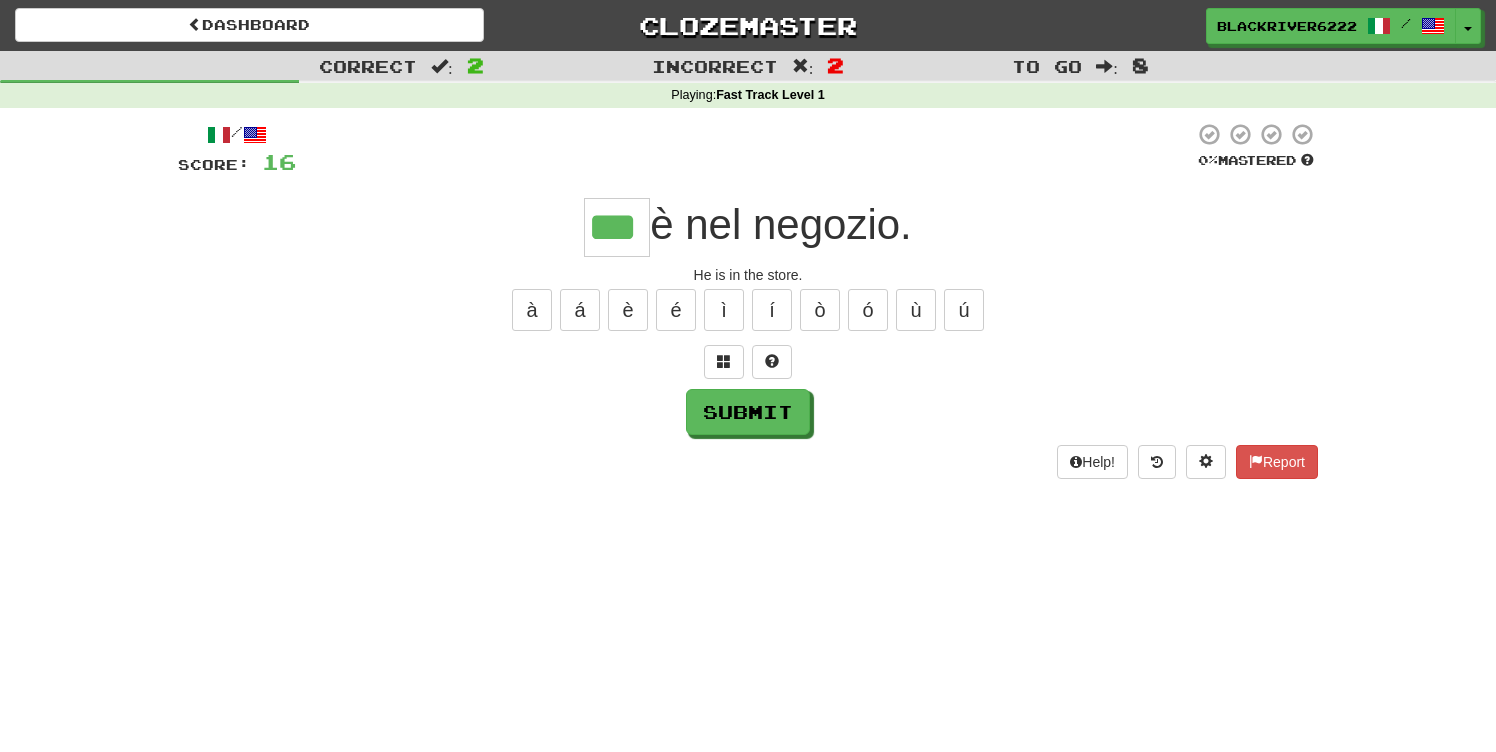 type on "***" 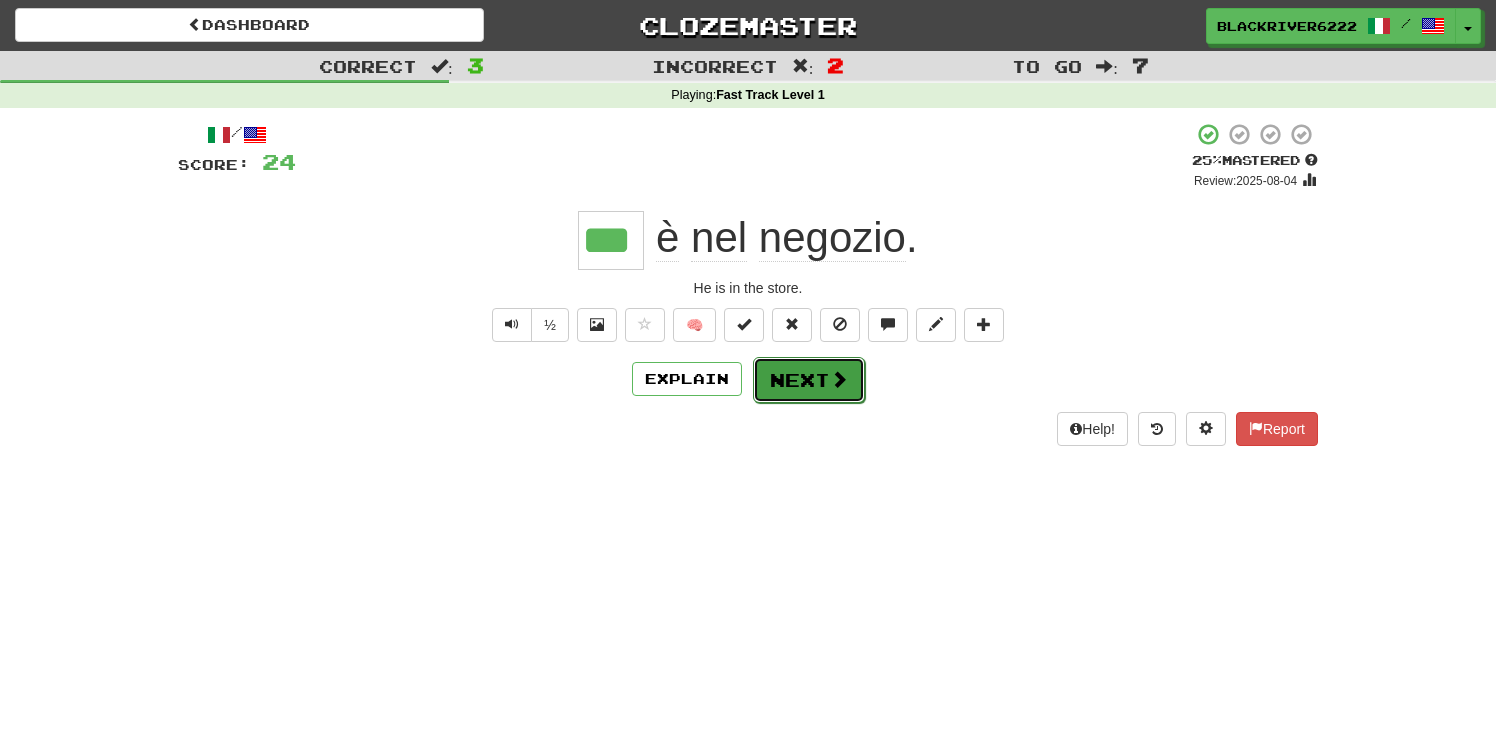 click on "Next" at bounding box center [809, 380] 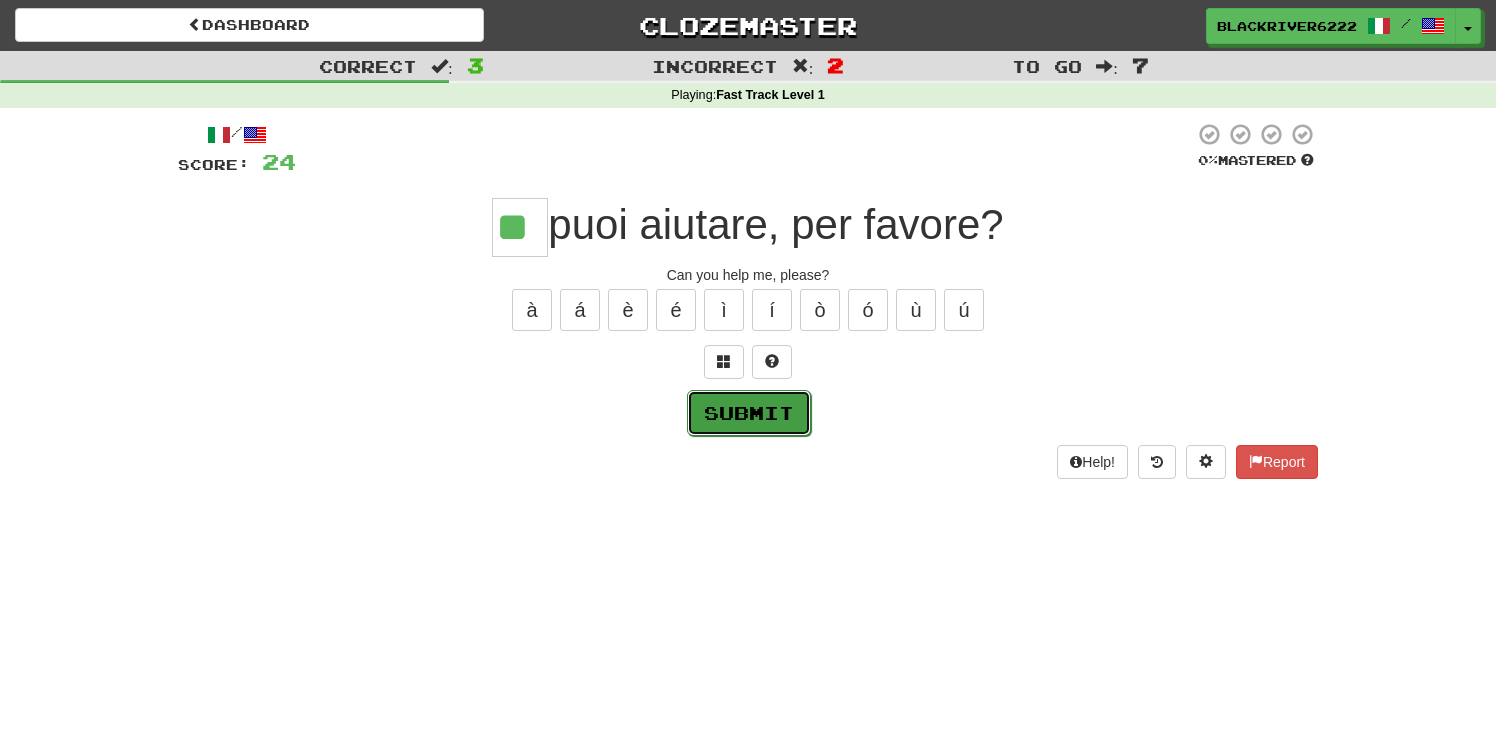 click on "Submit" at bounding box center [749, 413] 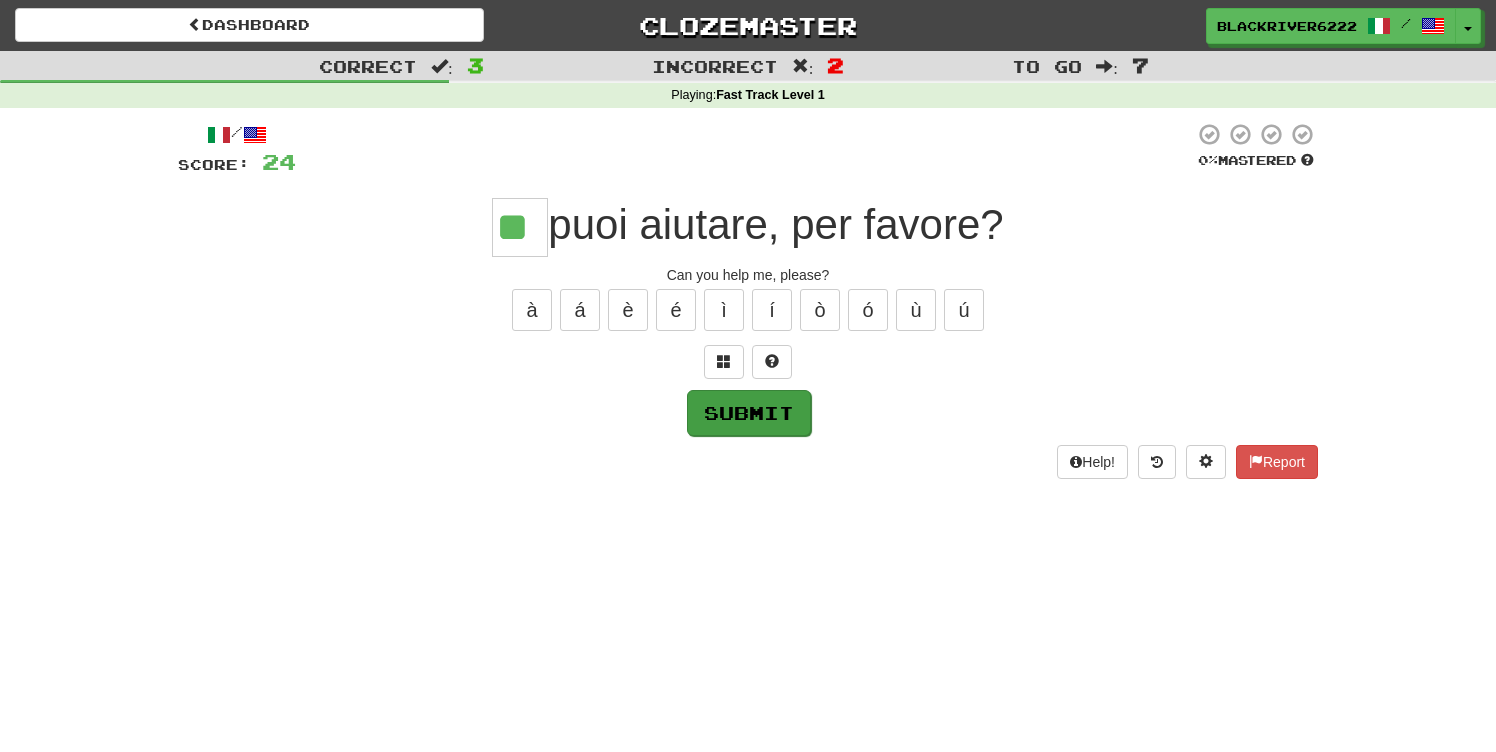 type on "**" 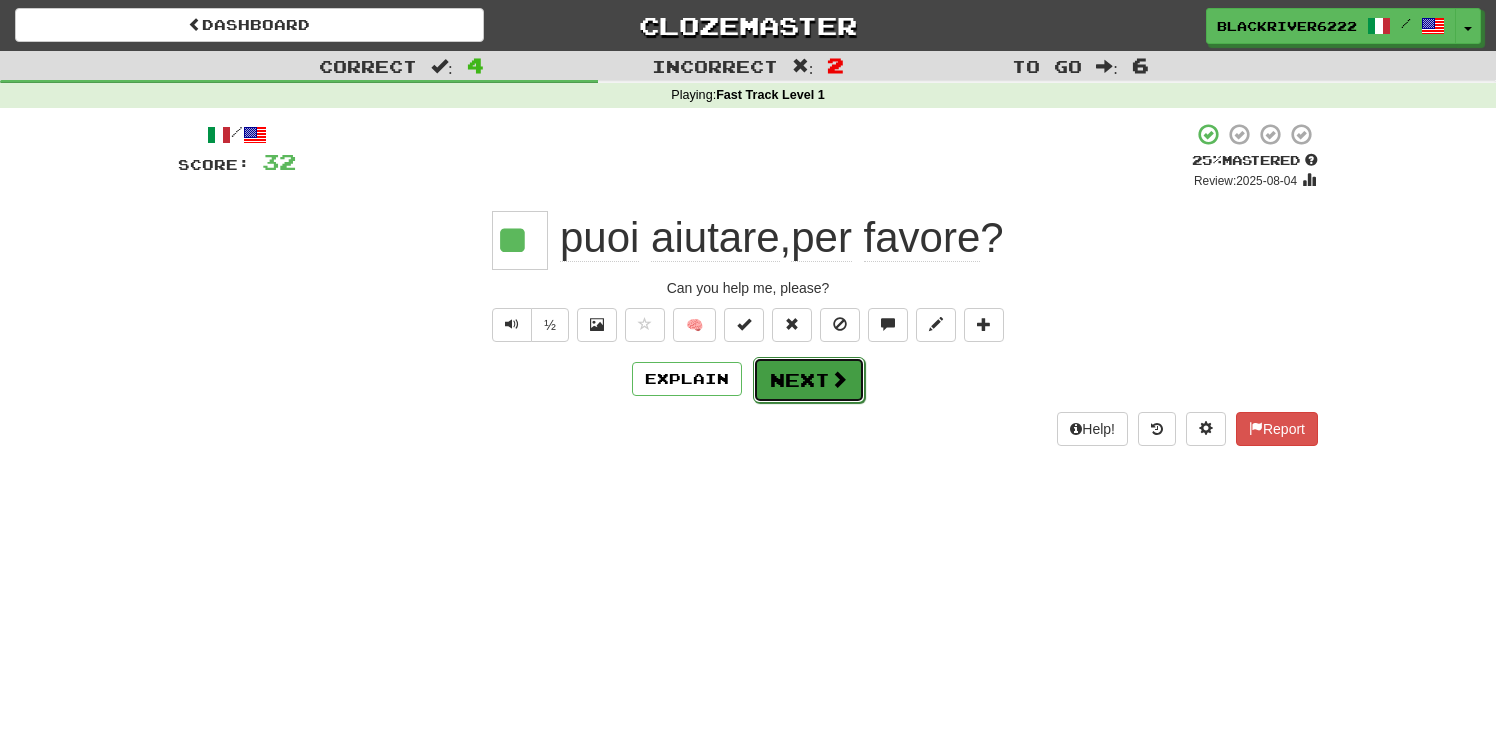 click on "Next" at bounding box center (809, 380) 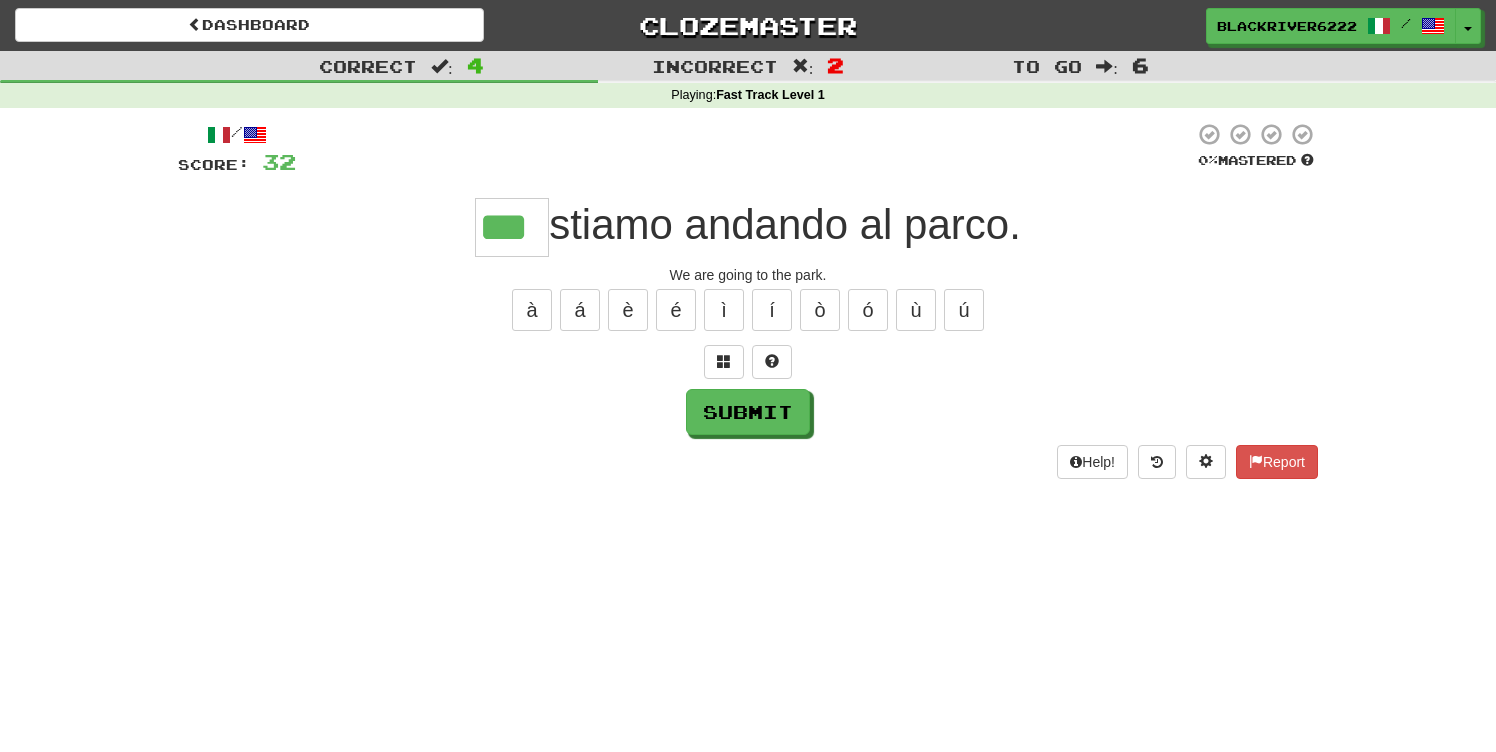 type on "***" 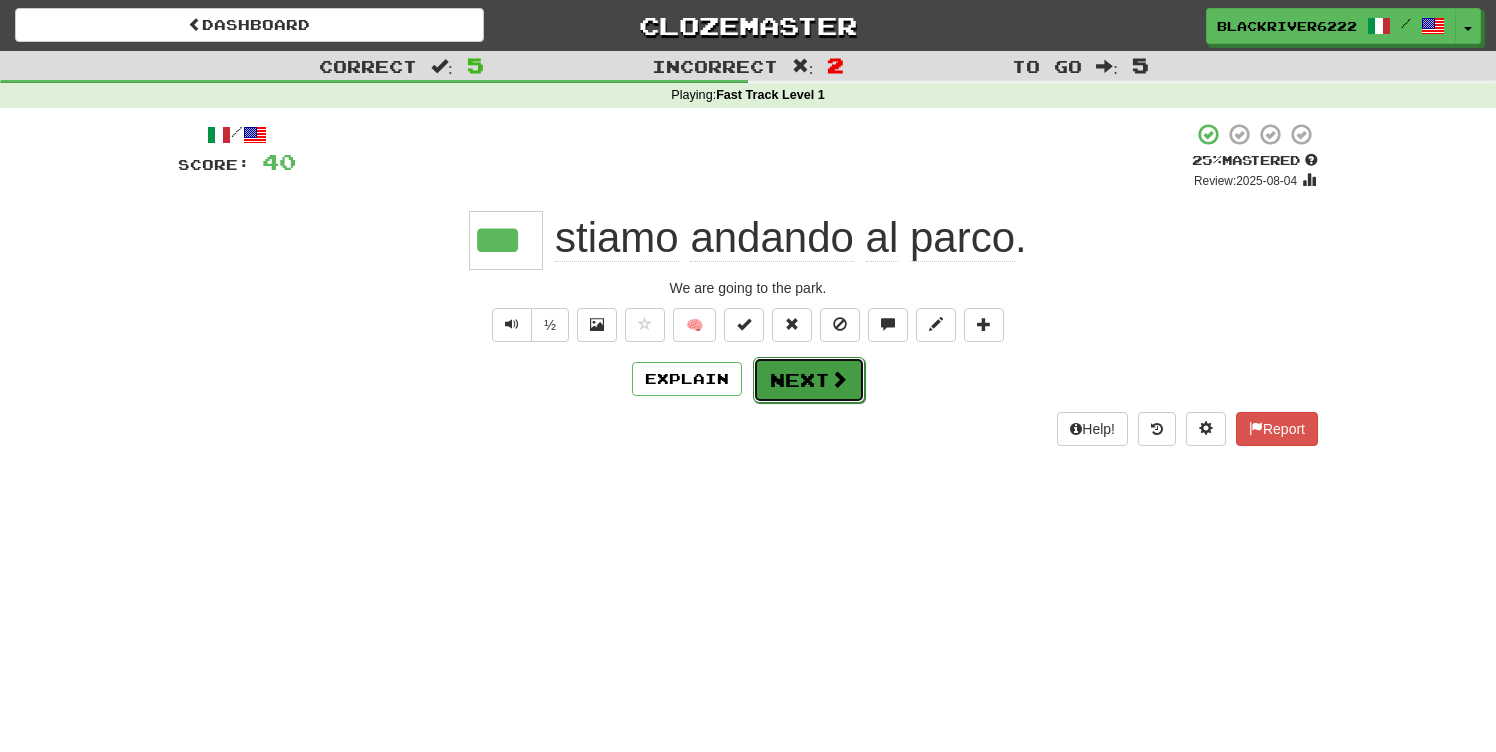 click on "Next" at bounding box center [809, 380] 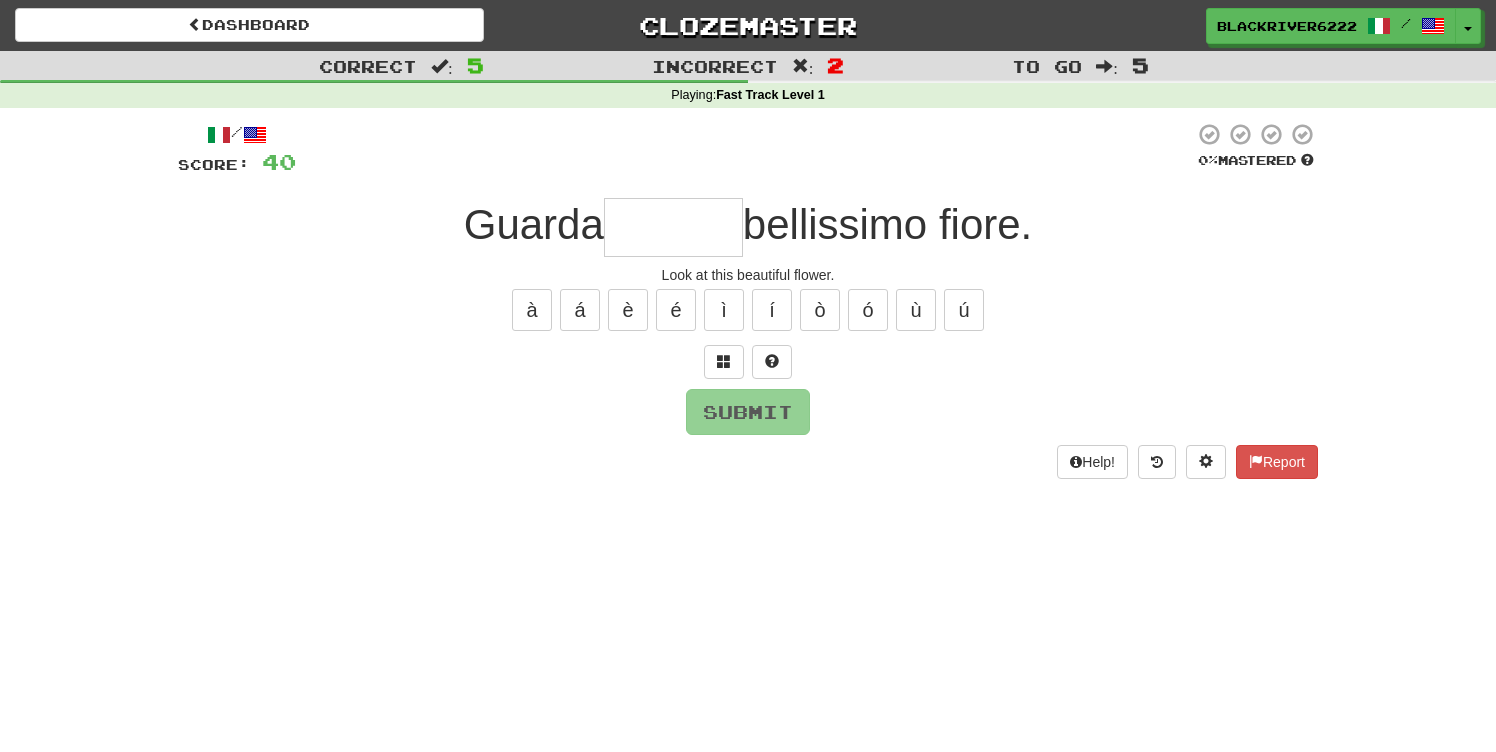 type on "*" 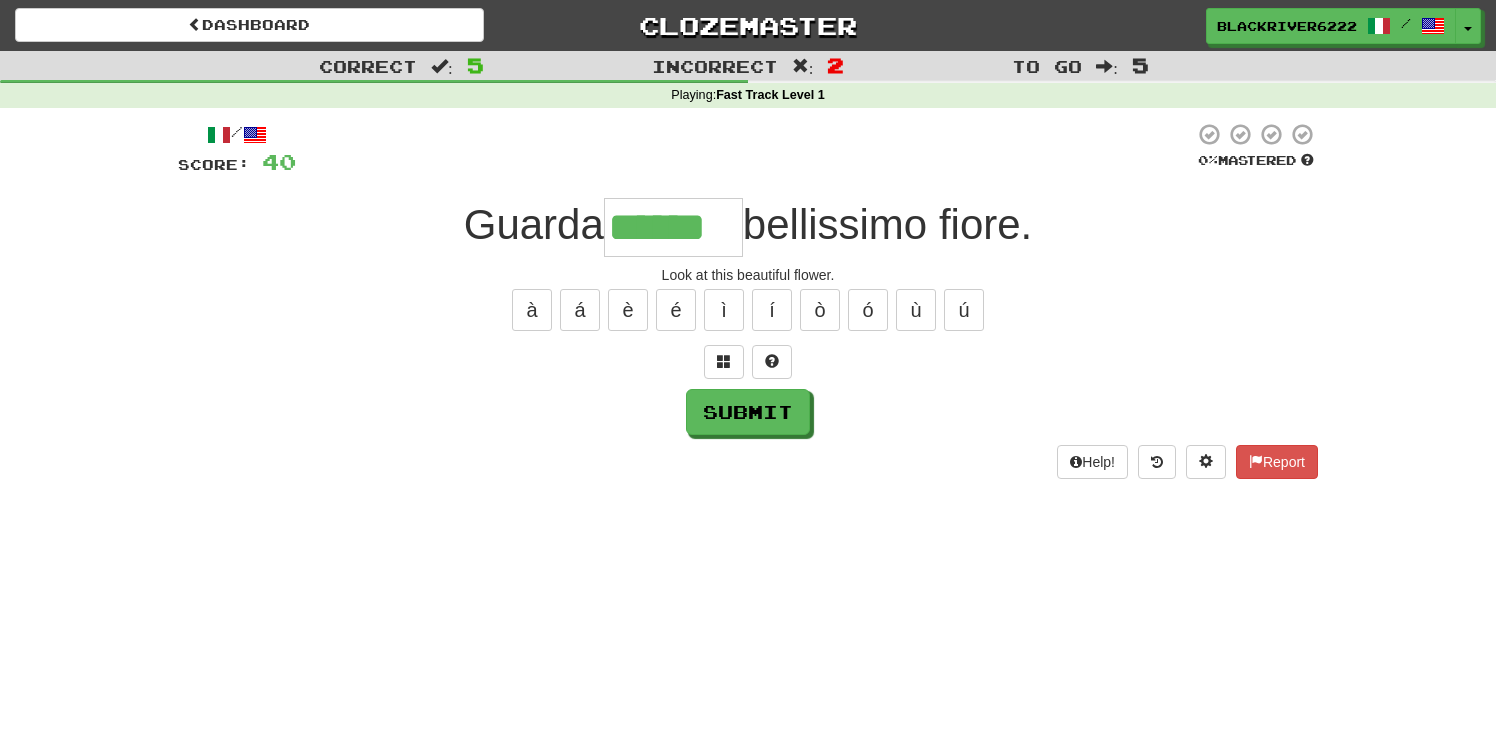type on "******" 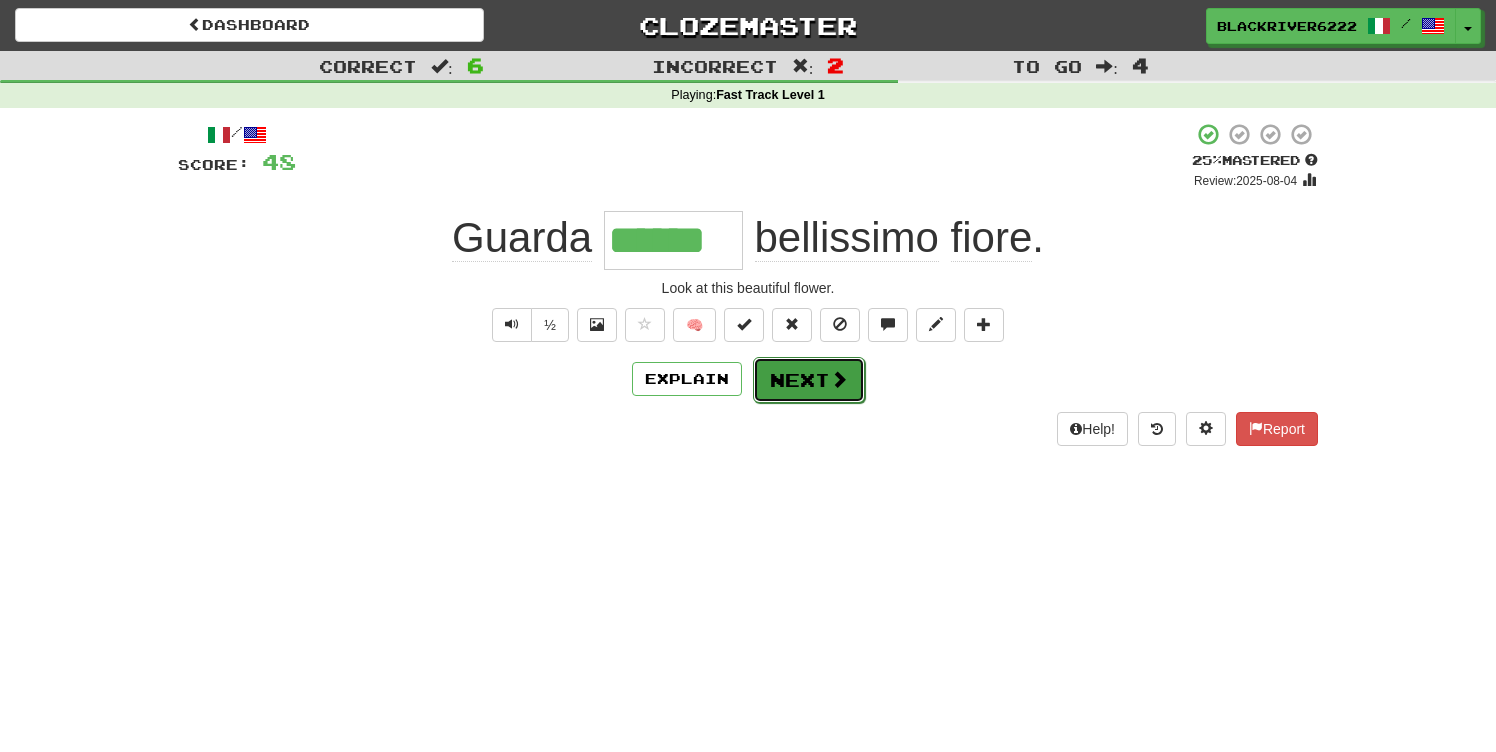 click on "Next" at bounding box center (809, 380) 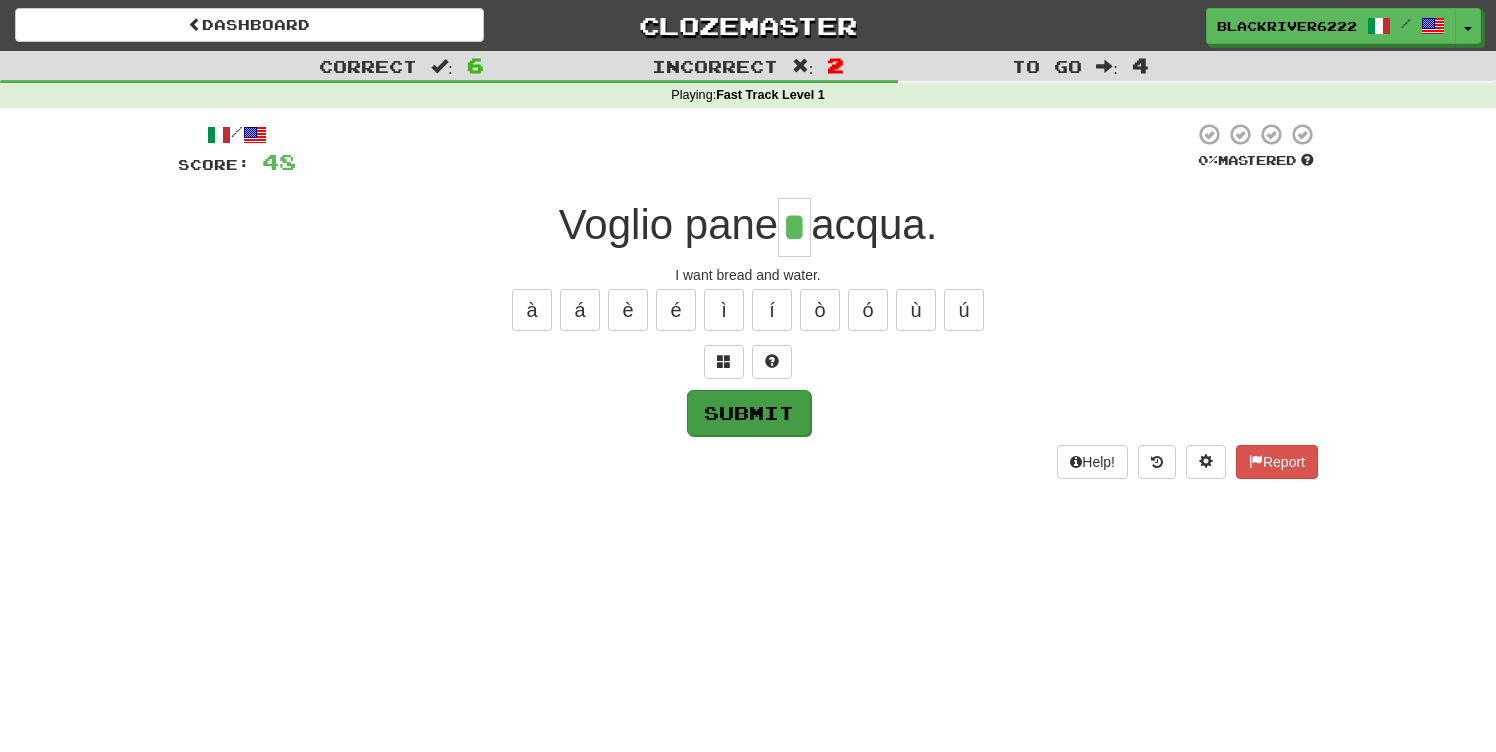 type on "*" 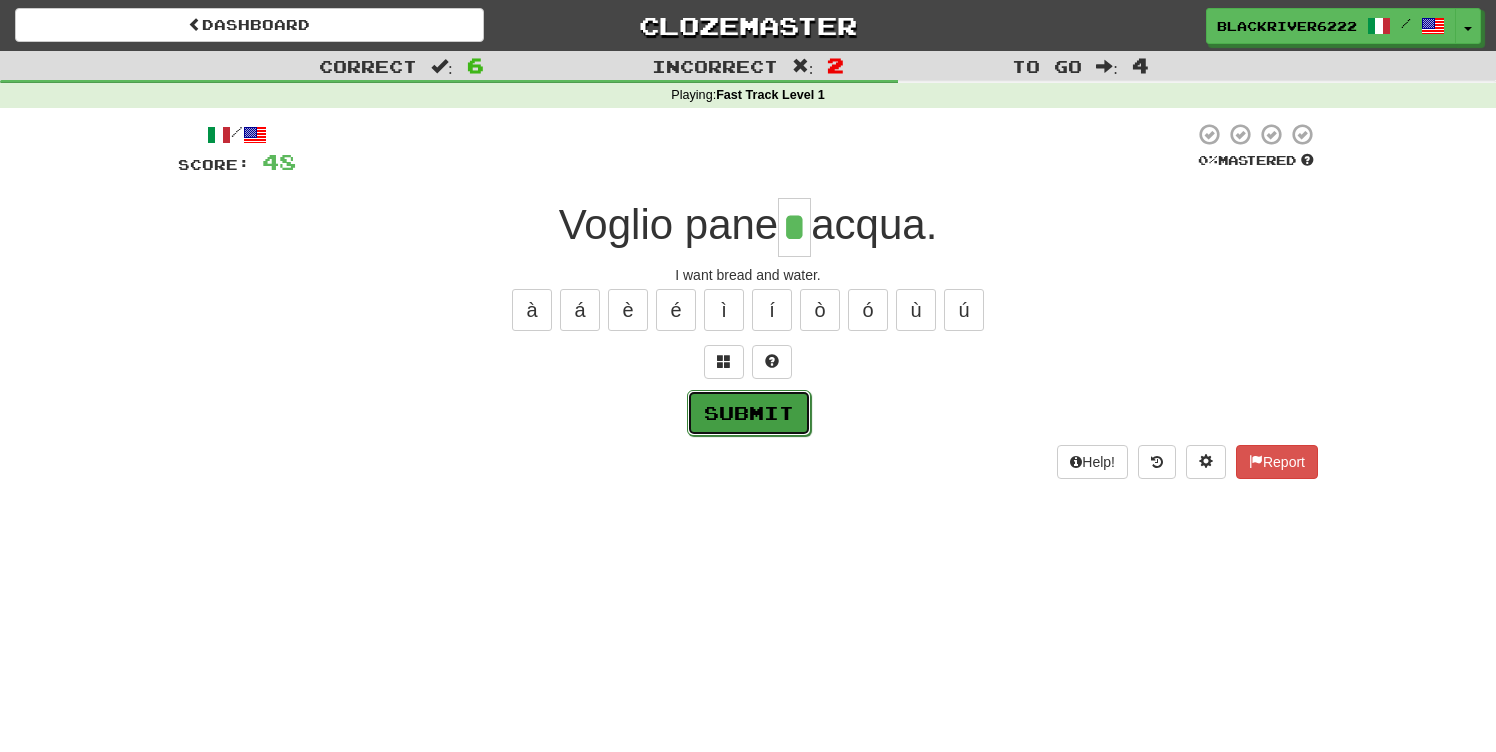 click on "Submit" at bounding box center (749, 413) 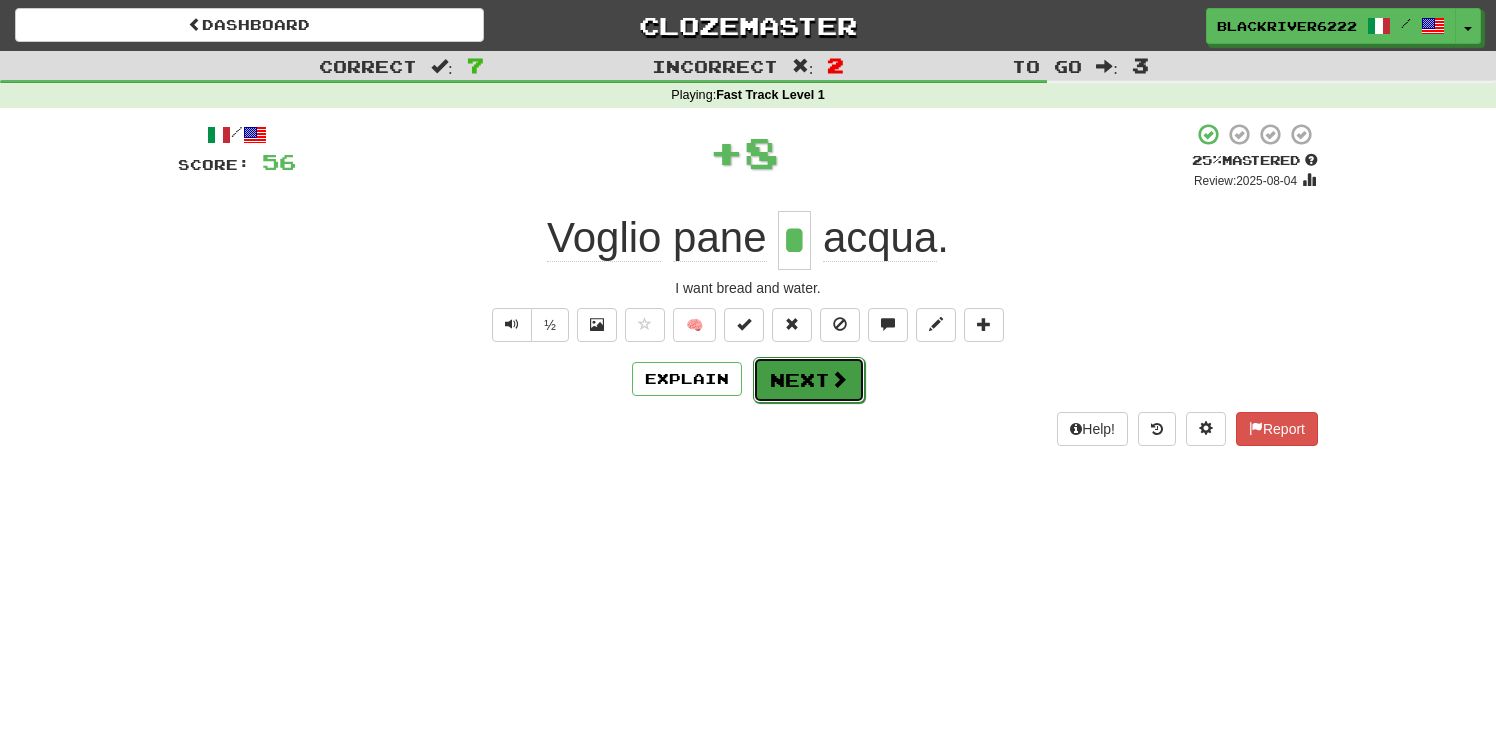 click on "Next" at bounding box center (809, 380) 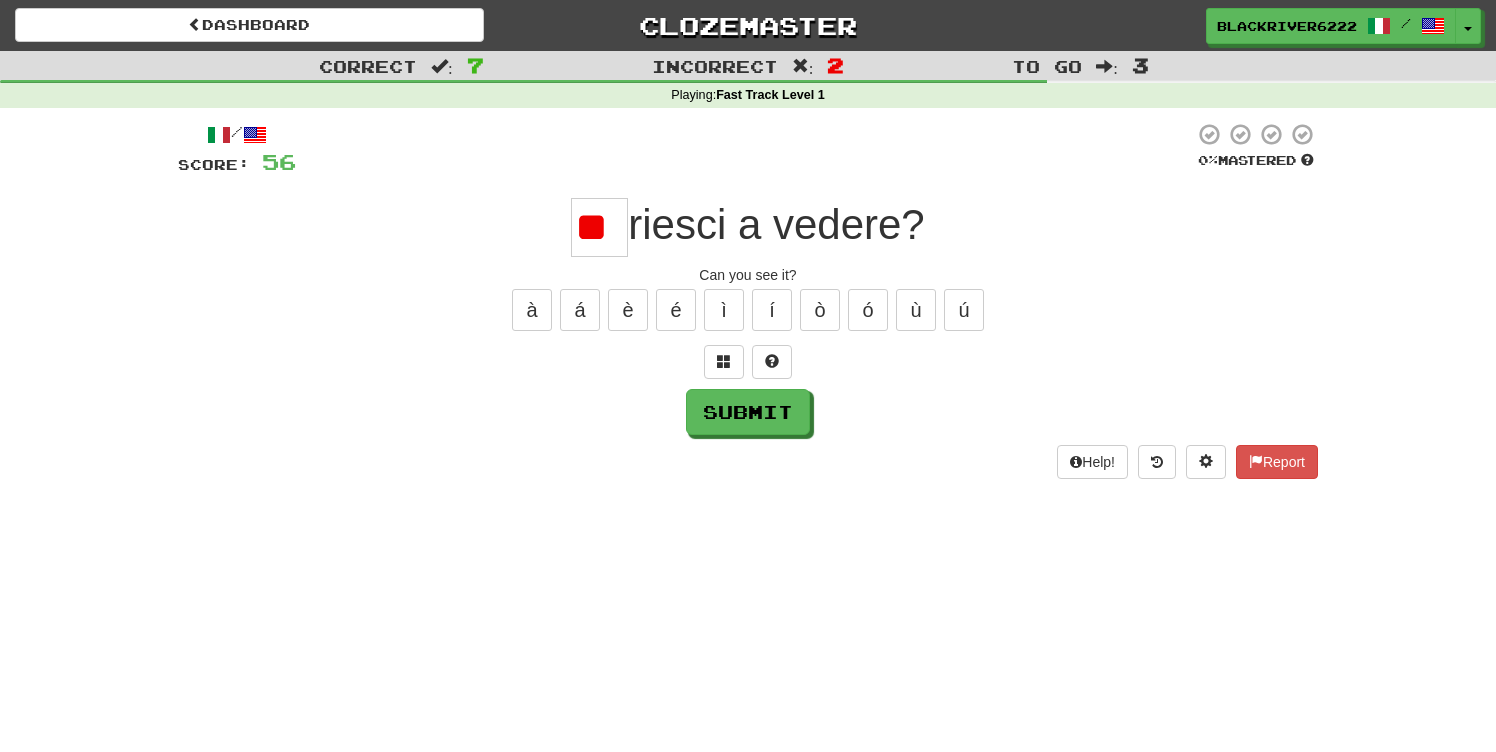 type on "*" 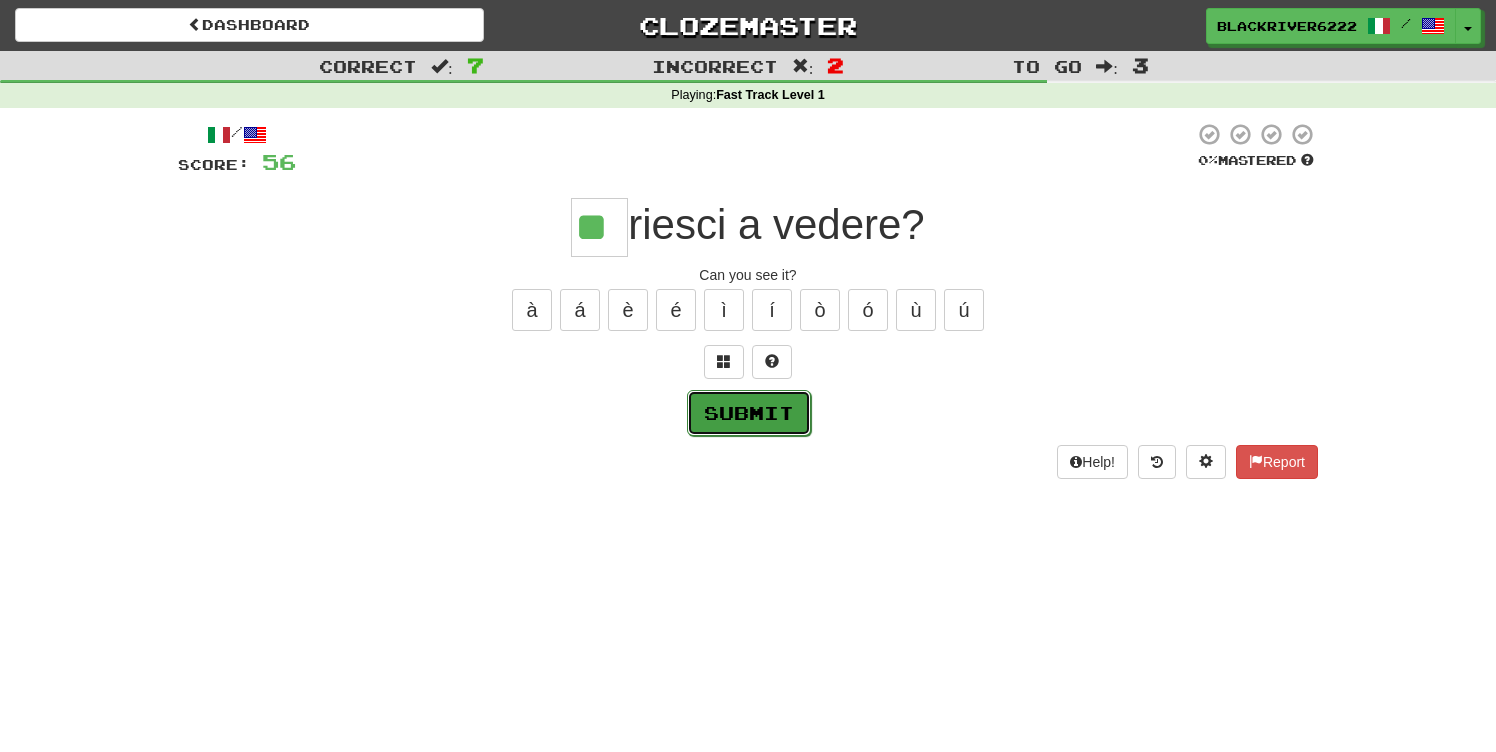 click on "Submit" at bounding box center (749, 413) 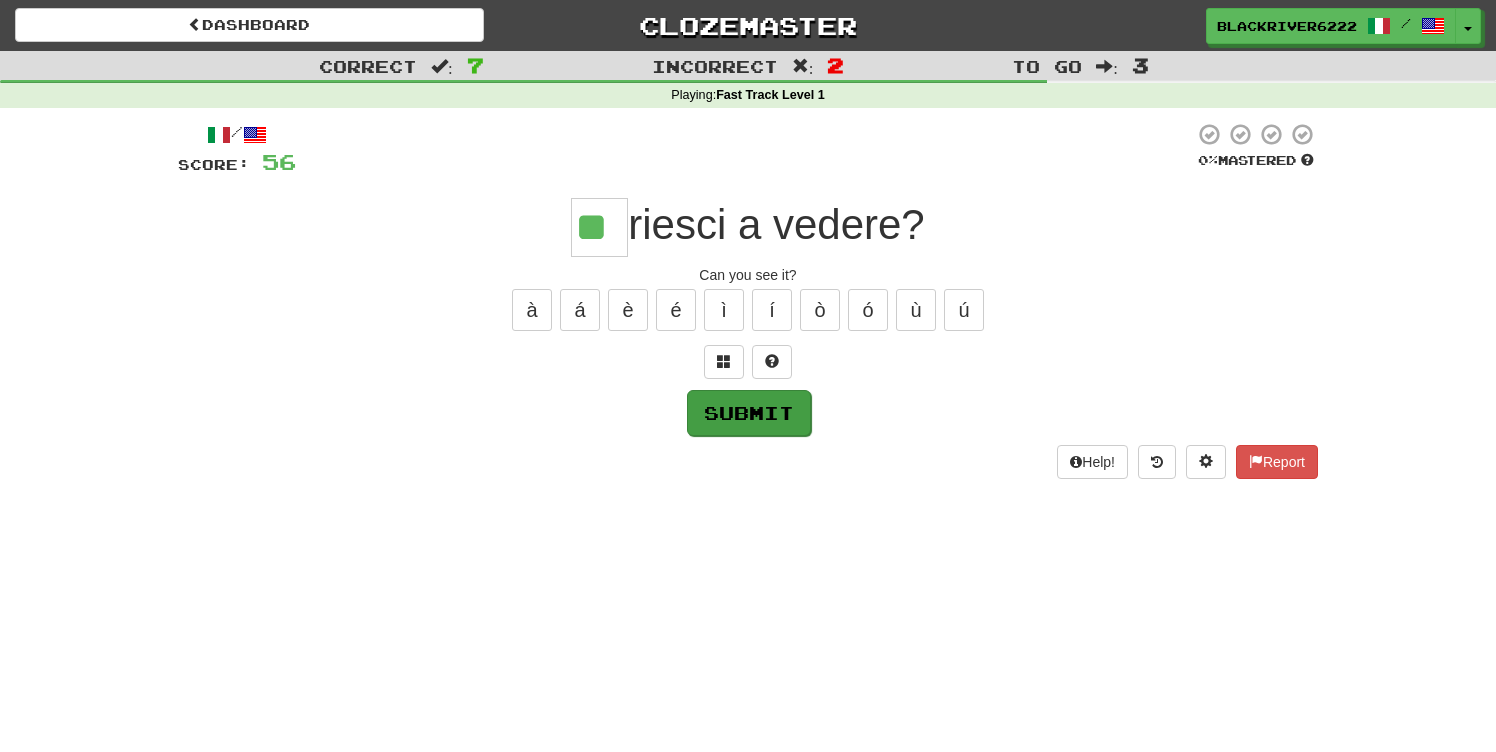 type on "**" 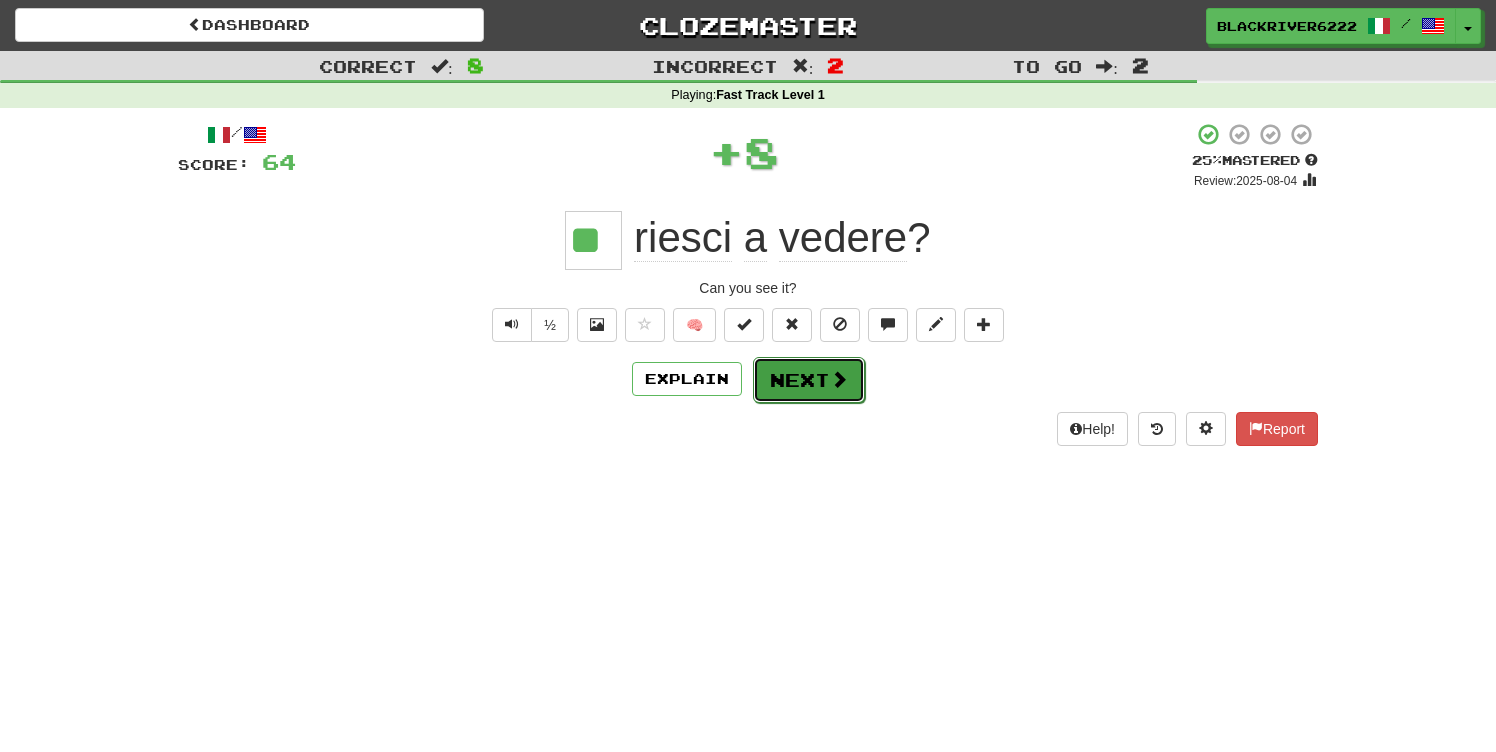 click on "Next" at bounding box center [809, 380] 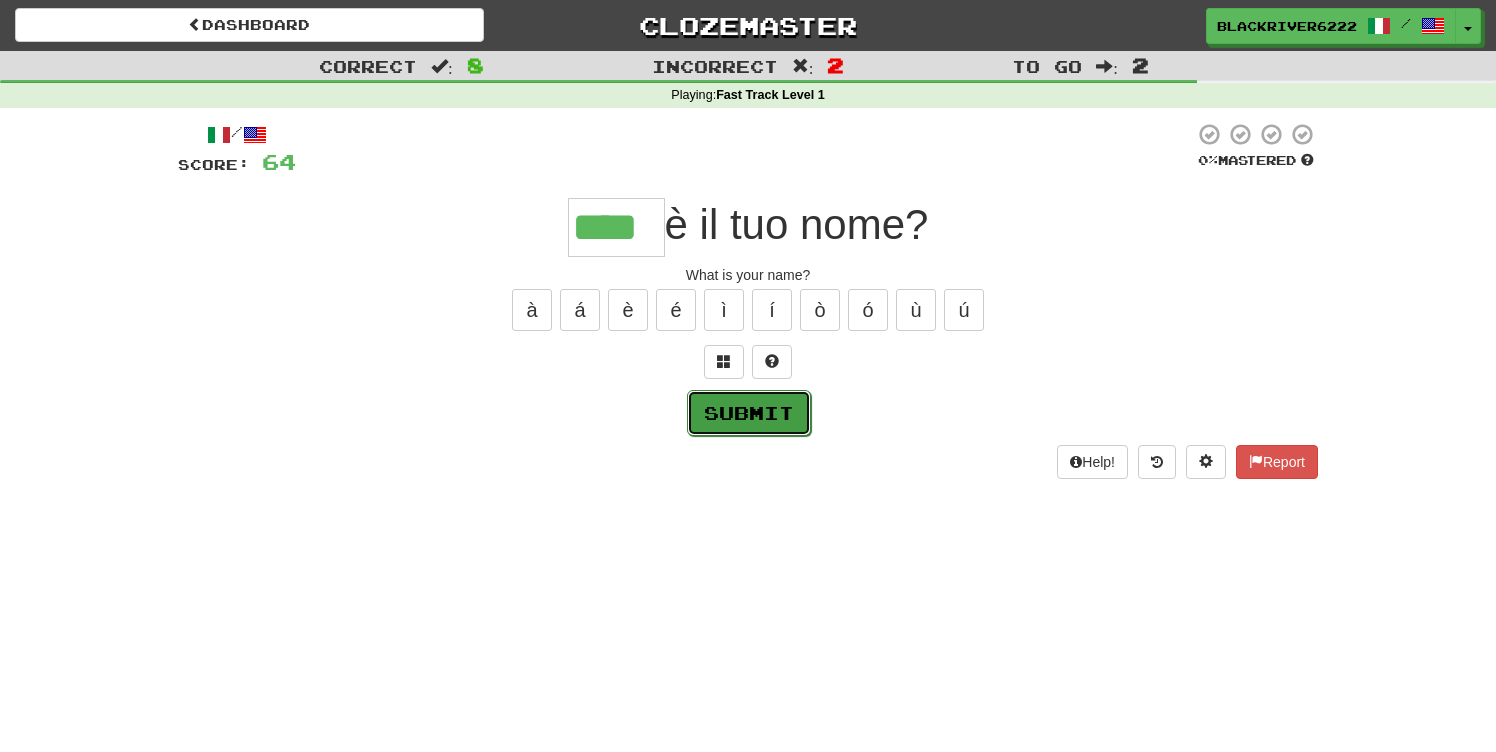 click on "Submit" at bounding box center (749, 413) 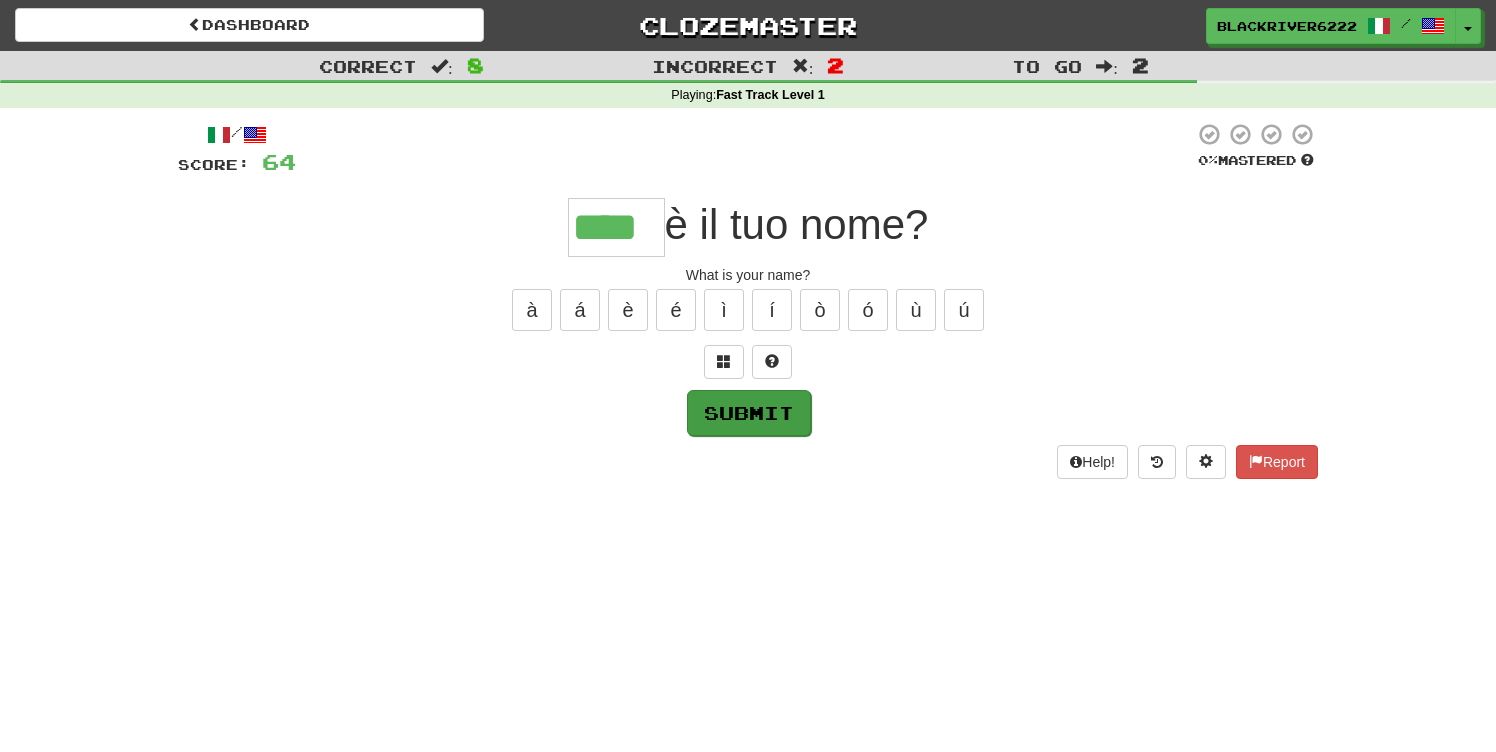 type on "****" 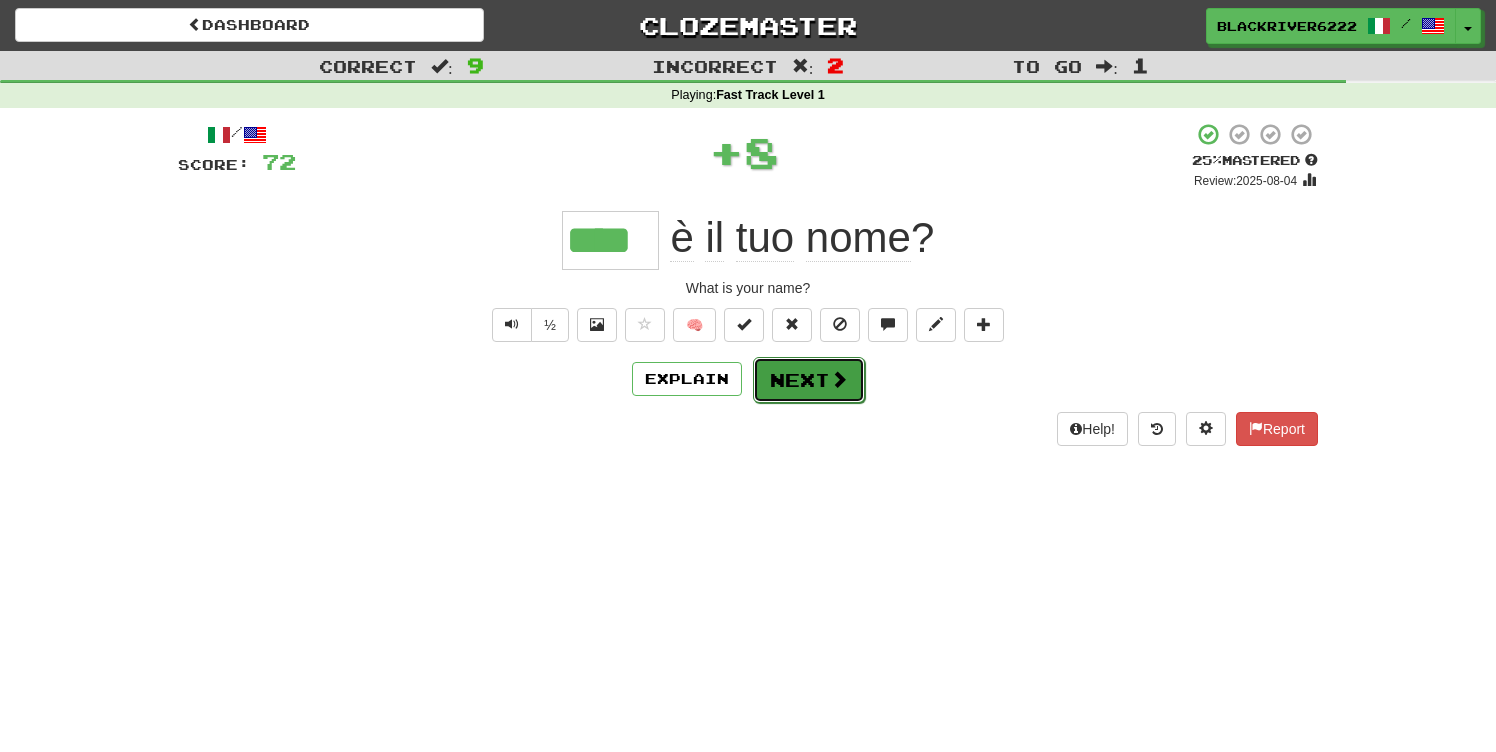 click on "Next" at bounding box center (809, 380) 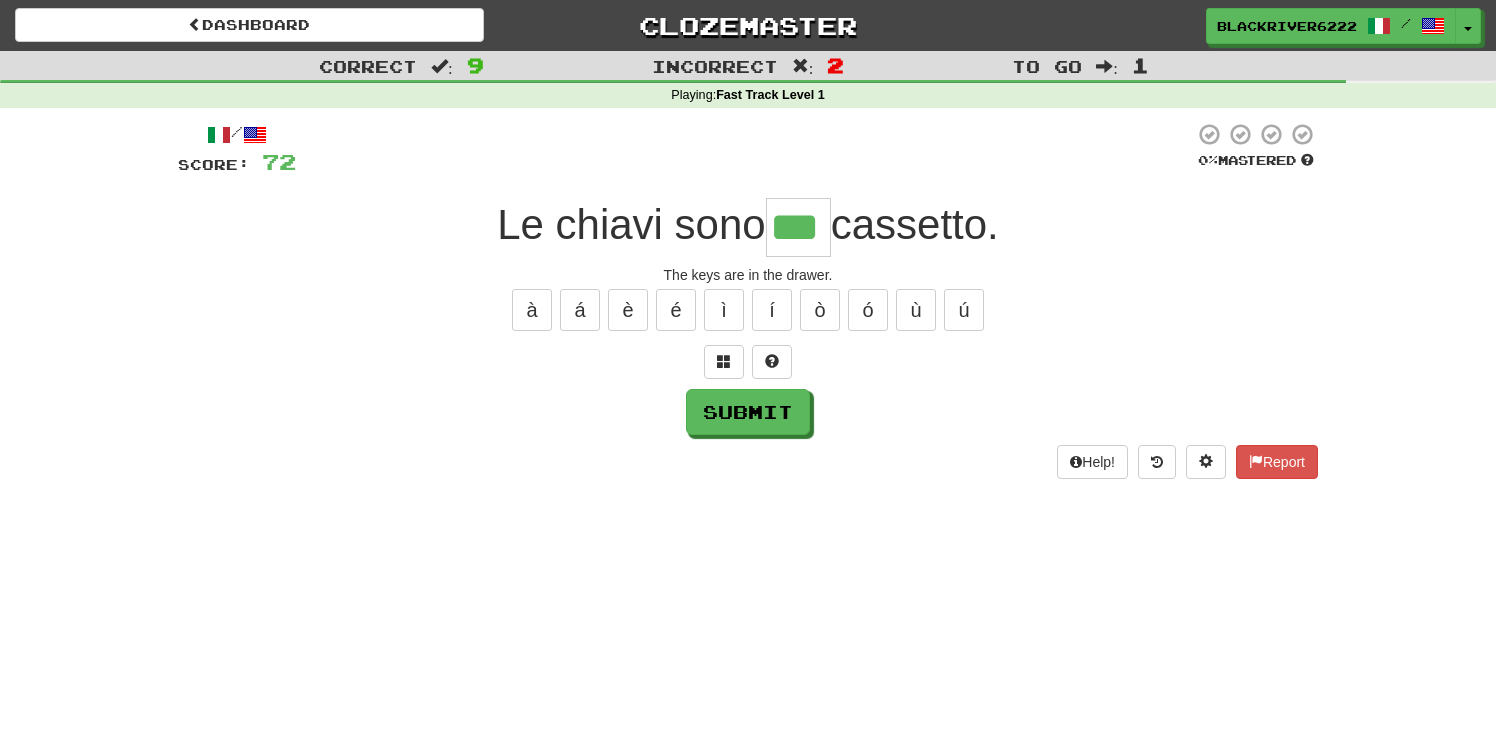 type on "***" 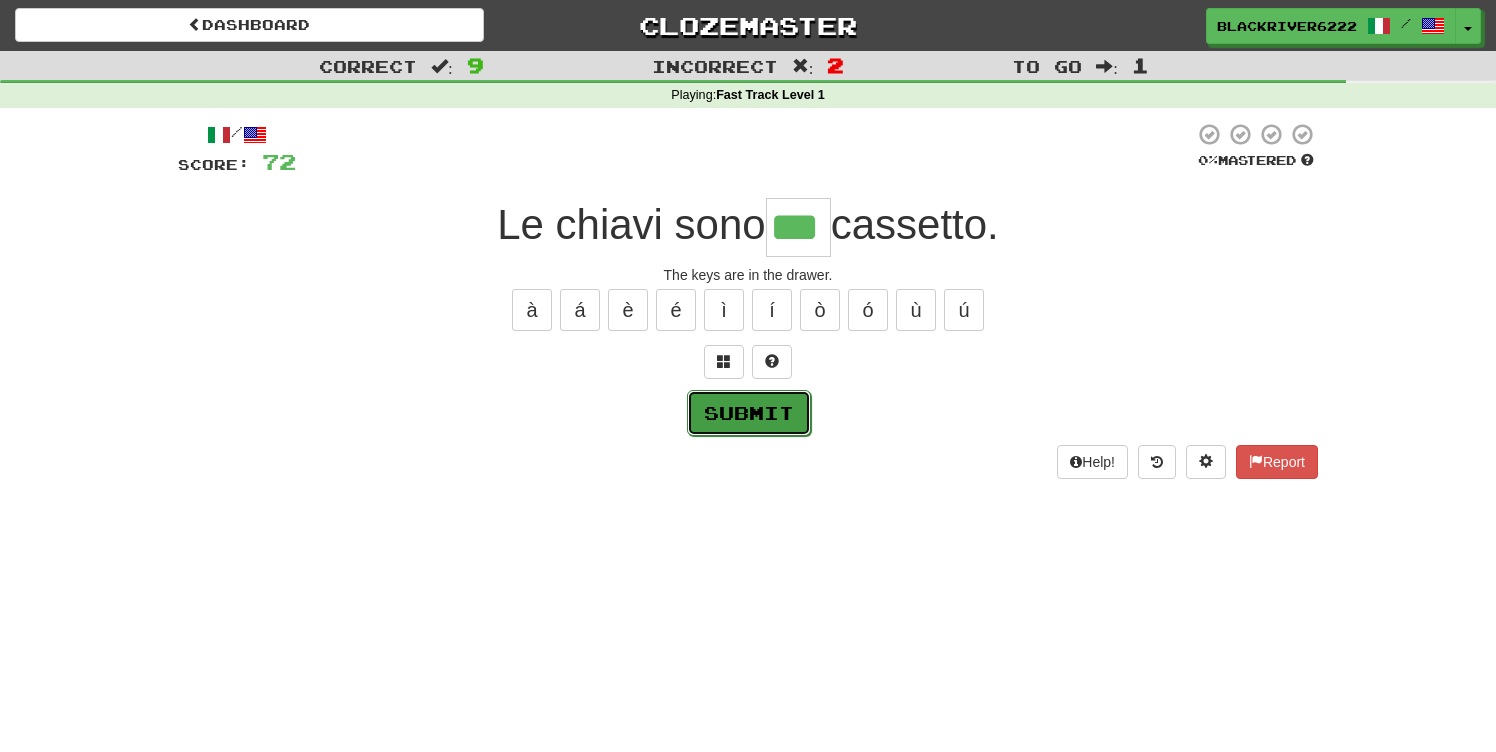 click on "Submit" at bounding box center (749, 413) 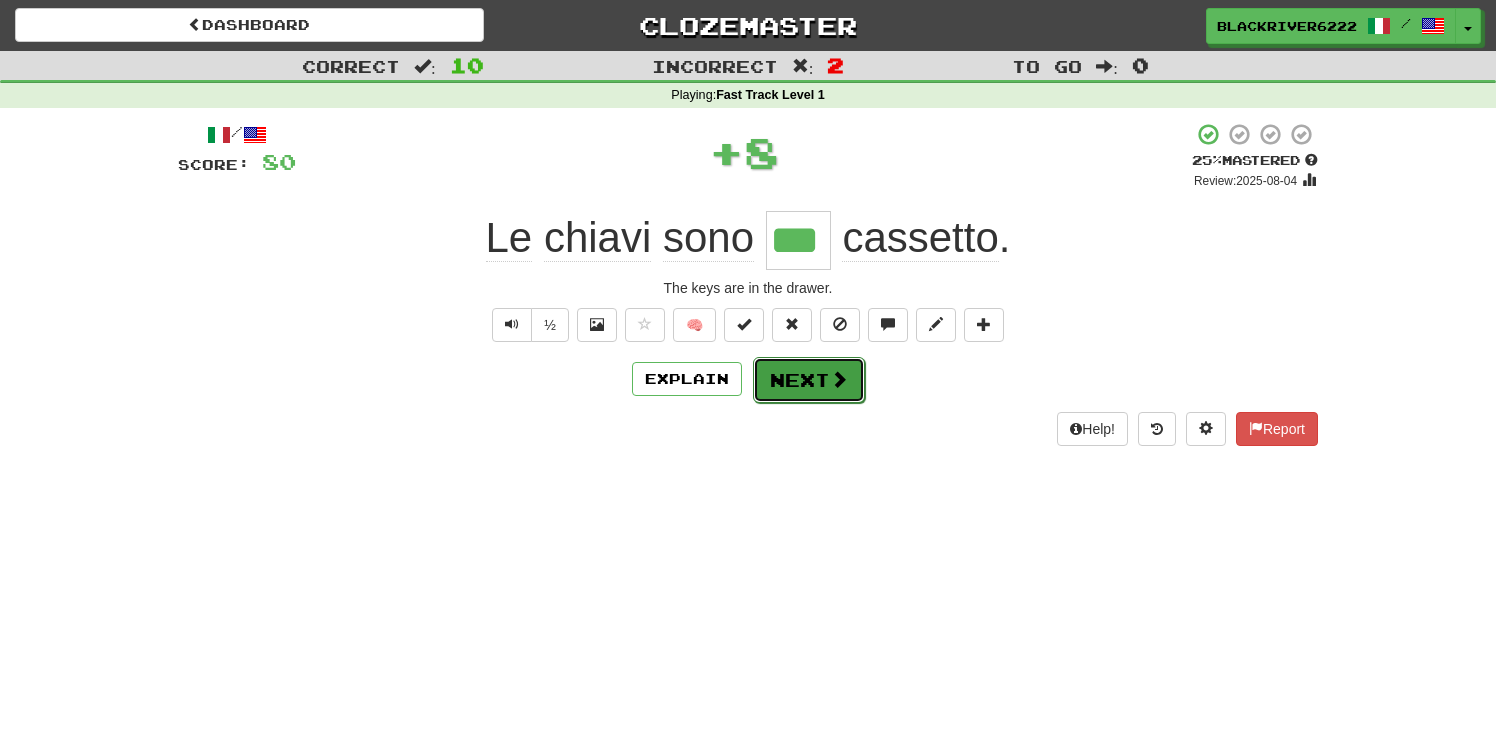 click on "Next" at bounding box center (809, 380) 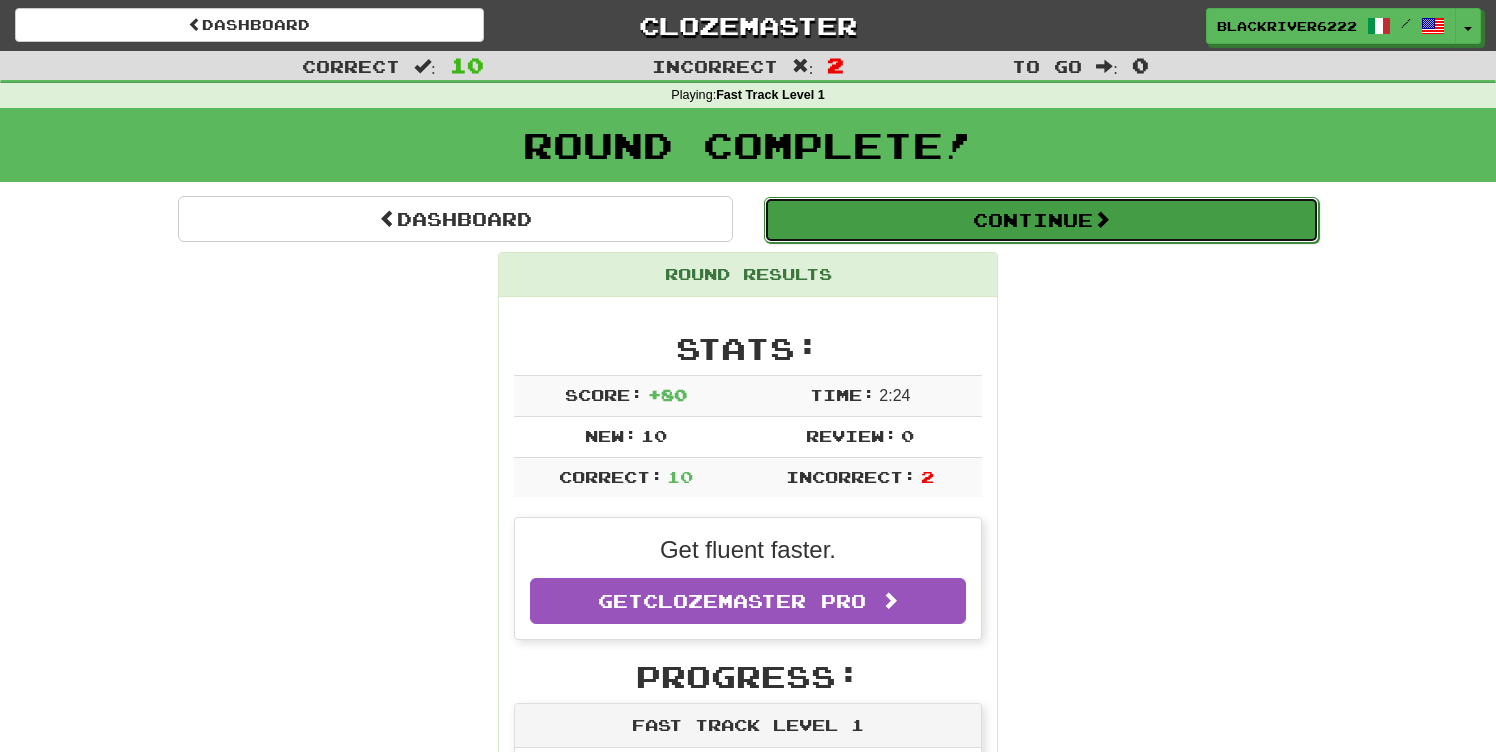 click on "Continue" at bounding box center (1041, 220) 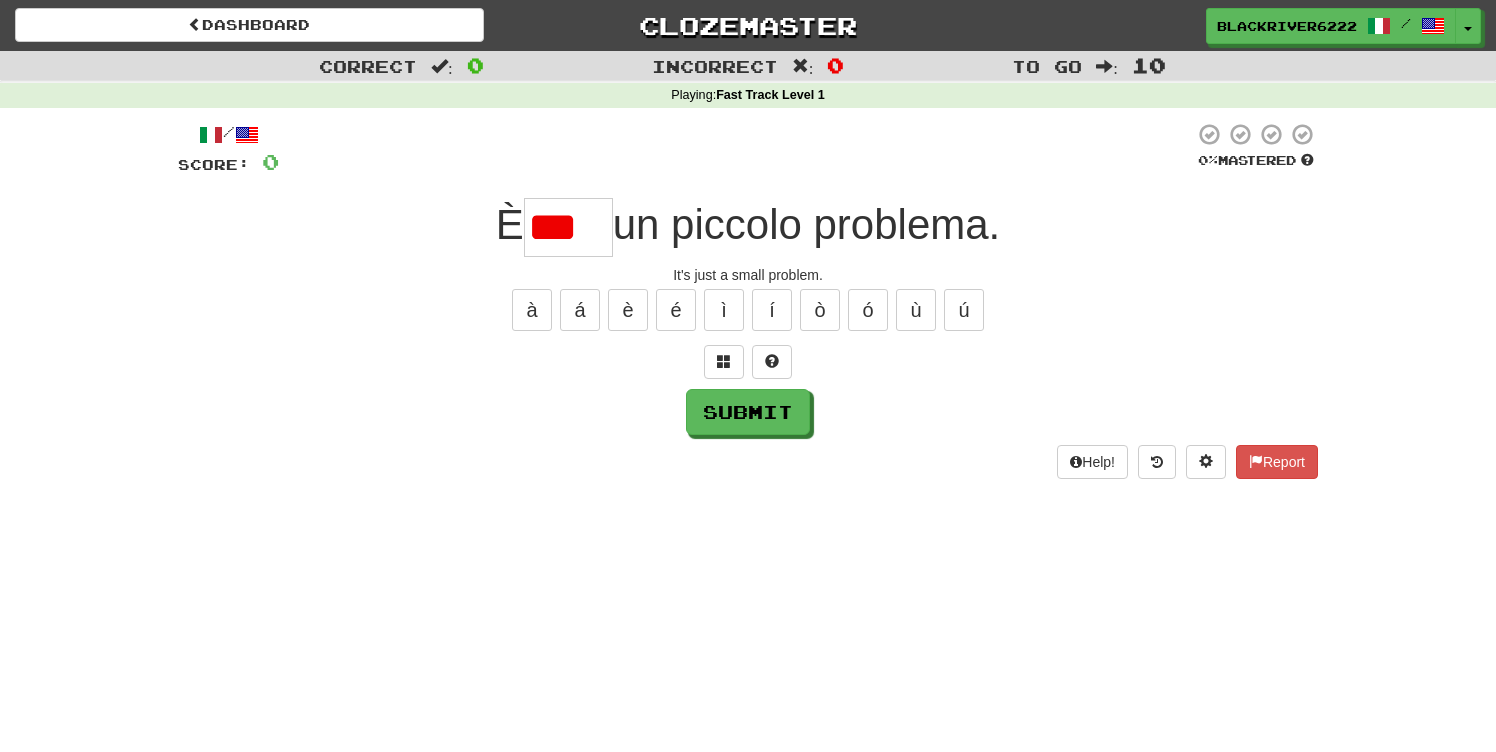 scroll, scrollTop: 0, scrollLeft: 0, axis: both 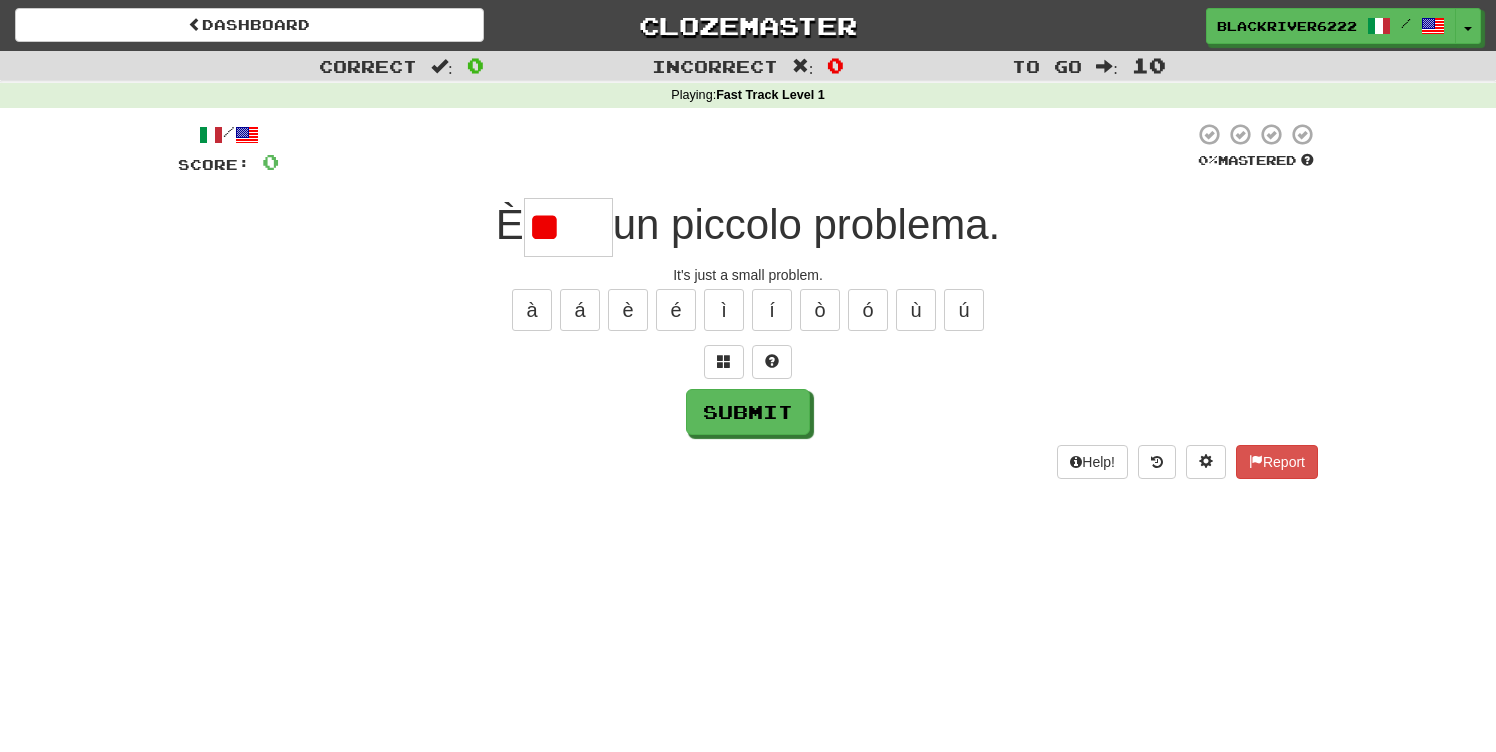 type on "*" 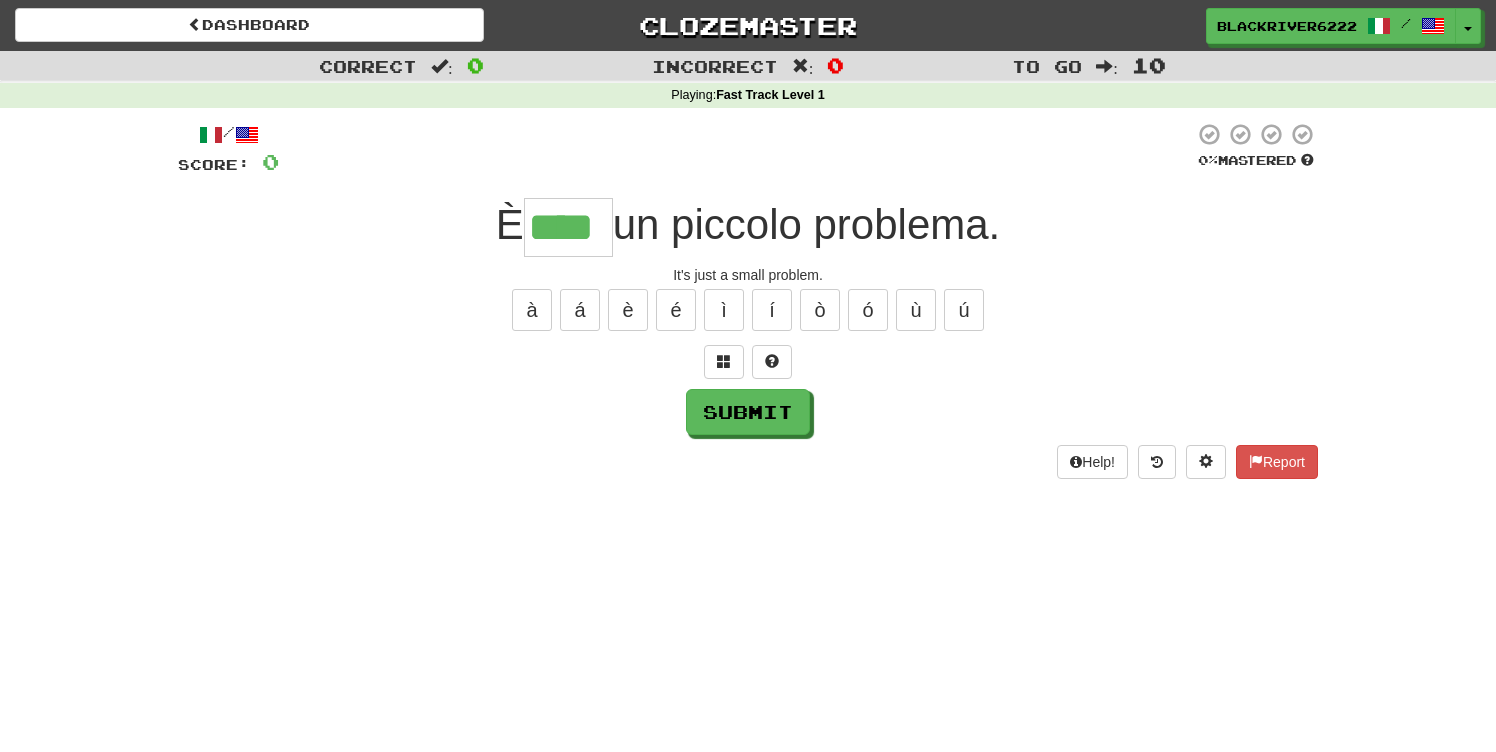 type on "****" 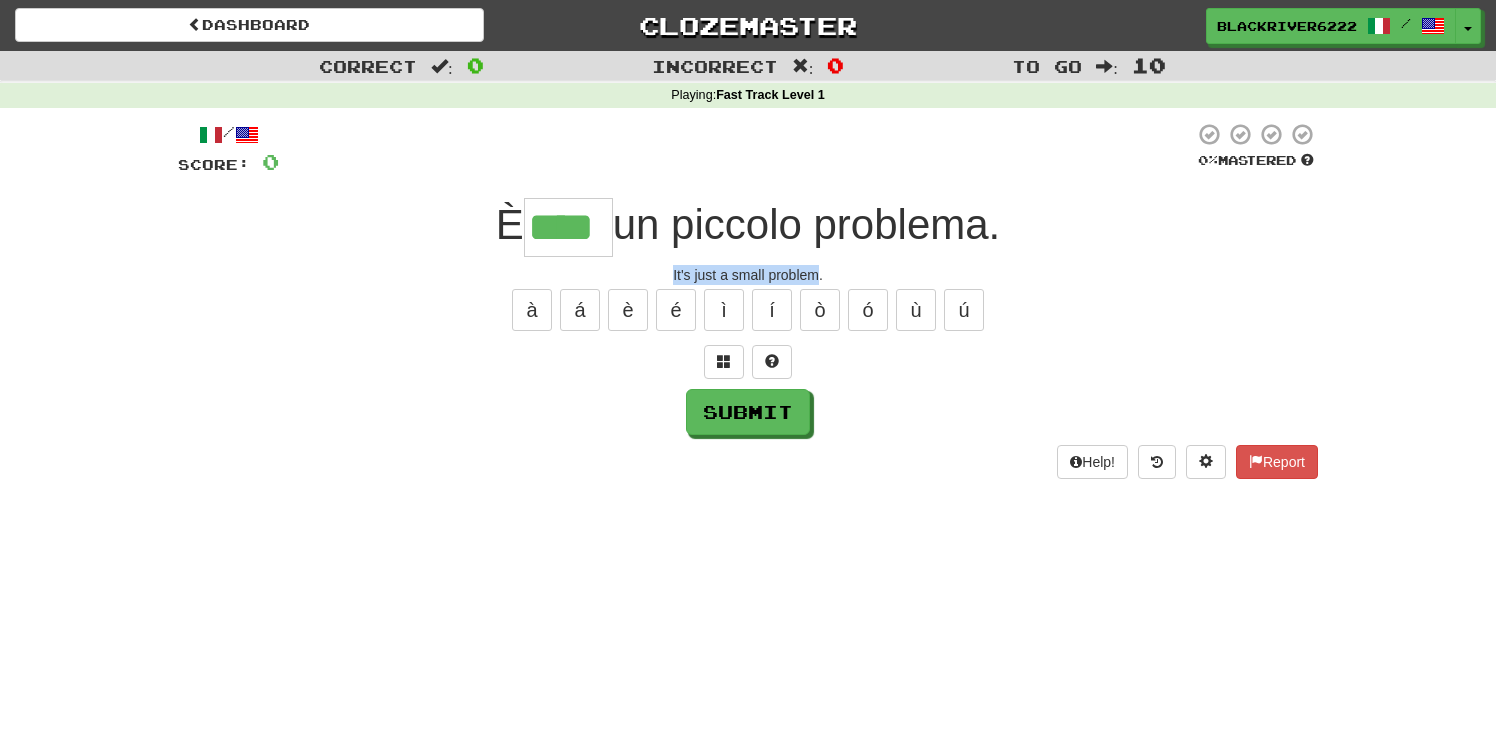 drag, startPoint x: 821, startPoint y: 272, endPoint x: 669, endPoint y: 277, distance: 152.08221 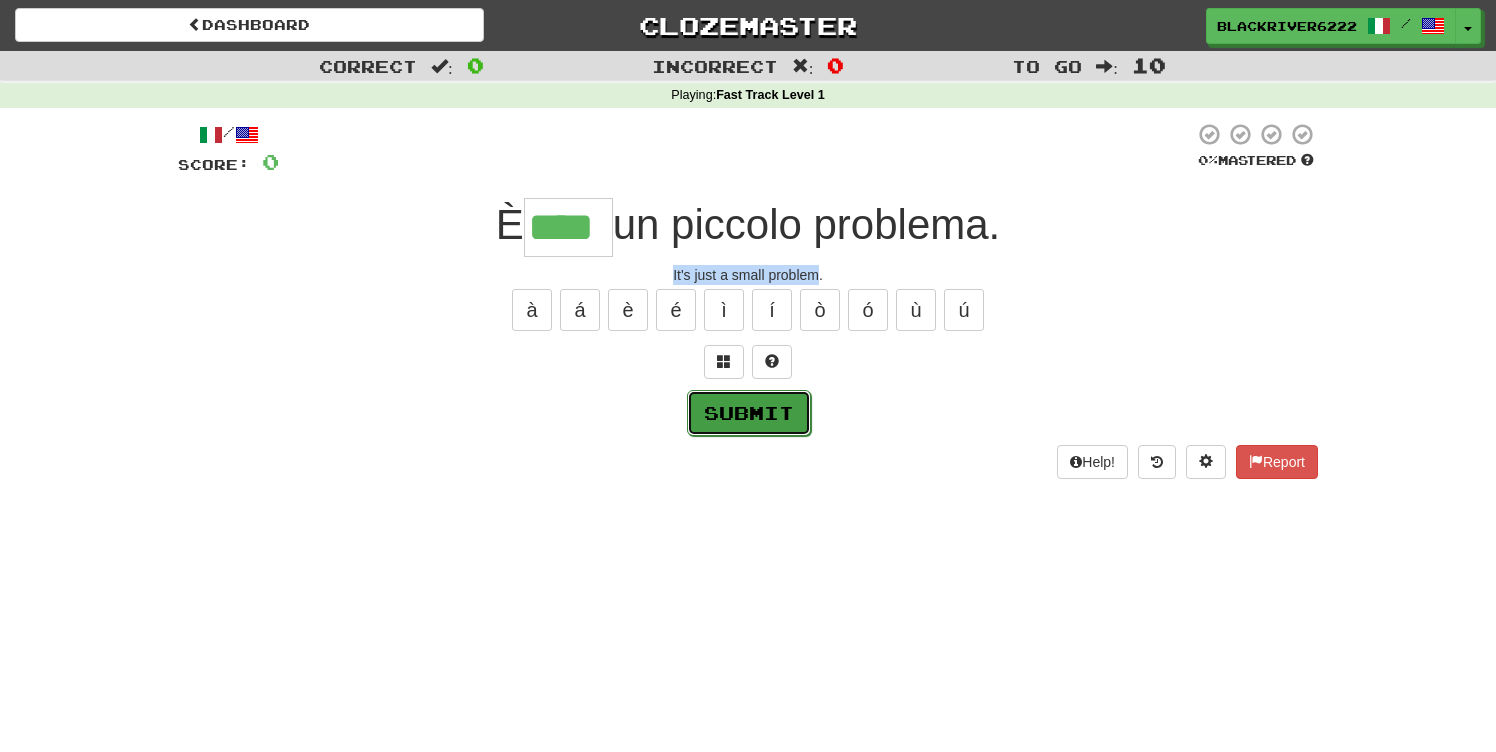 click on "Submit" at bounding box center (749, 413) 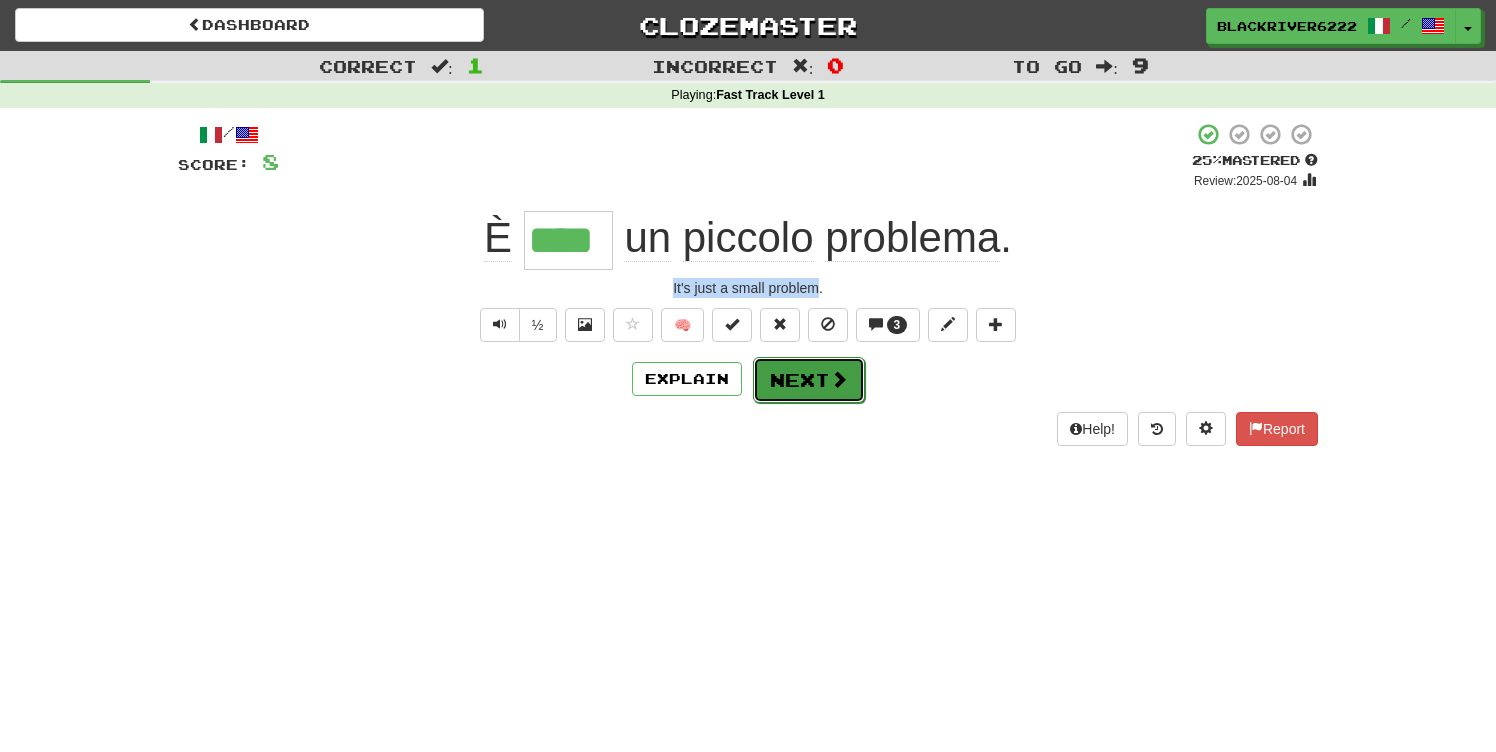 click on "Next" at bounding box center (809, 380) 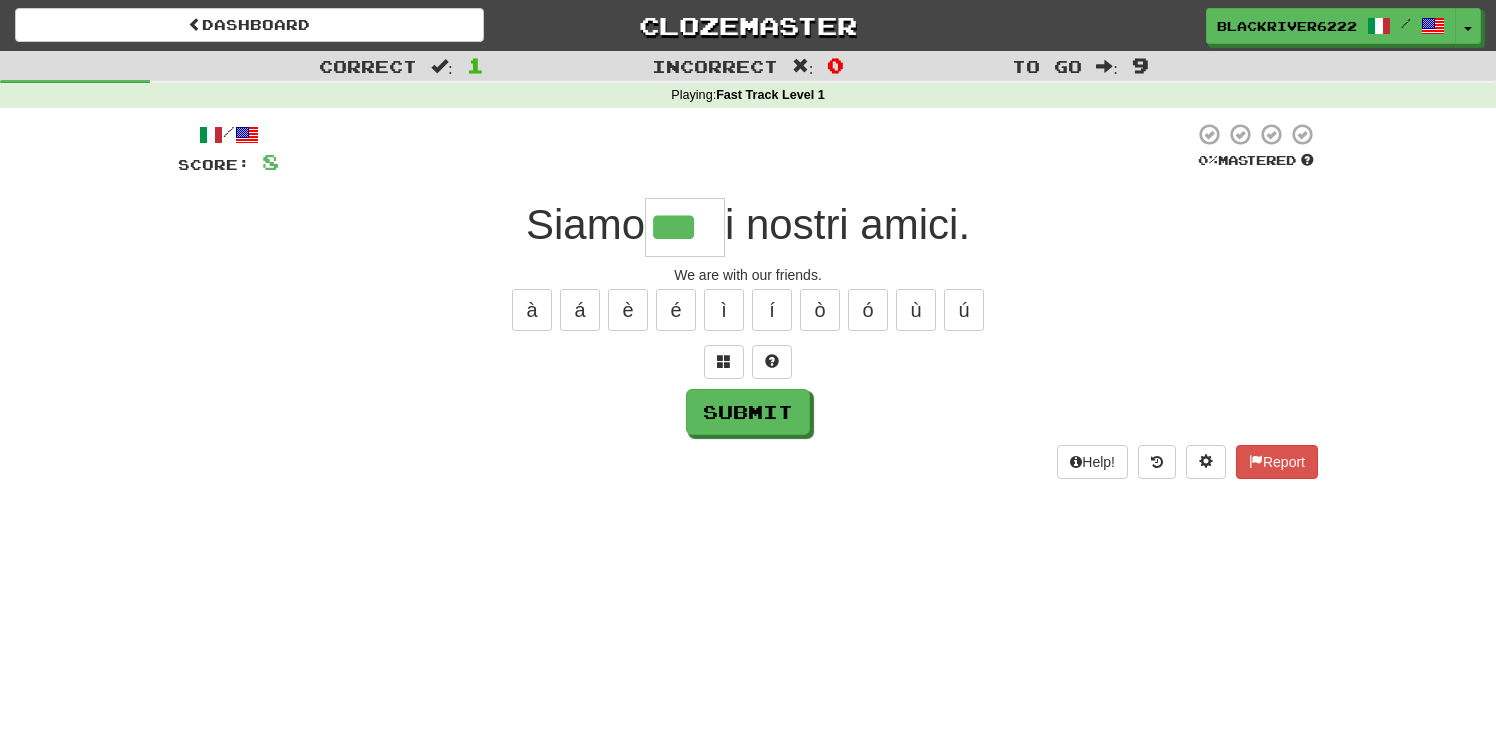 type on "***" 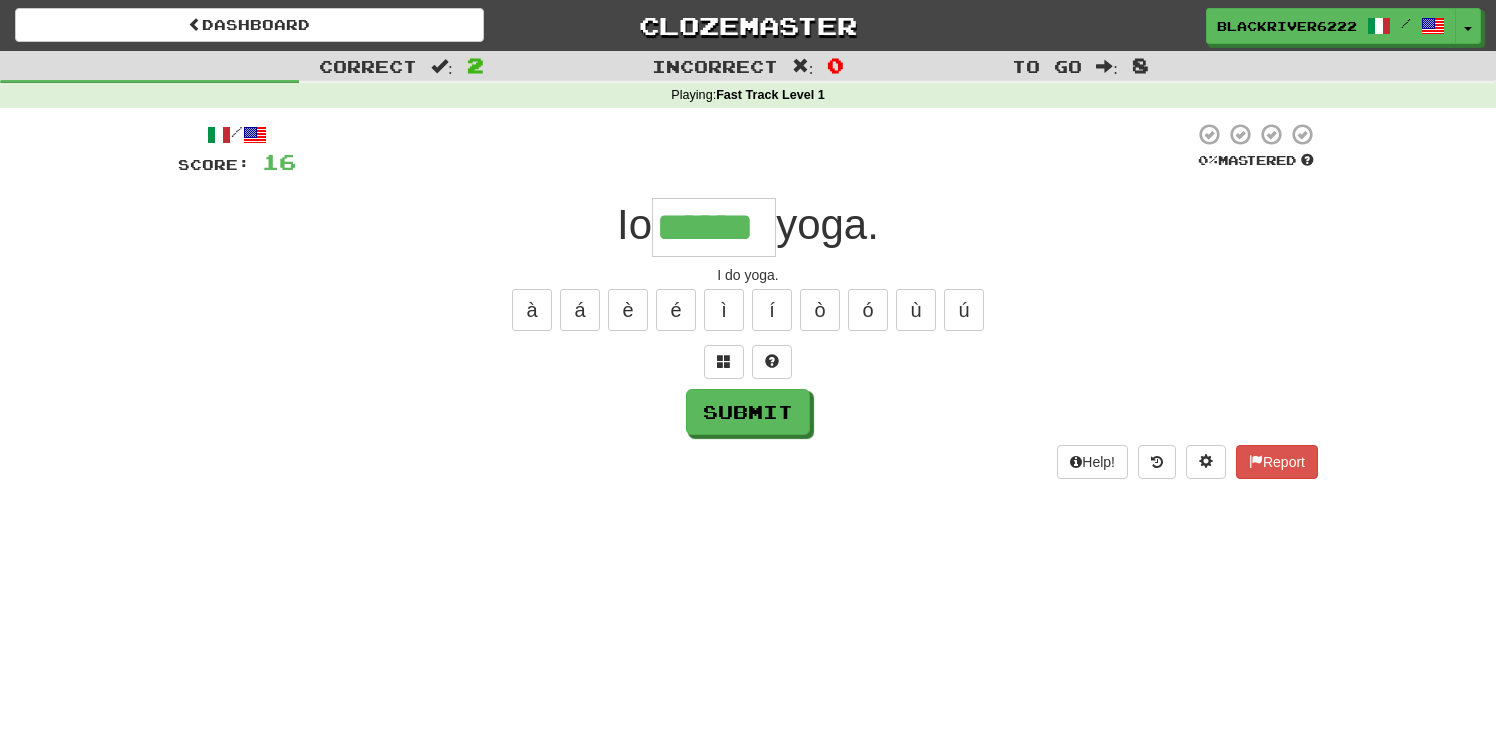 type on "******" 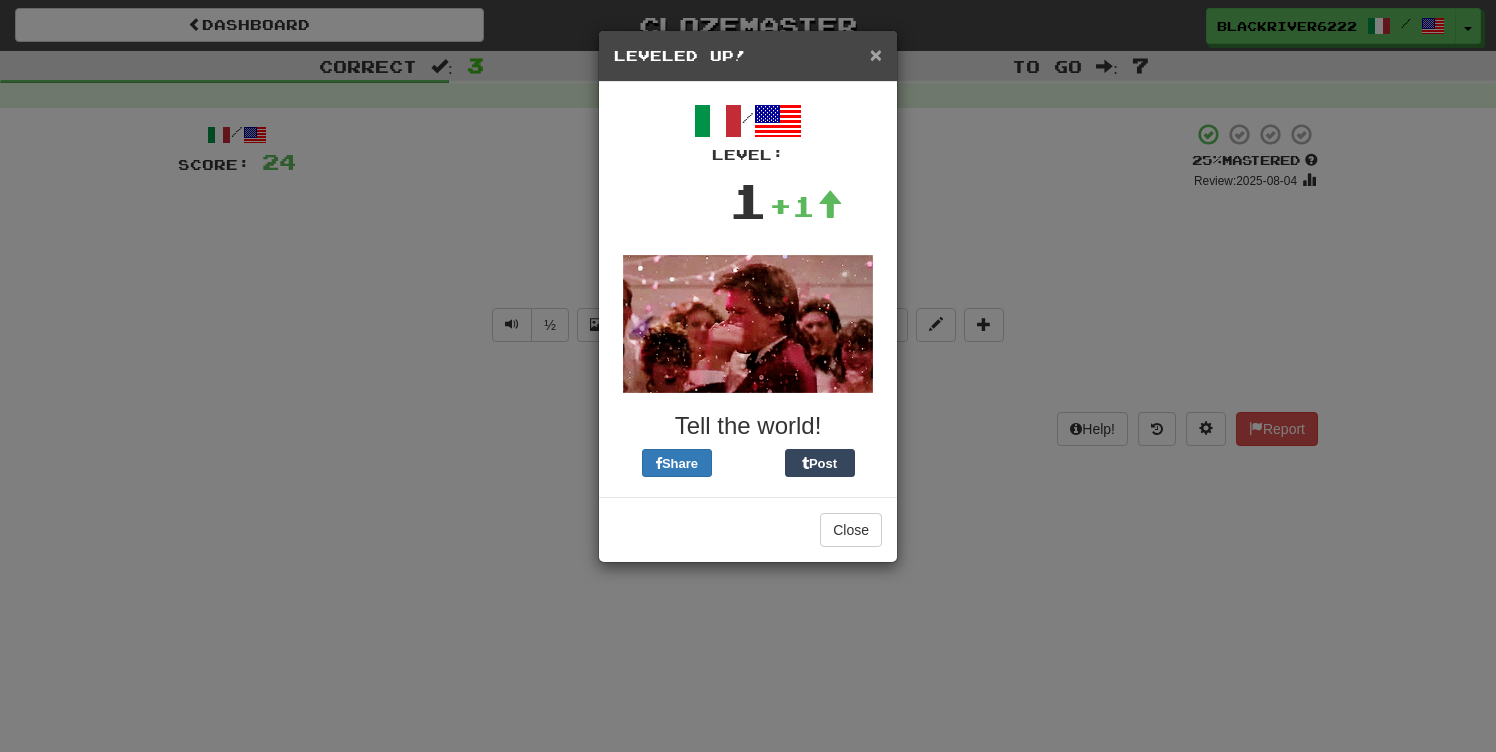 click on "×" at bounding box center (876, 54) 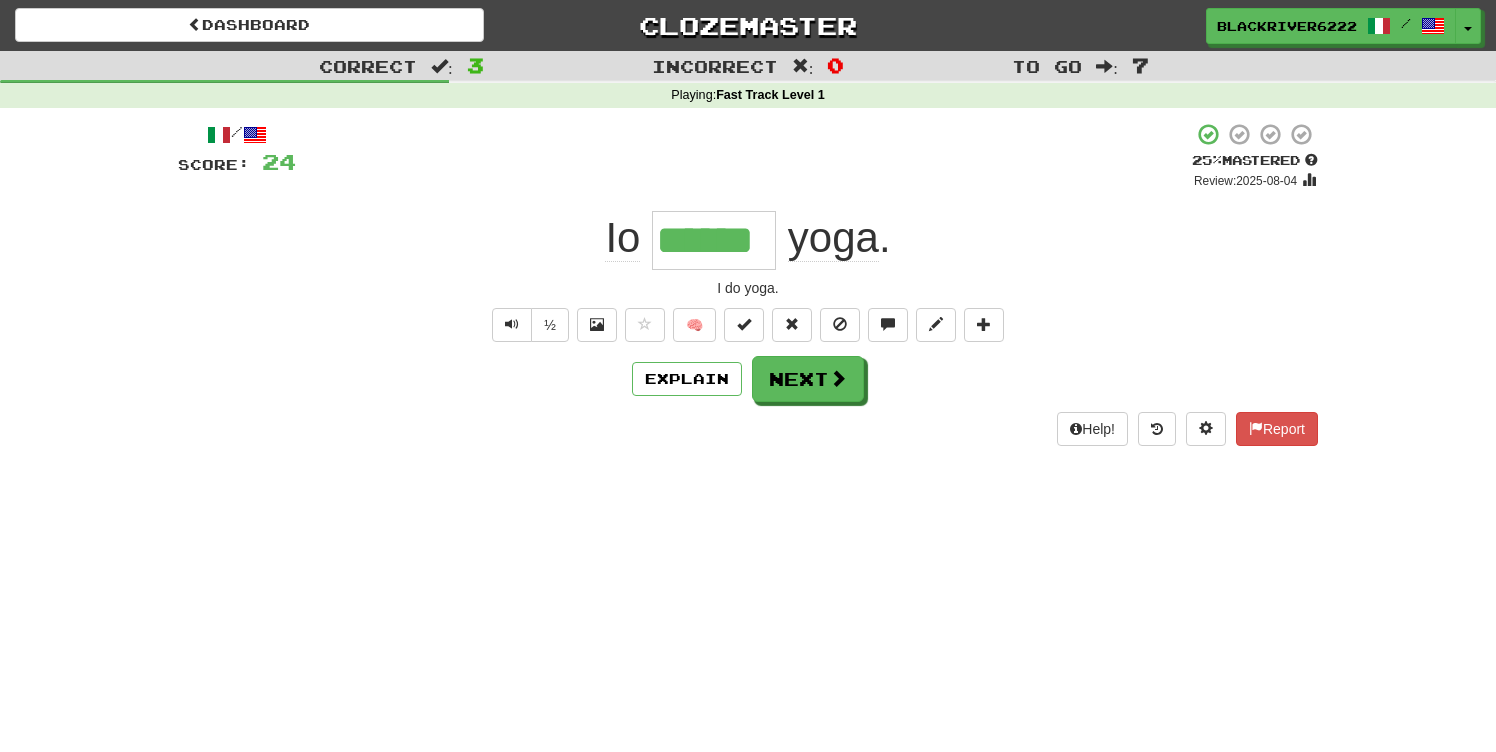 click on "/  Score:   24 + 8 25 %  Mastered Review:  2025-08-04 [NAME]   ******   yoga . I do yoga. ½ 🧠 Explain Next  Help!  Report" at bounding box center (748, 284) 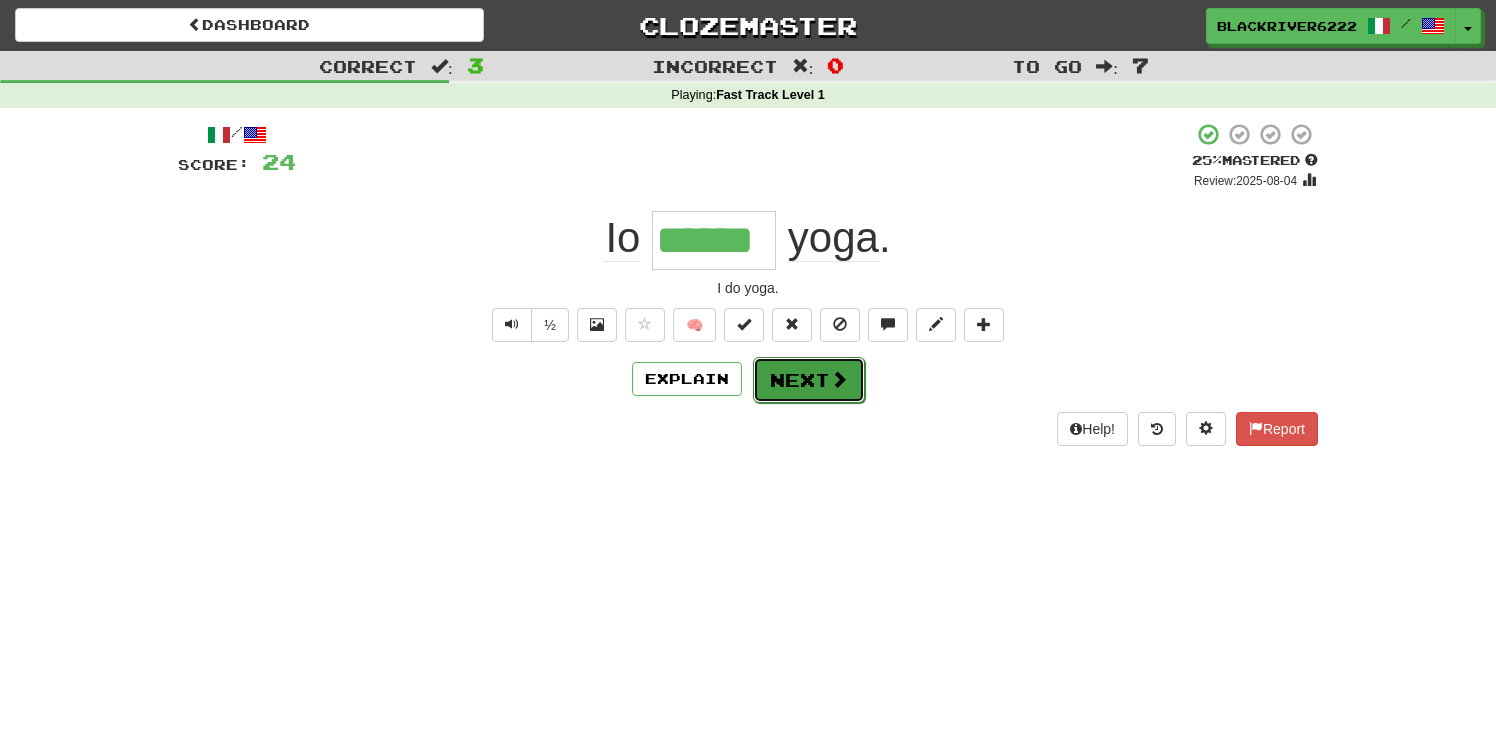click on "Next" at bounding box center [809, 380] 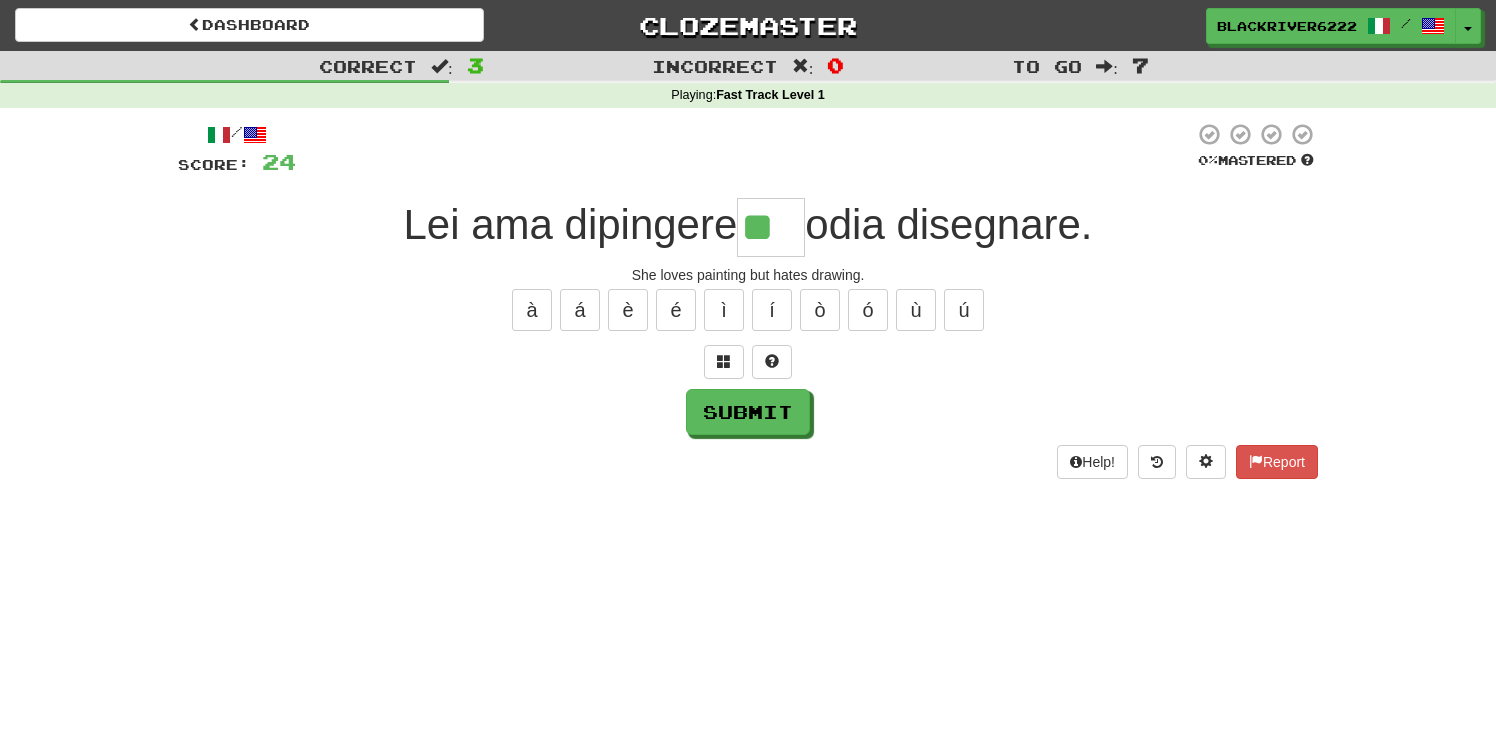 type on "**" 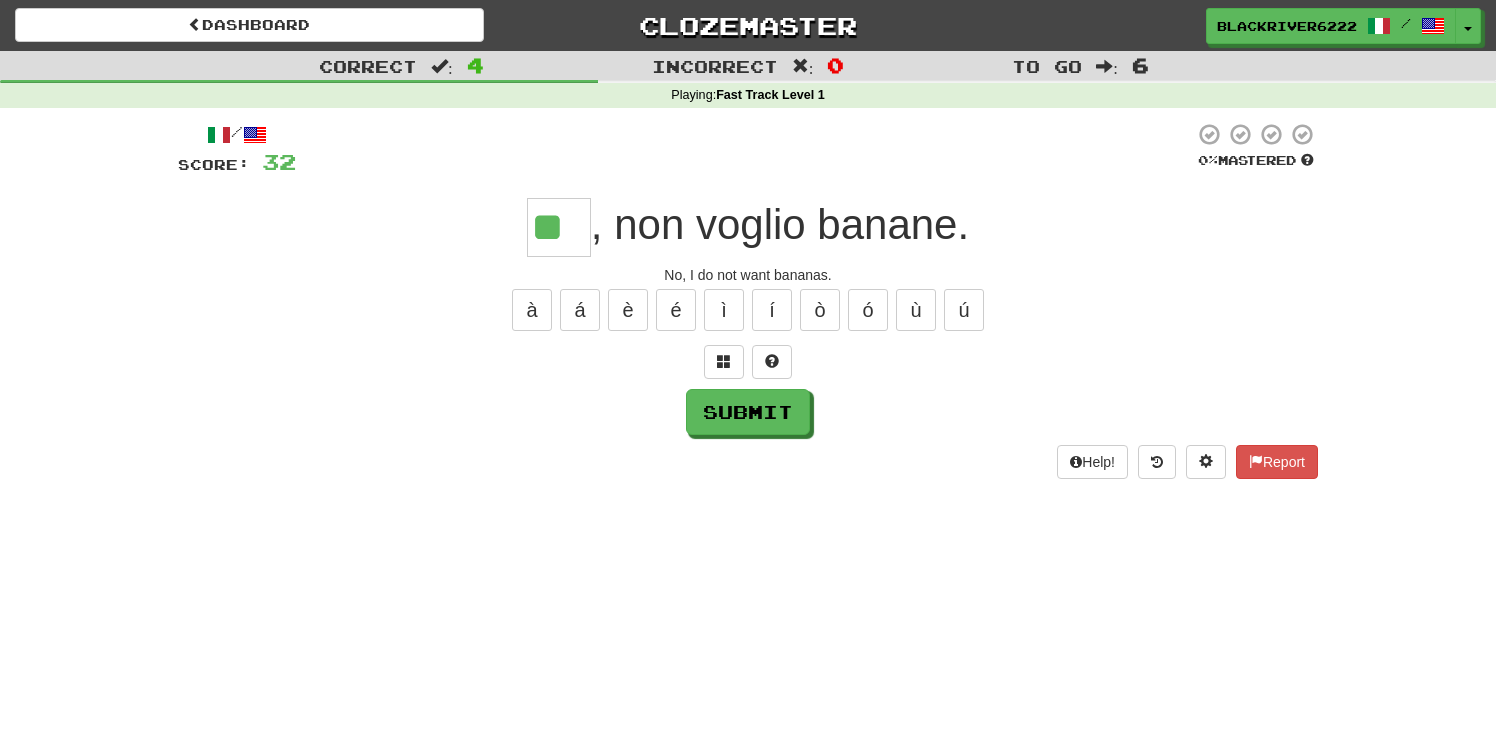 type on "**" 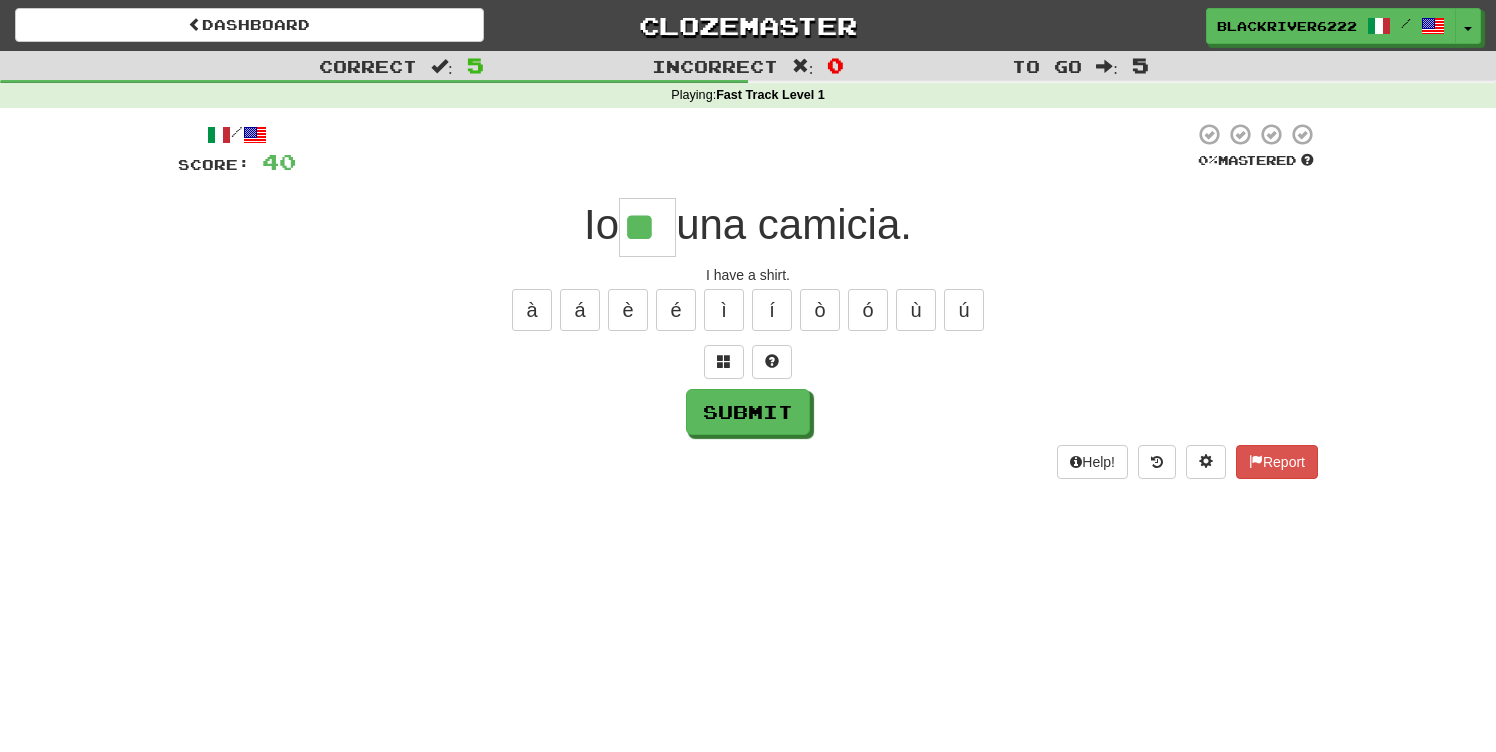 type on "**" 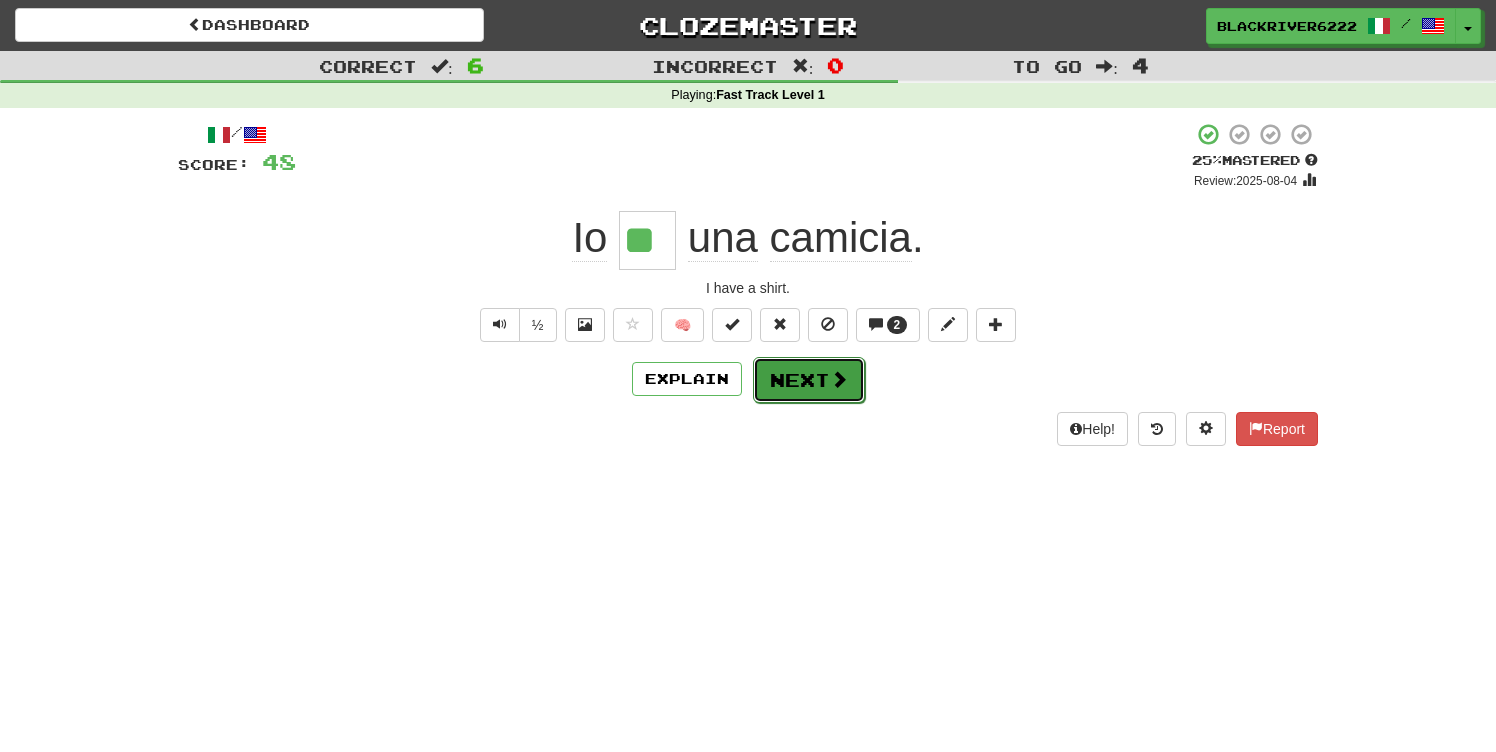 click on "Next" at bounding box center (809, 380) 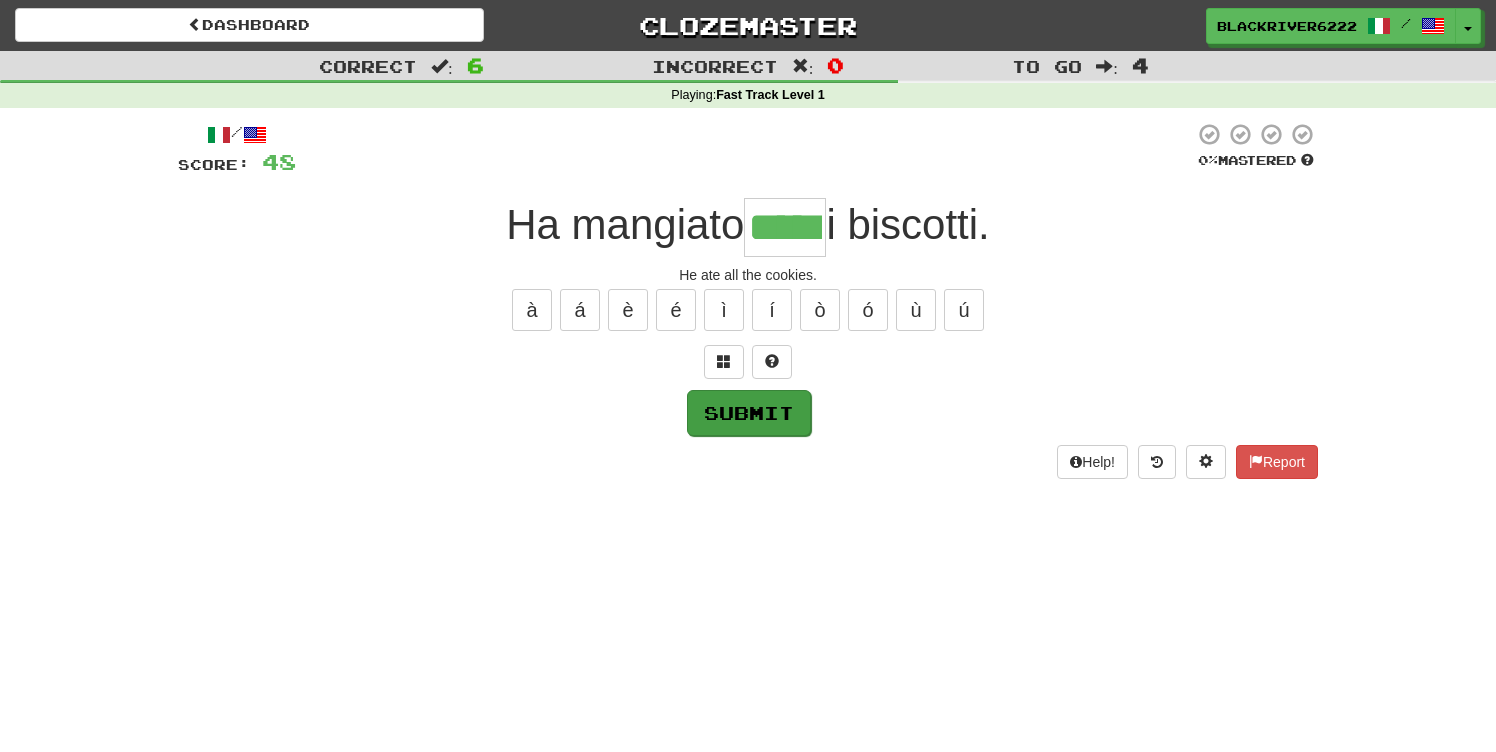 type on "*****" 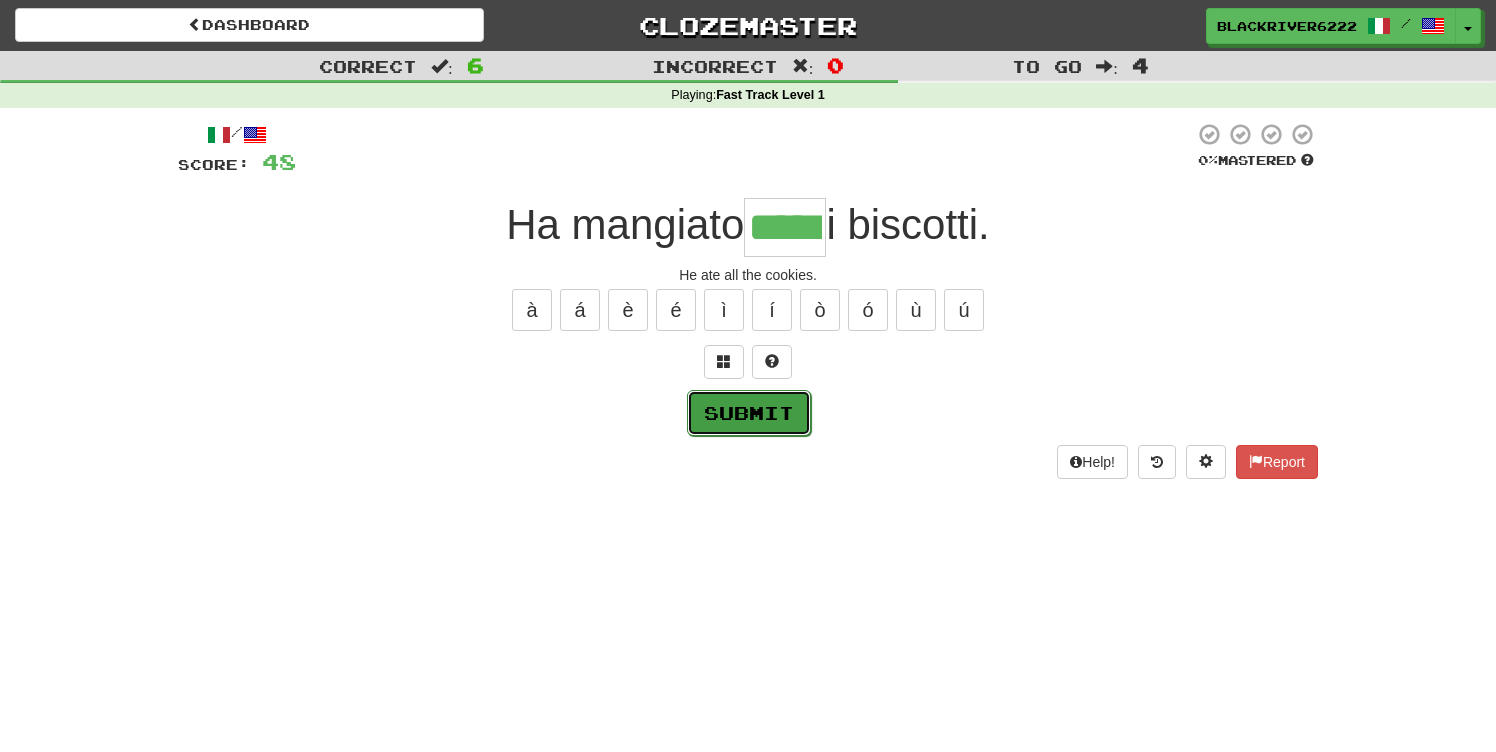 click on "Submit" at bounding box center [749, 413] 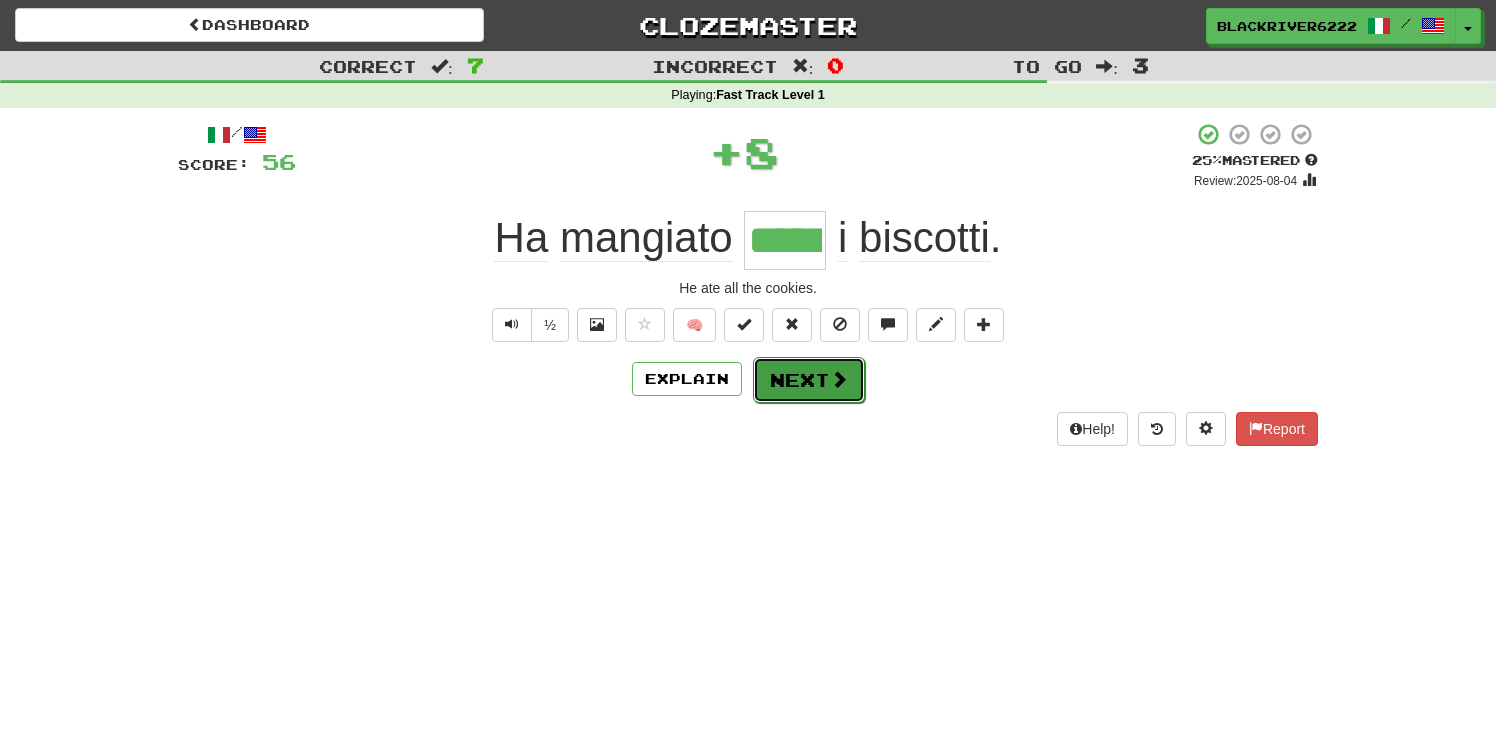 click on "Next" at bounding box center (809, 380) 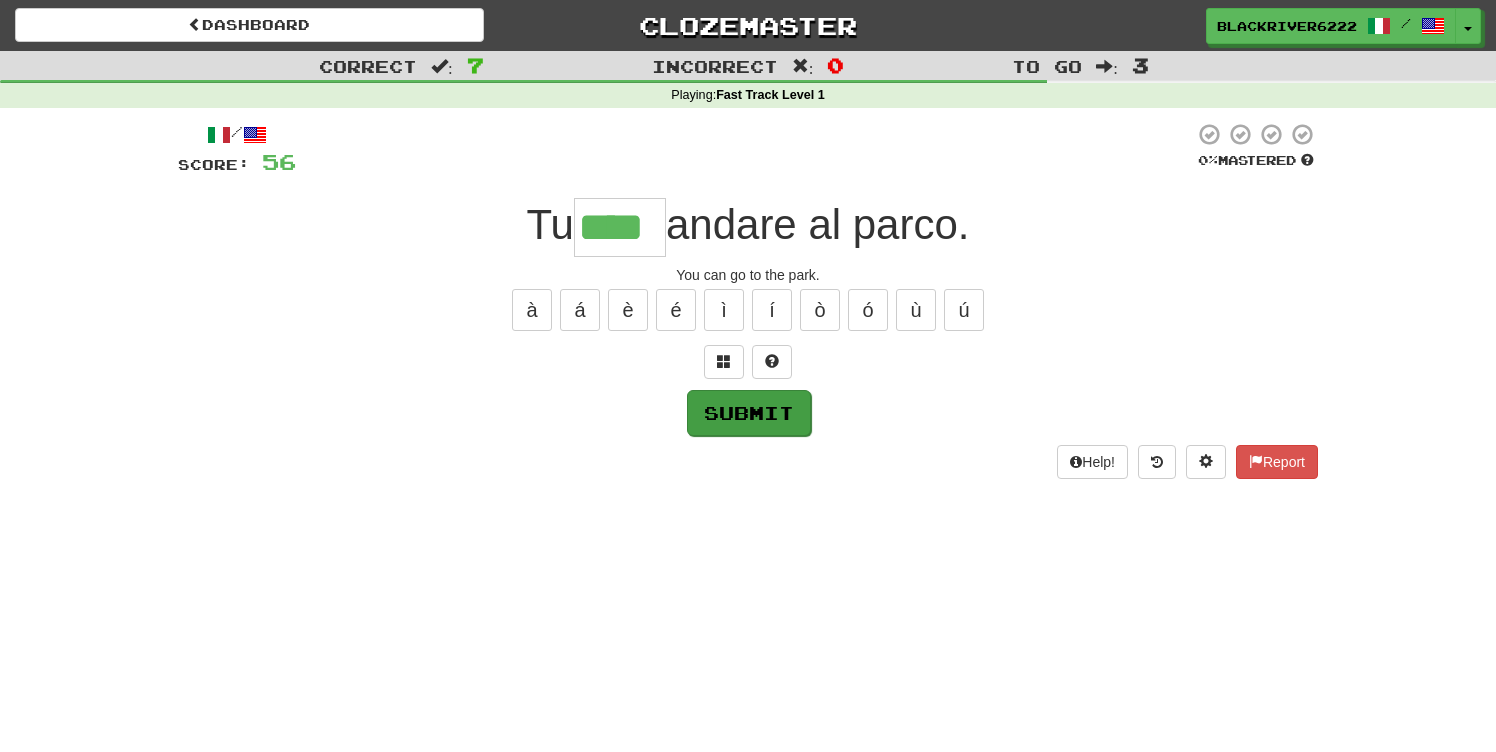 type on "****" 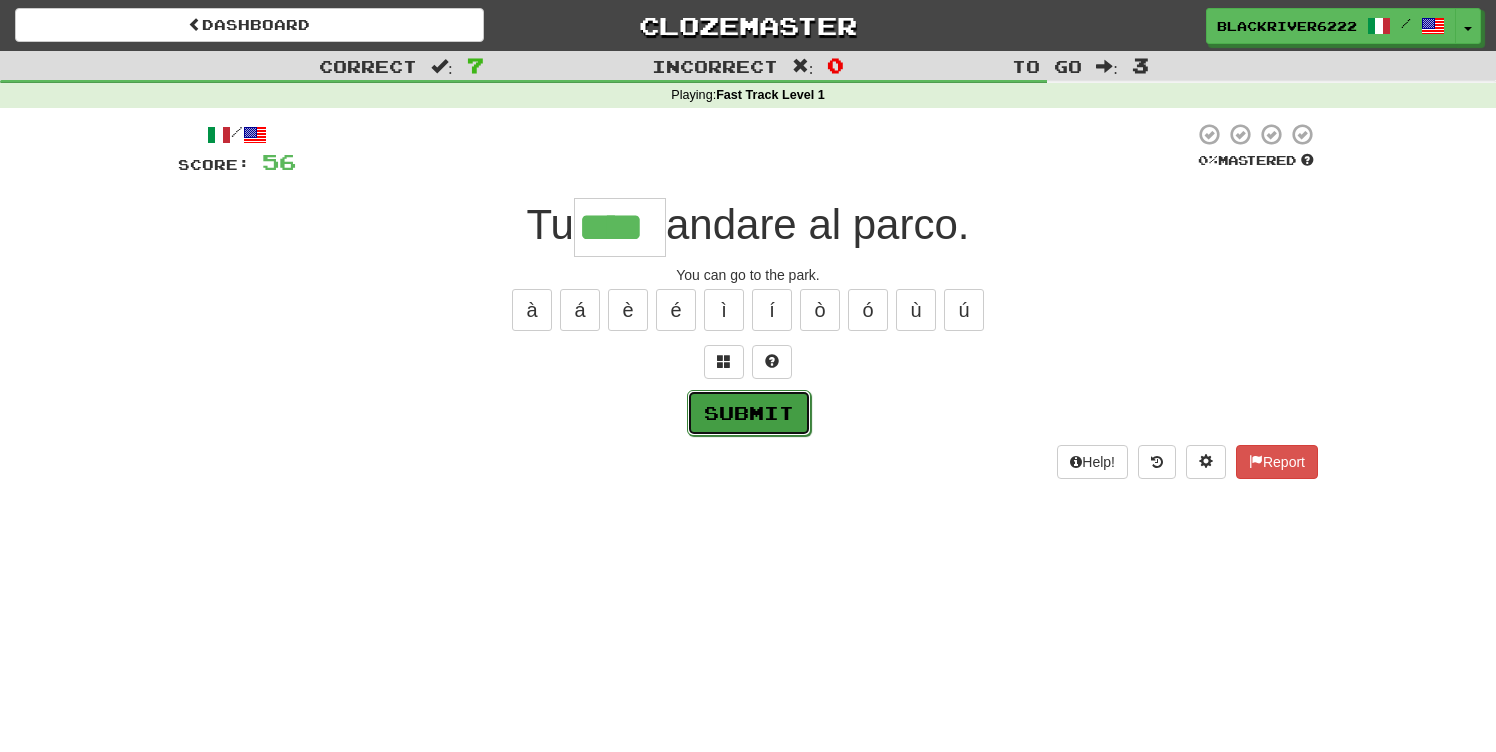 click on "Submit" at bounding box center (749, 413) 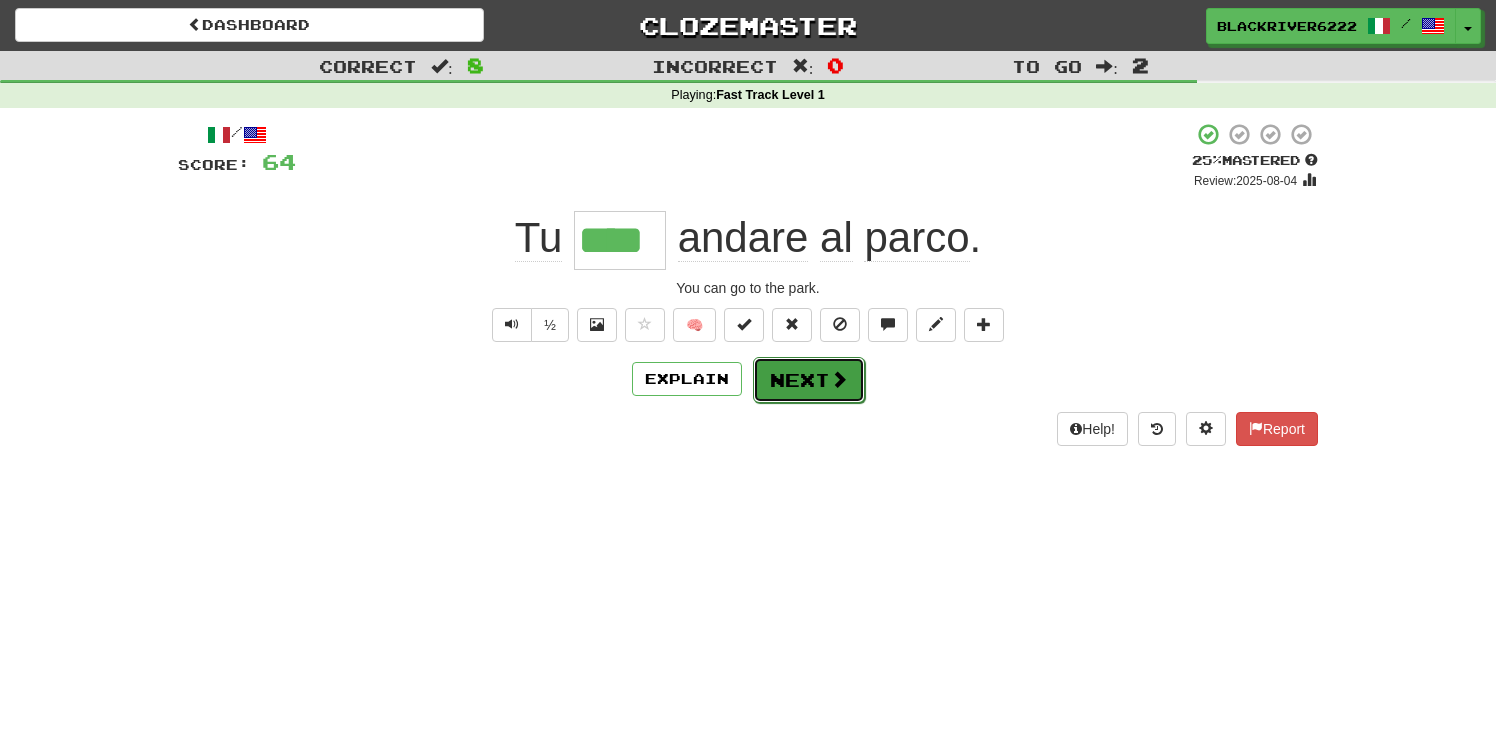 click on "Next" at bounding box center [809, 380] 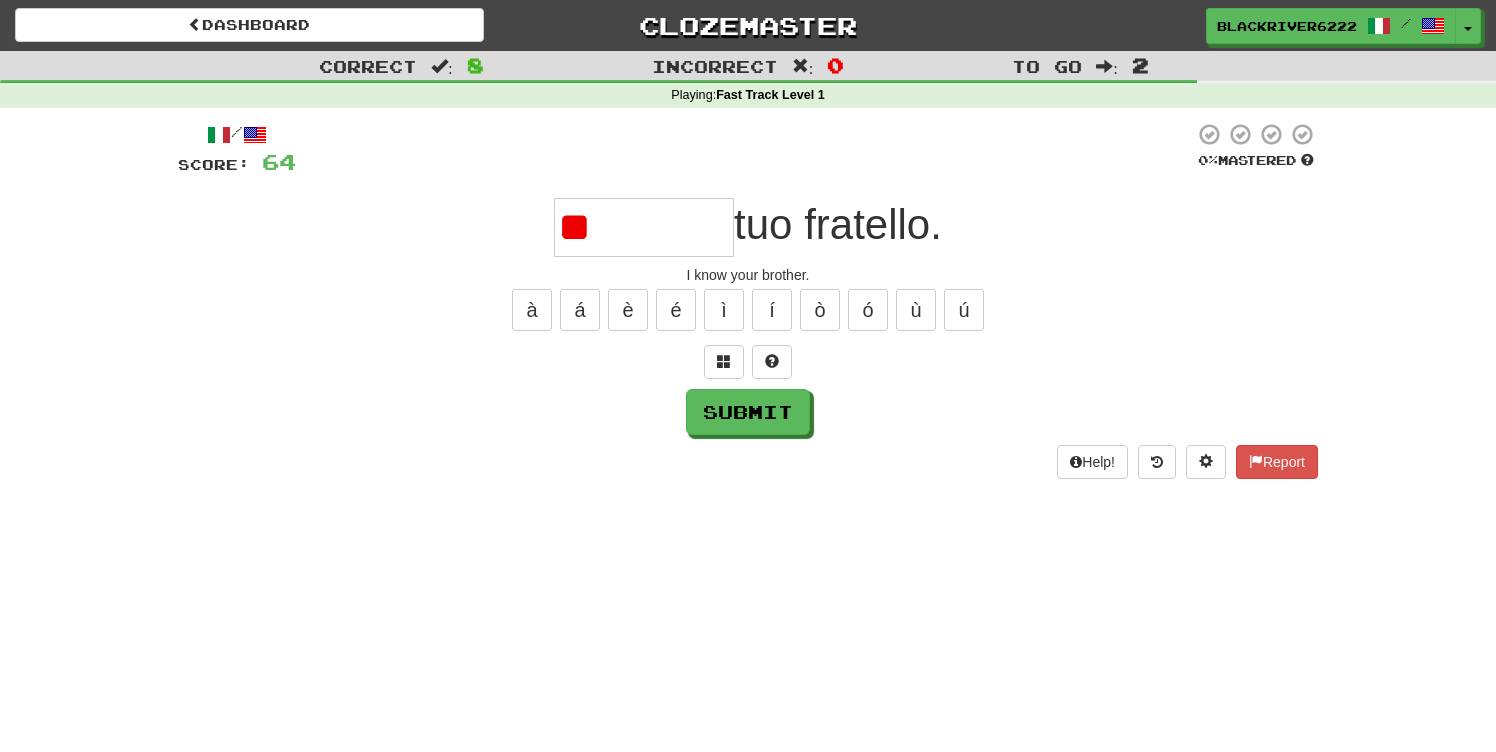 type on "*" 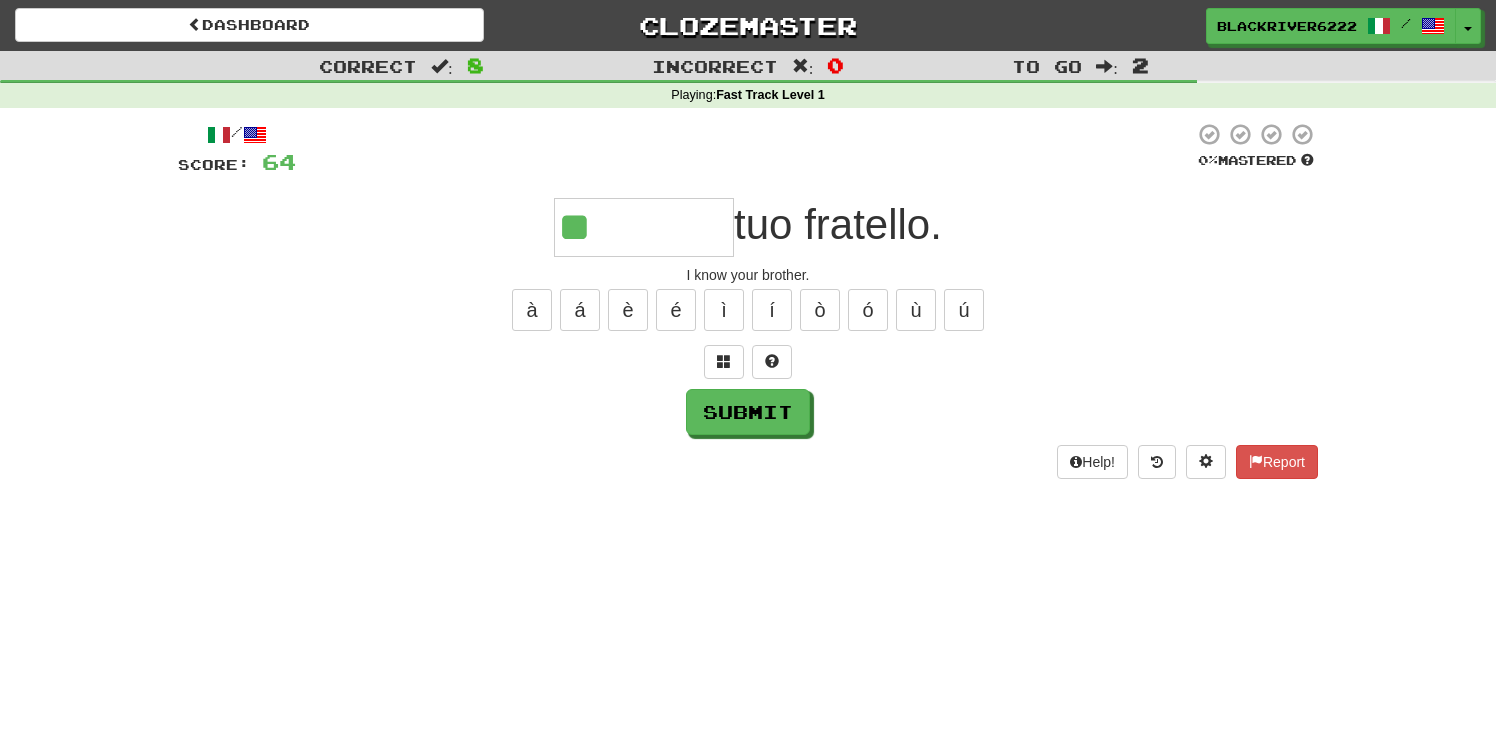 type on "*" 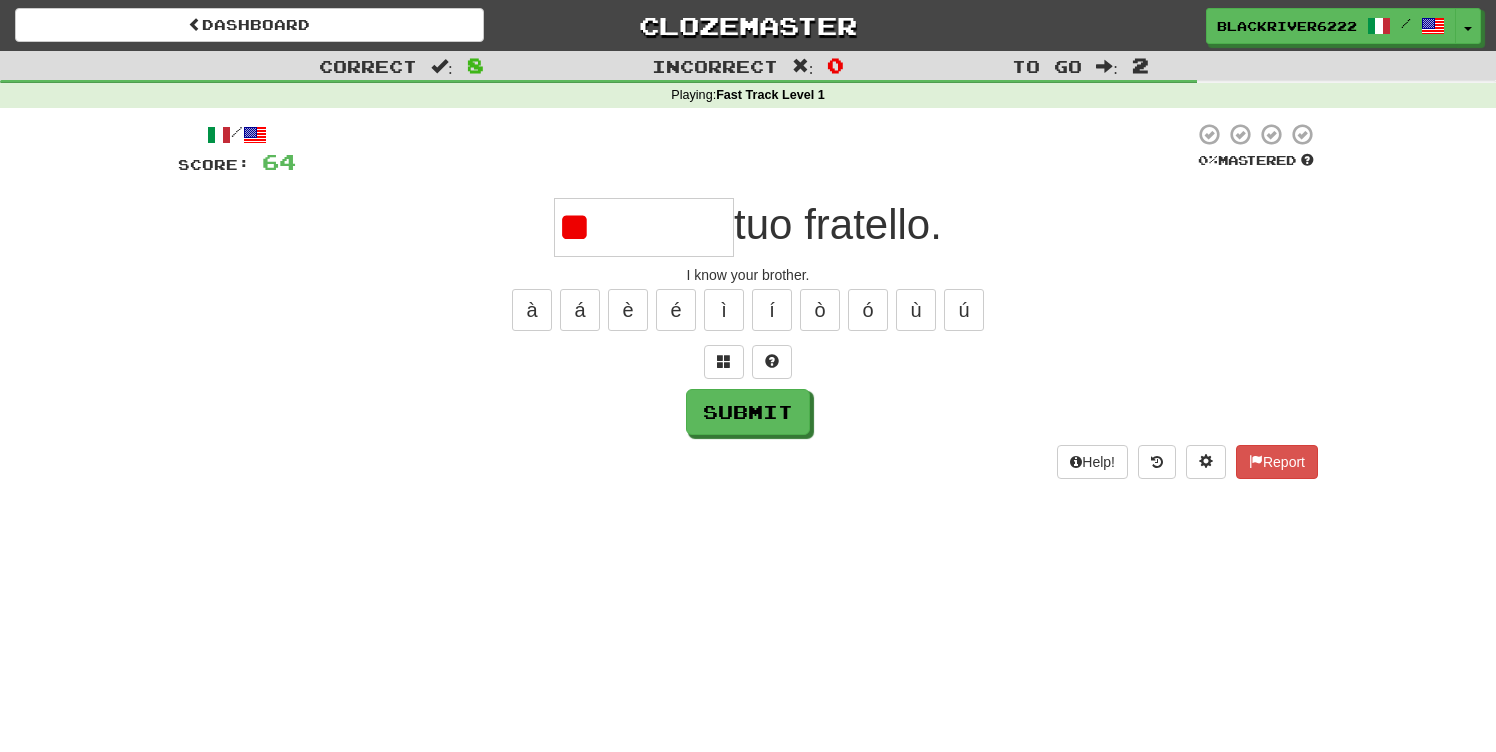 type on "*" 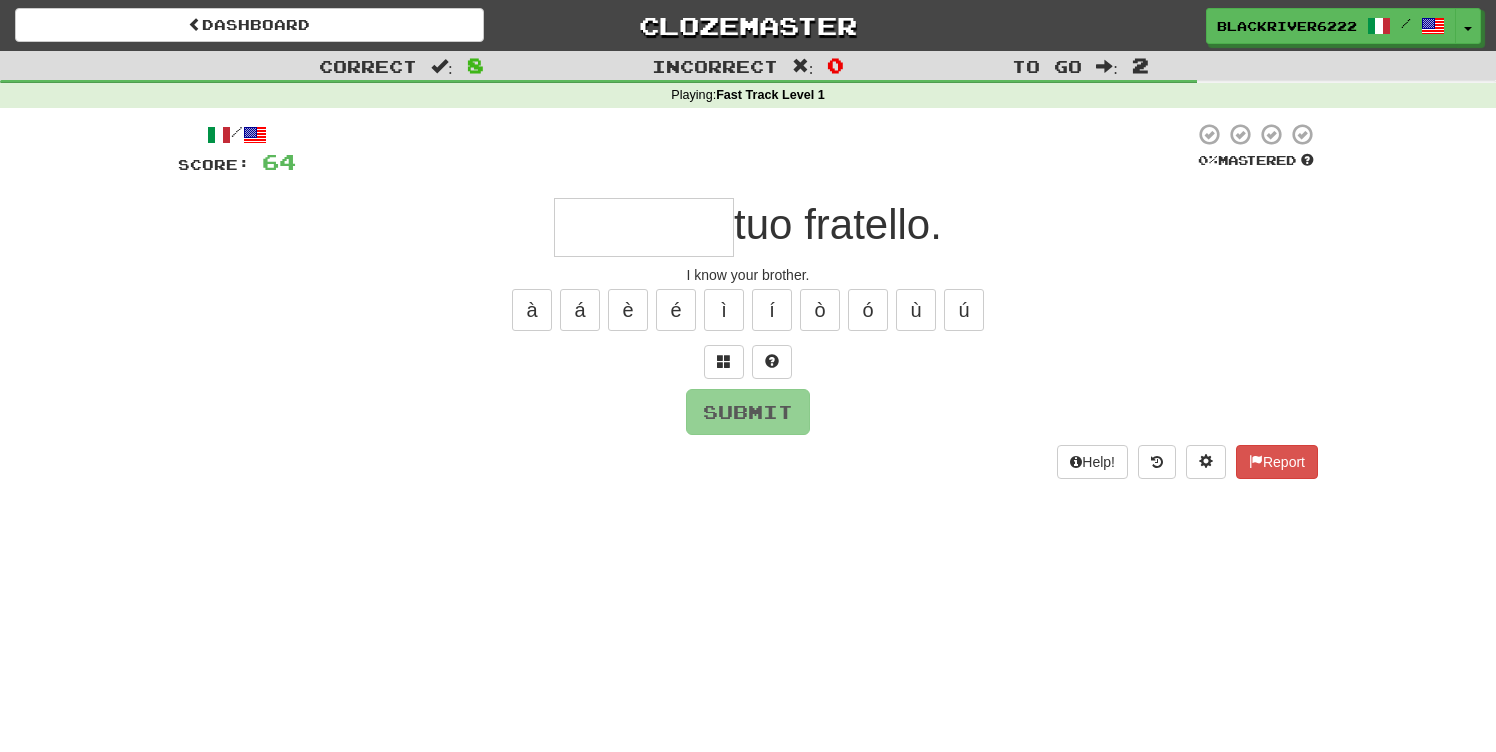 type on "*" 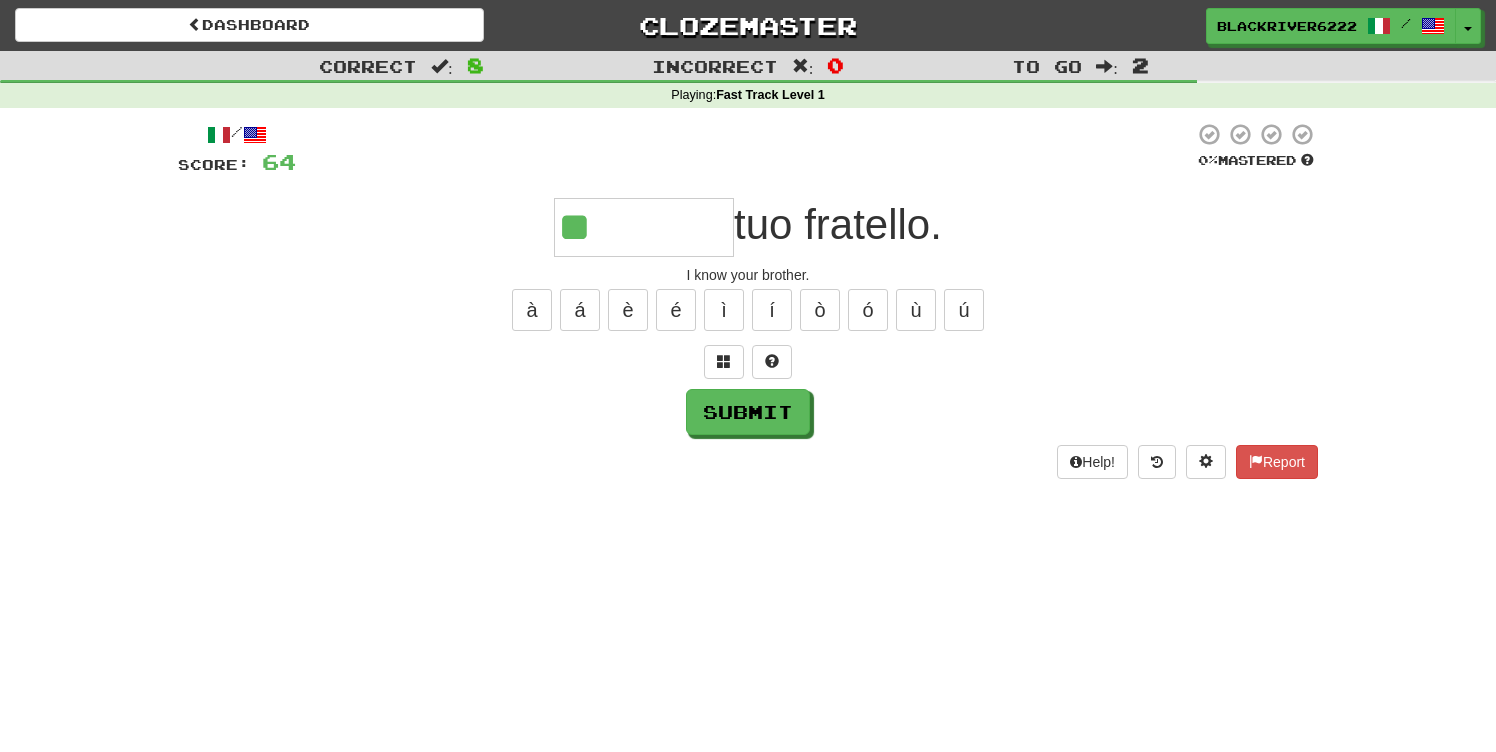 type on "*" 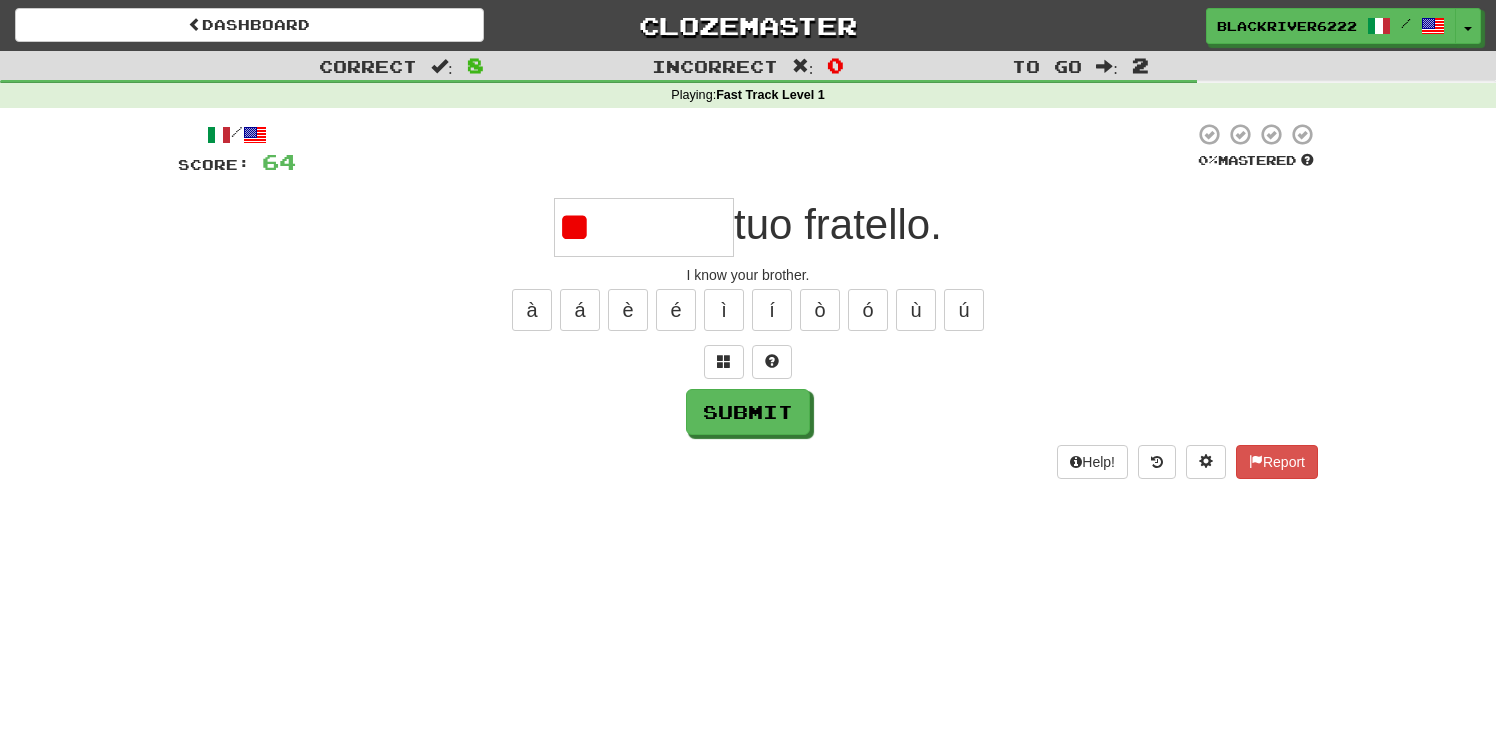 type on "*" 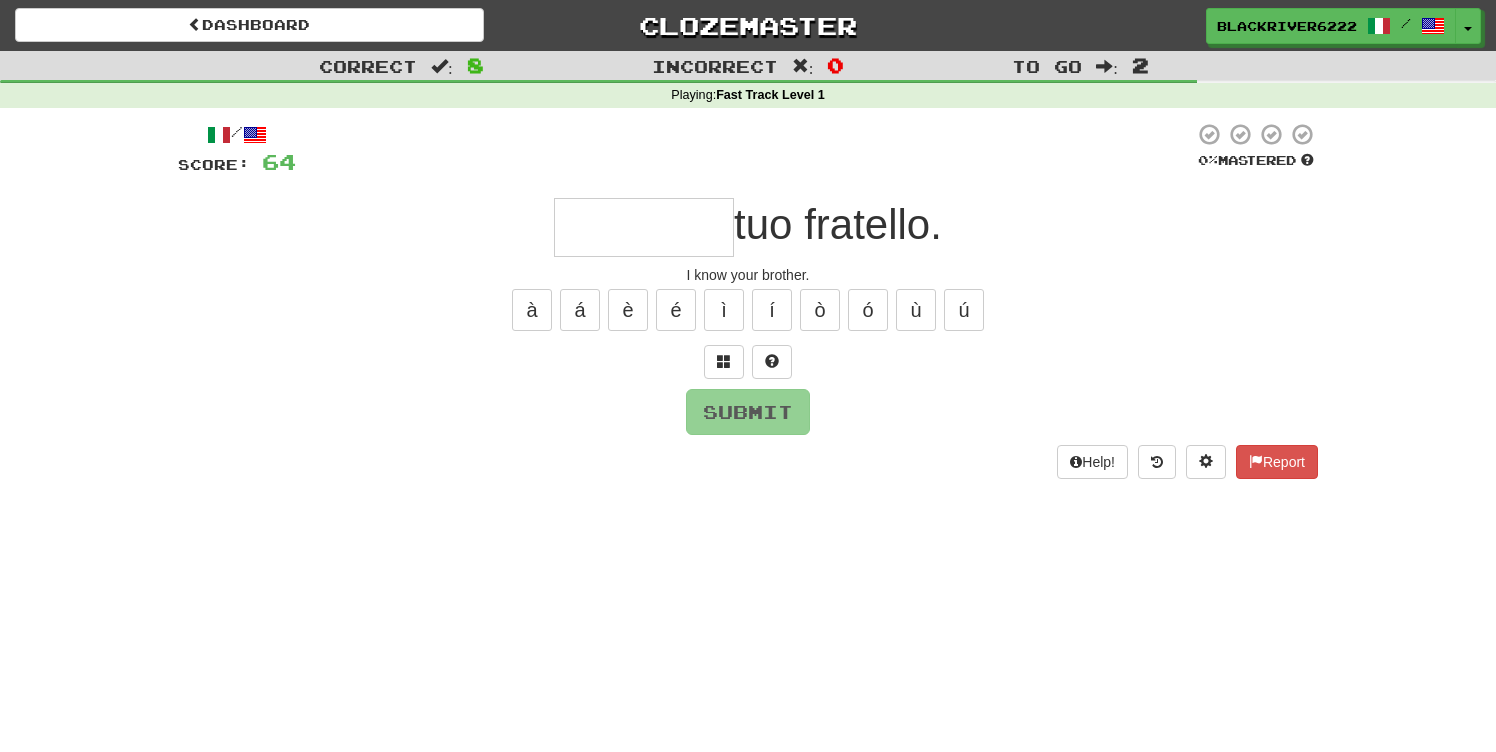 type on "*" 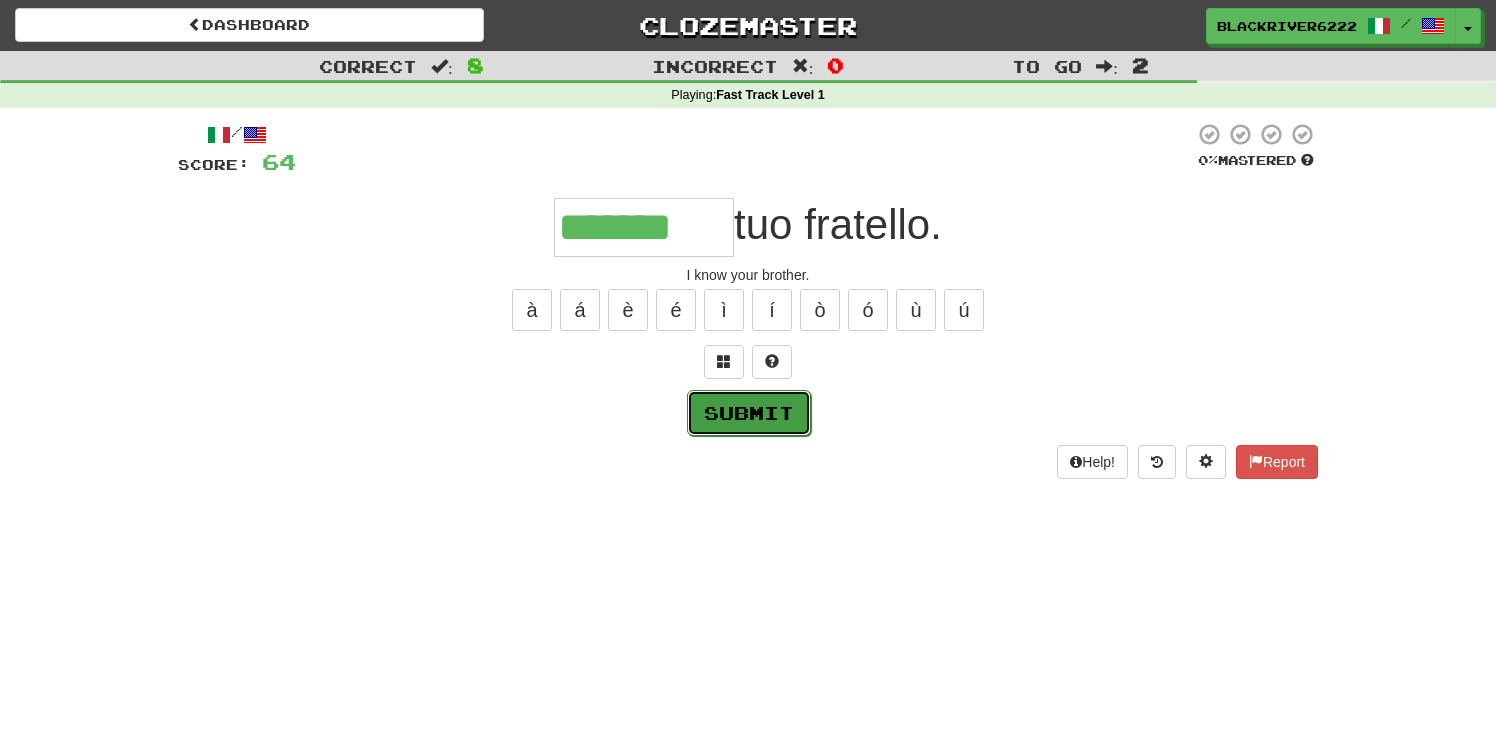 click on "Submit" at bounding box center (749, 413) 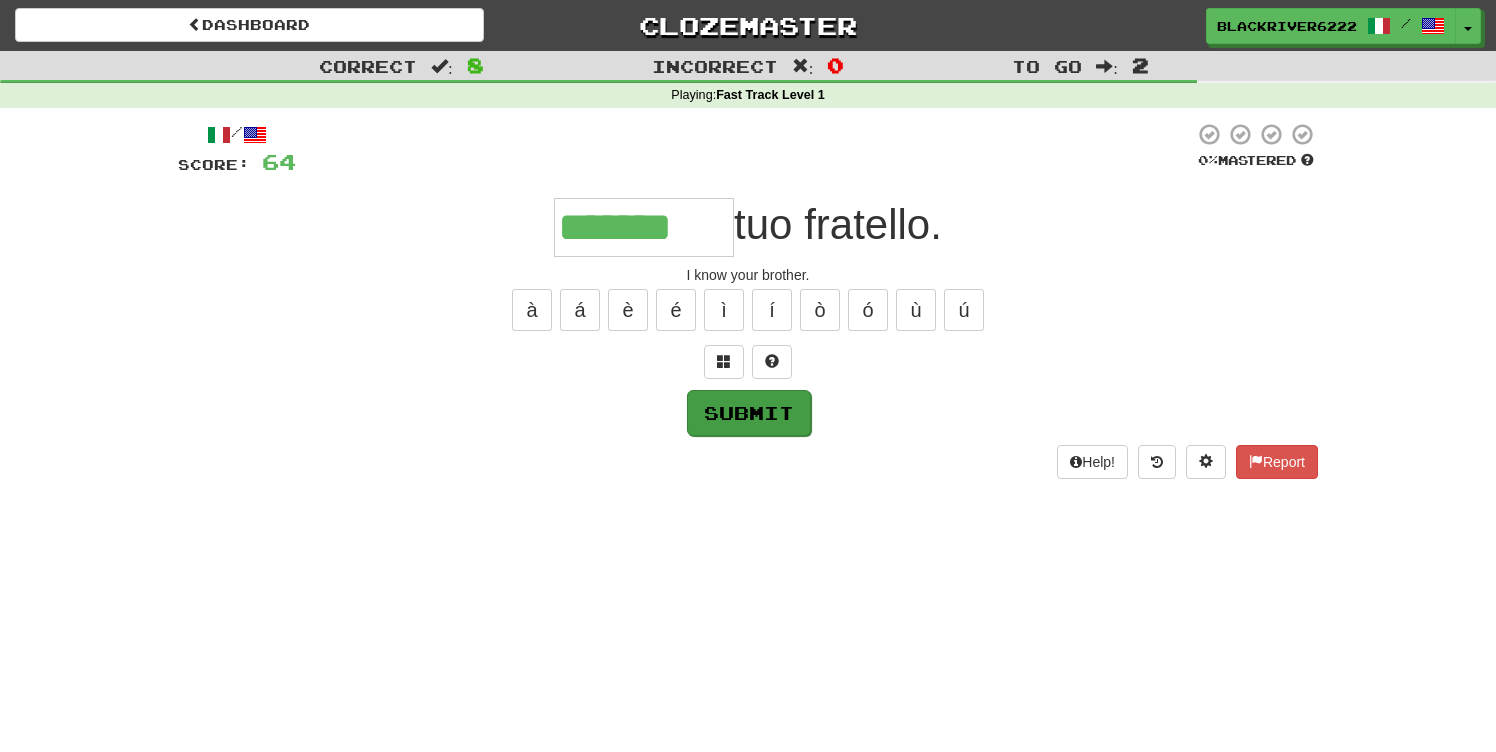 type on "*******" 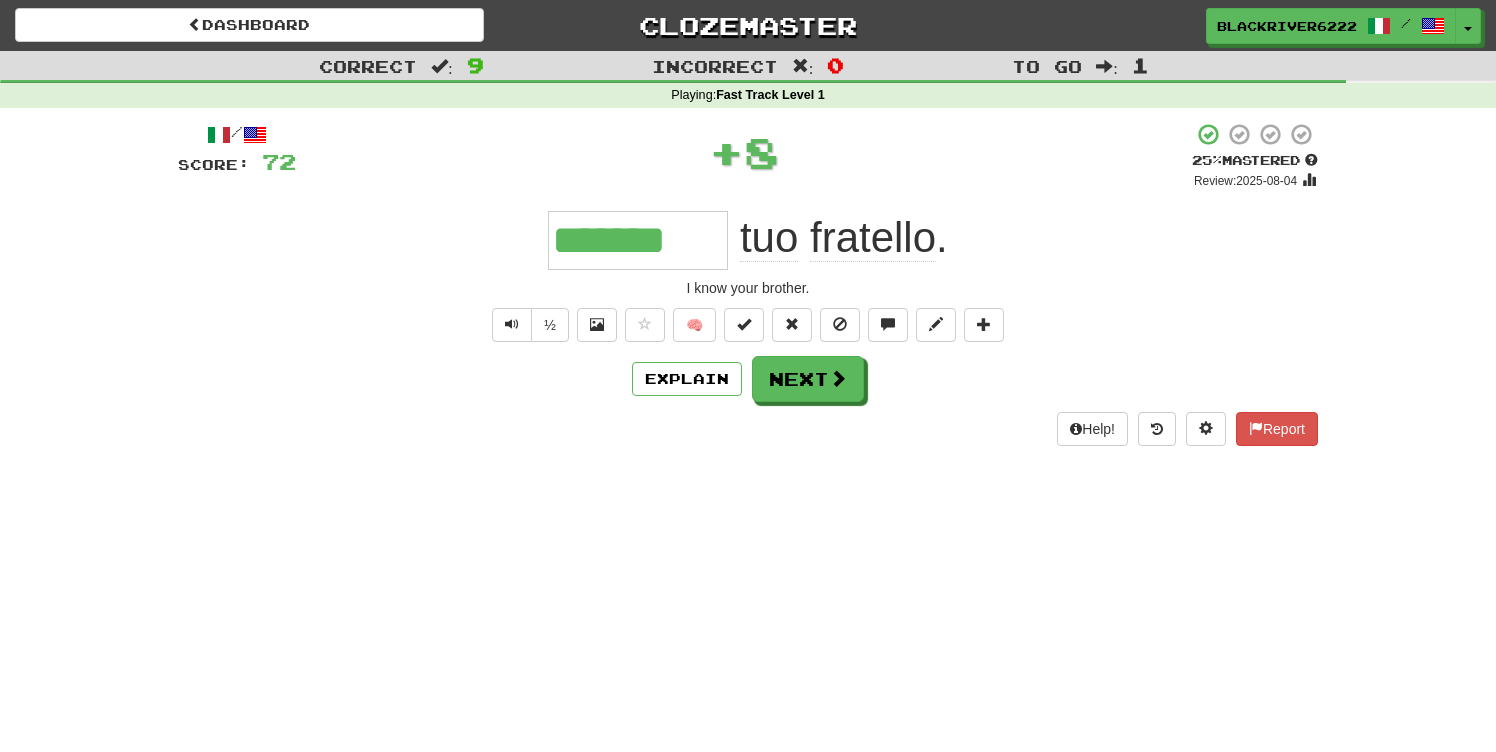 click on "Help!  Report" at bounding box center (748, 429) 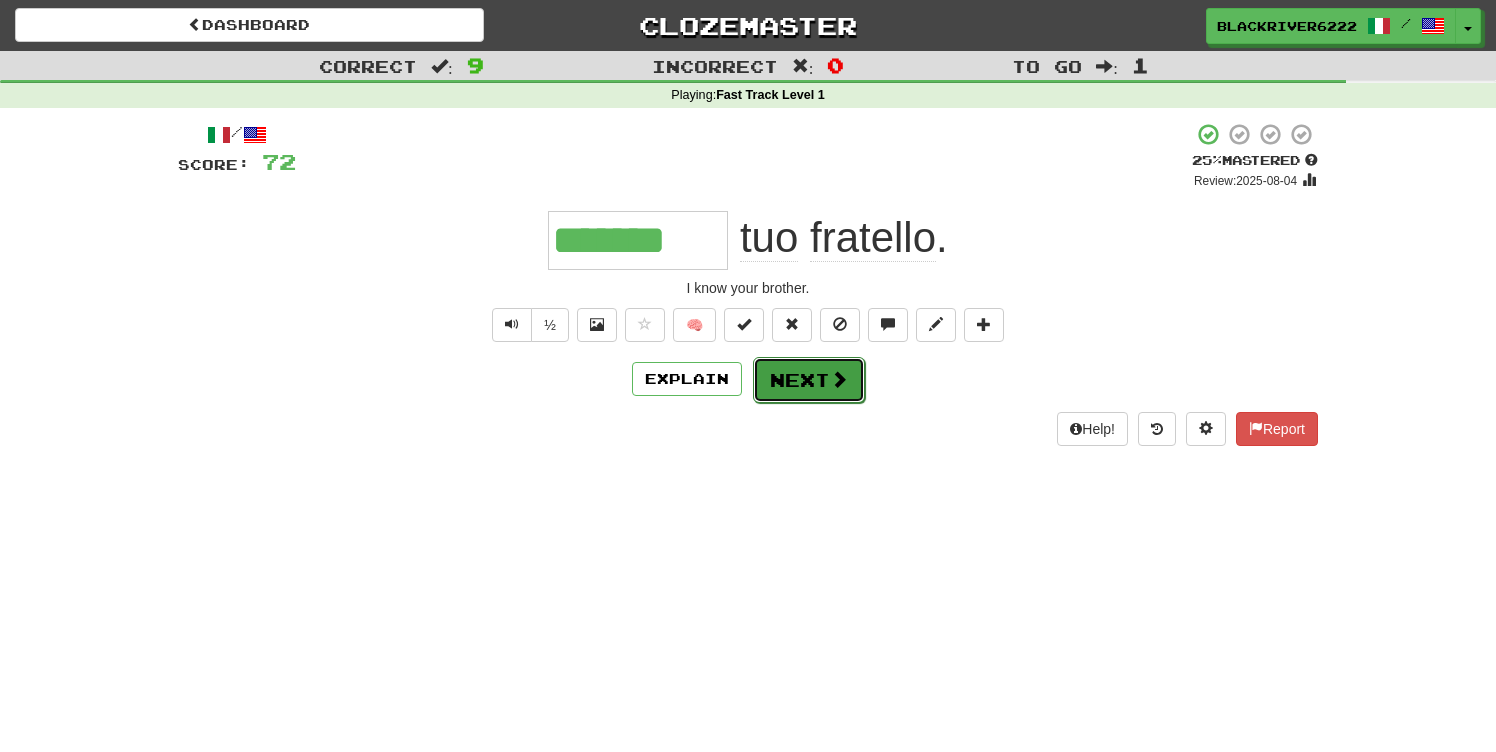 click on "Next" at bounding box center [809, 380] 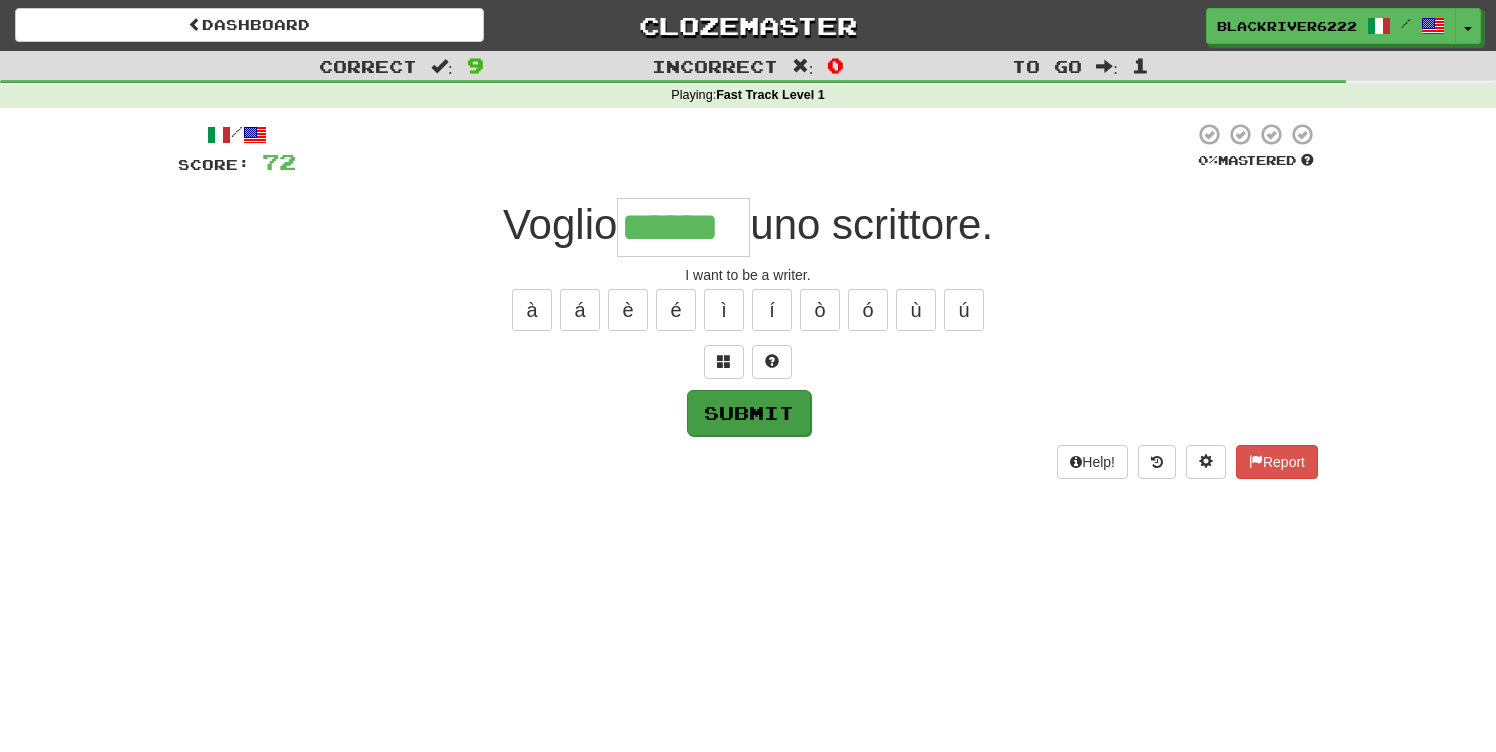 type on "******" 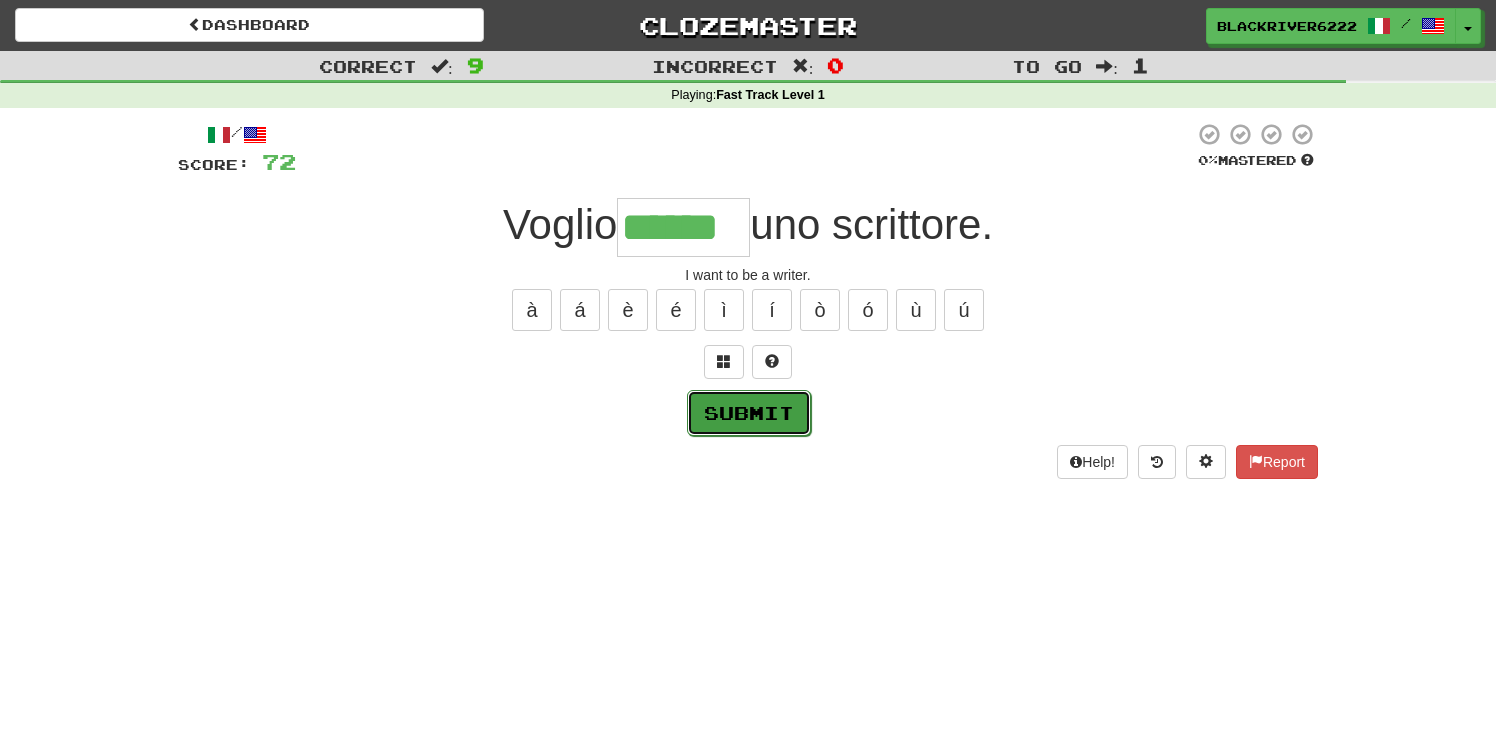 click on "Submit" at bounding box center [749, 413] 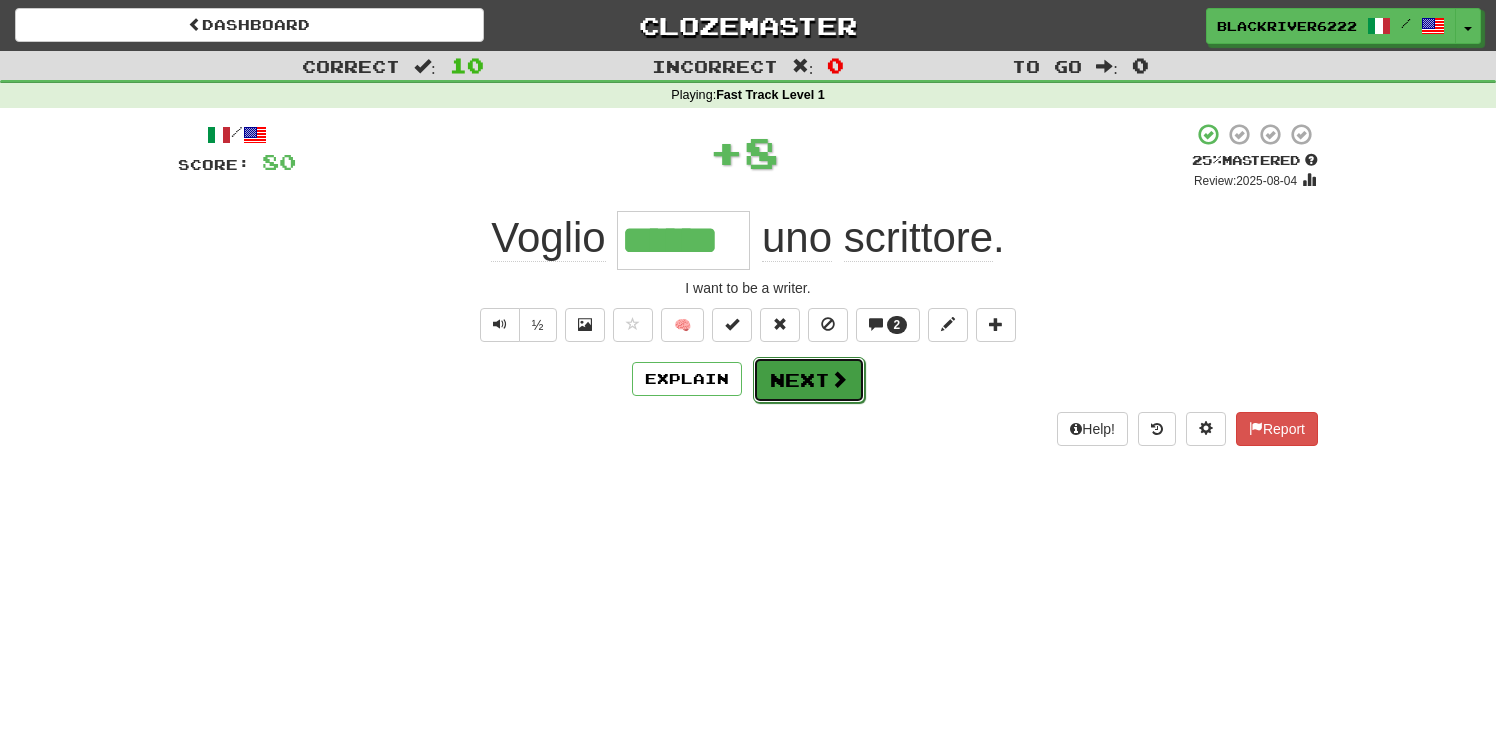 click on "Next" at bounding box center (809, 380) 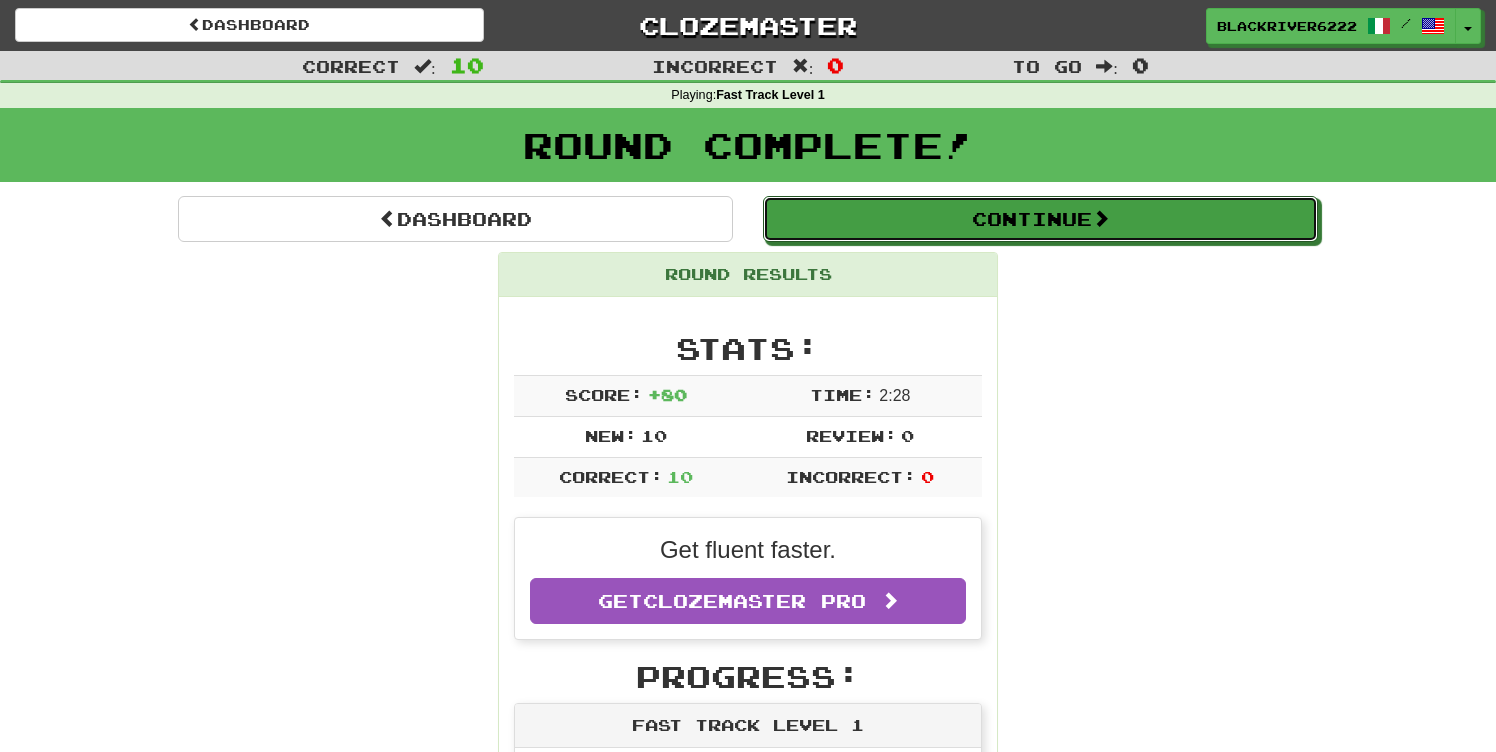 click on "Dashboard Continue  Round Results Stats: Score:   + 80 Time:   2 : 28 New:   10 Review:   0 Correct:   10 Incorrect:   0 Get fluent faster. Get  Clozemaster Pro   Progress: Fast Track Level 1 Playing:  20  /  1,000 + 10 1% 2% Mastered:  0  /  1,000 0% Ready for Review:  0  /  Level:  1 ⬆🎉🙌 79  points to level  2  - keep going! Ranked:  936 th  this week Sentences: 3  Report È  solo  un piccolo problema. It's just a small problem.  Report Siamo  con  i nostri amici. We are with our friends.  Report Io  faccio  yoga. I do yoga.  Report Lei ama dipingere  ma  odia disegnare. She loves painting but hates drawing.  Report No , non voglio banane. No, I do not want bananas. 2  Report Io  ho  una camicia. I have a shirt.  Report Ha mangiato  tutti  i biscotti. He ate all the cookies.  Report Tu  puoi  andare al parco. You can go to the park.  Report Conosco  tuo fratello. I know your brother. 2  Report Voglio  essere  uno scrittore. I want to be a writer.  Dashboard Continue" at bounding box center [748, 1175] 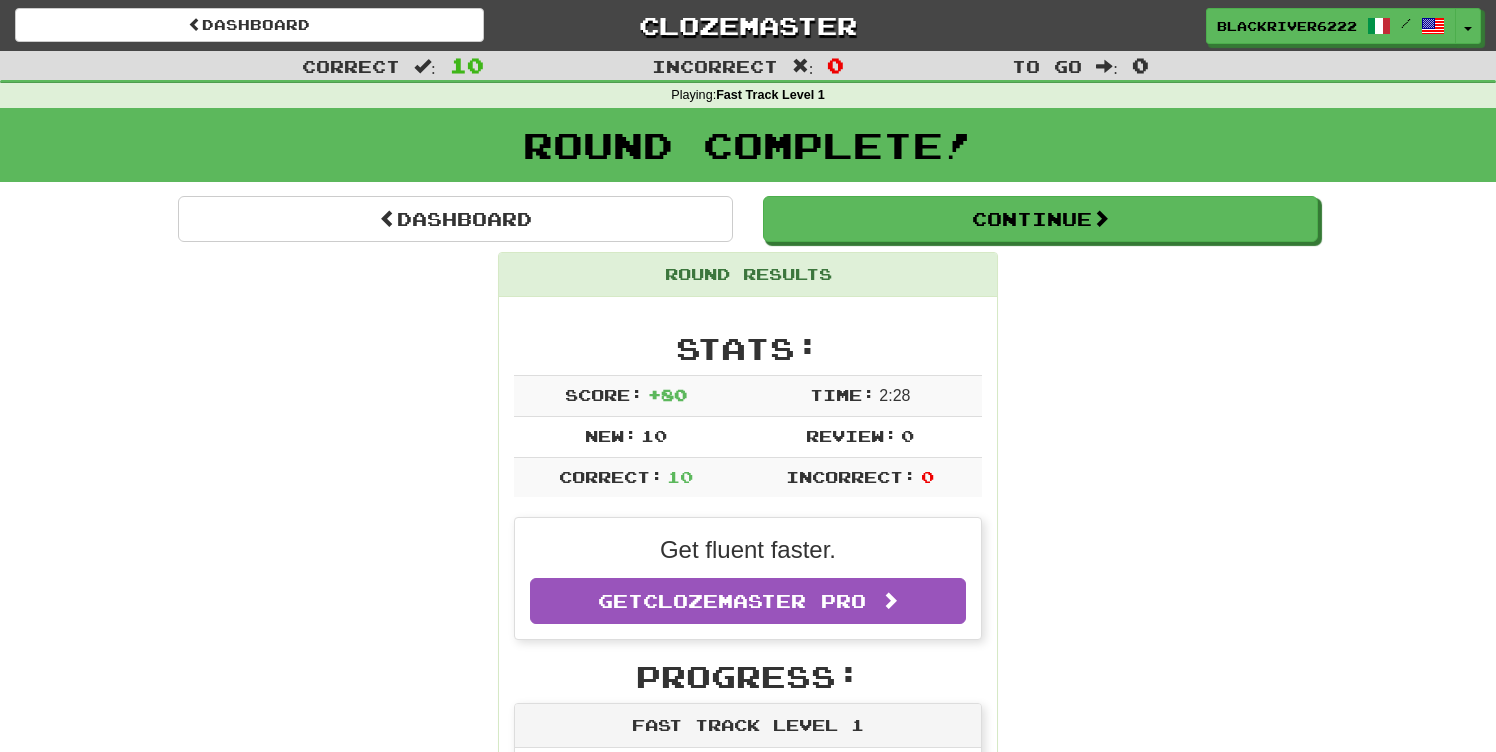 click on "Dashboard Continue  Round Results Stats: Score:   + 80 Time:   2 : 28 New:   10 Review:   0 Correct:   10 Incorrect:   0 Get fluent faster. Get  Clozemaster Pro   Progress: Fast Track Level 1 Playing:  20  /  1,000 + 10 1% 2% Mastered:  0  /  1,000 0% Ready for Review:  0  /  Level:  1 ⬆🎉🙌 79  points to level  2  - keep going! Ranked:  936 th  this week Sentences: 3  Report È  solo  un piccolo problema. It's just a small problem.  Report Siamo  con  i nostri amici. We are with our friends.  Report Io  faccio  yoga. I do yoga.  Report Lei ama dipingere  ma  odia disegnare. She loves painting but hates drawing.  Report No , non voglio banane. No, I do not want bananas. 2  Report Io  ho  una camicia. I have a shirt.  Report Ha mangiato  tutti  i biscotti. He ate all the cookies.  Report Tu  puoi  andare al parco. You can go to the park.  Report Conosco  tuo fratello. I know your brother. 2  Report Voglio  essere  uno scrittore. I want to be a writer.  Dashboard Continue" at bounding box center (748, 1175) 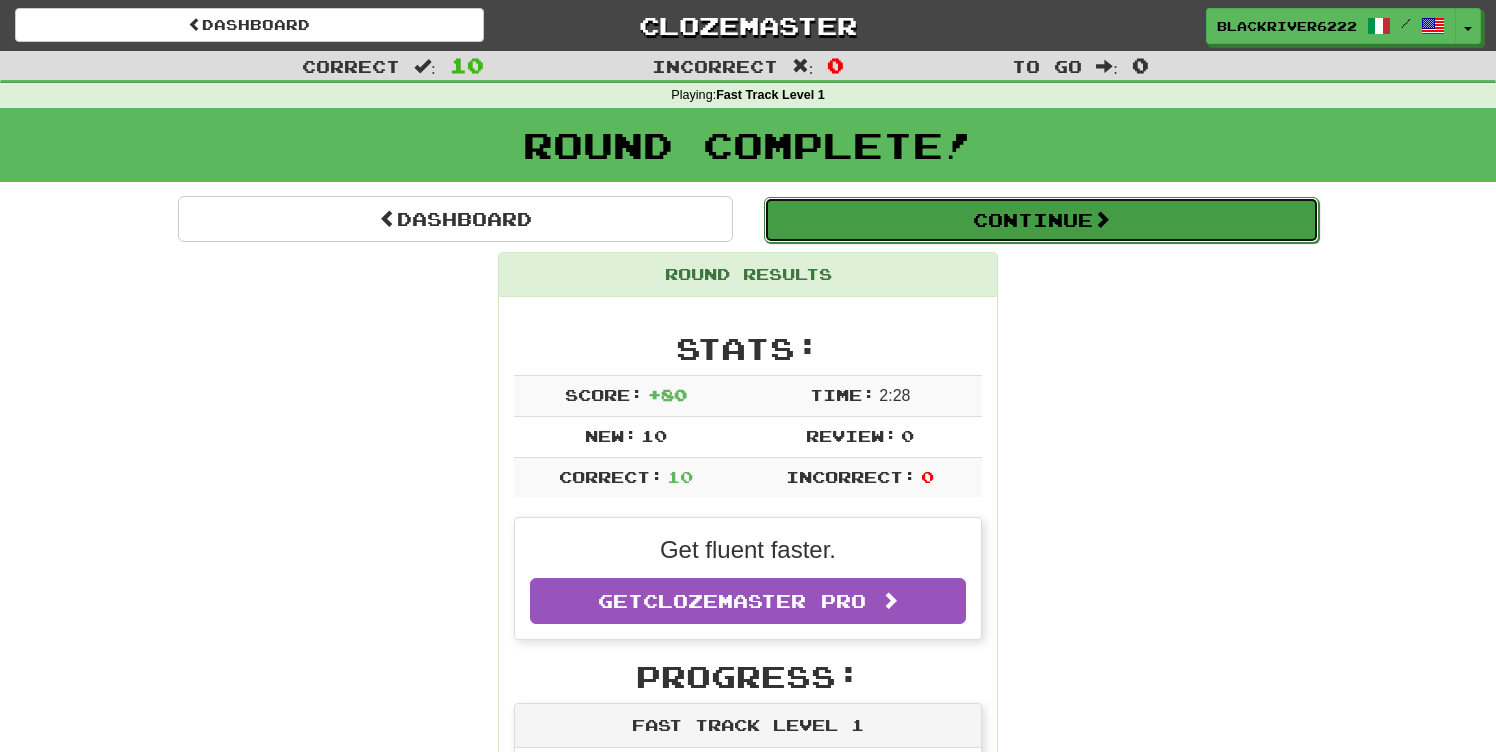 click on "Continue" at bounding box center (1041, 220) 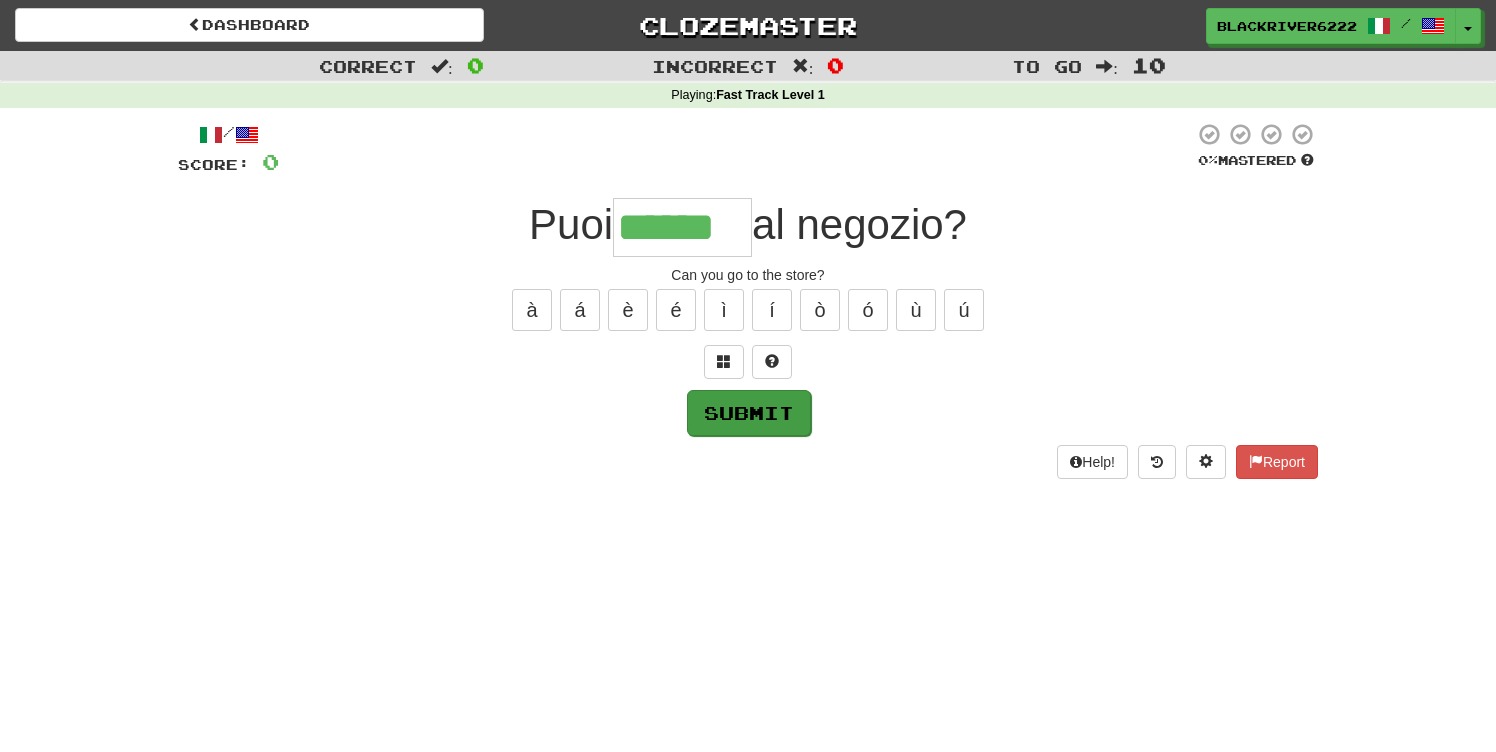 type on "******" 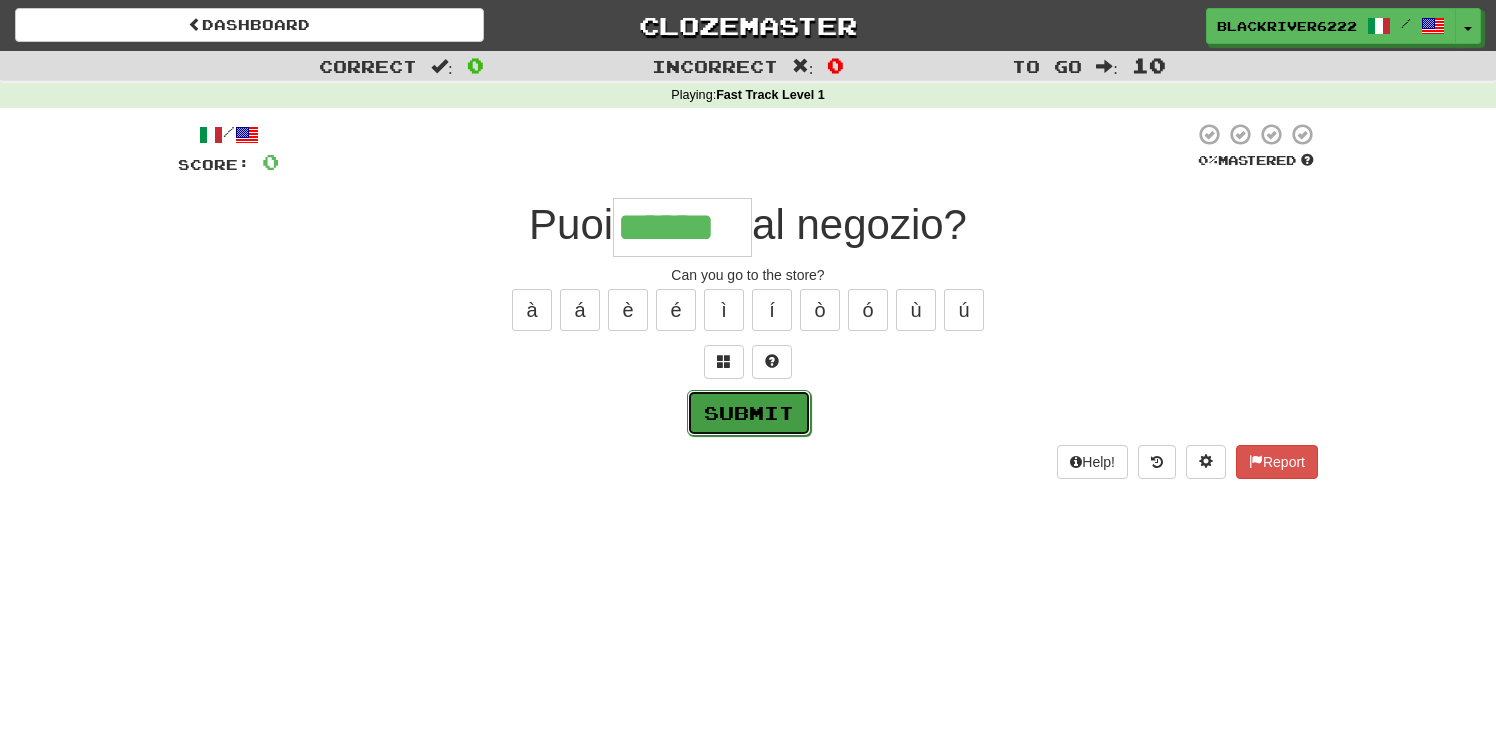 click on "Submit" at bounding box center [749, 413] 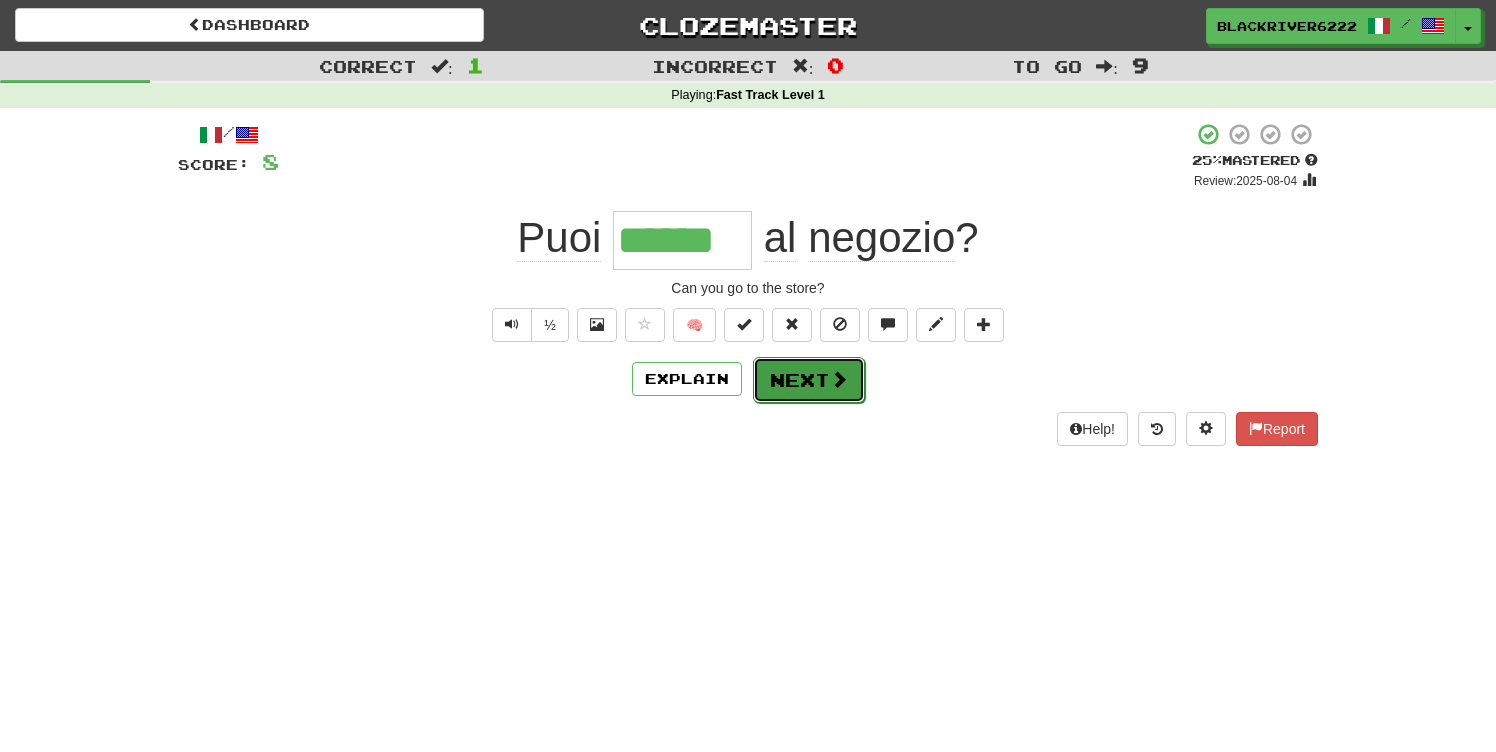click on "Next" at bounding box center (809, 380) 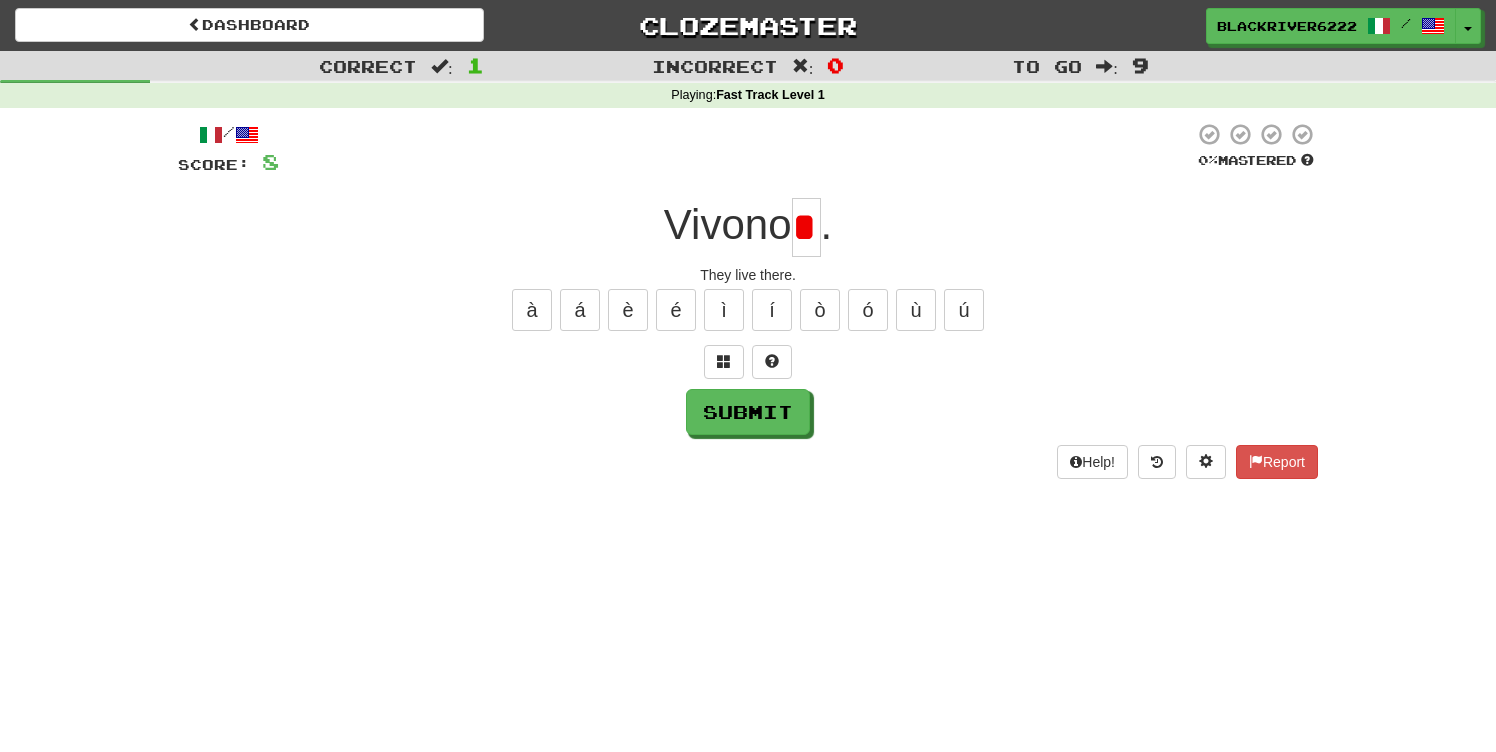 scroll, scrollTop: 0, scrollLeft: 0, axis: both 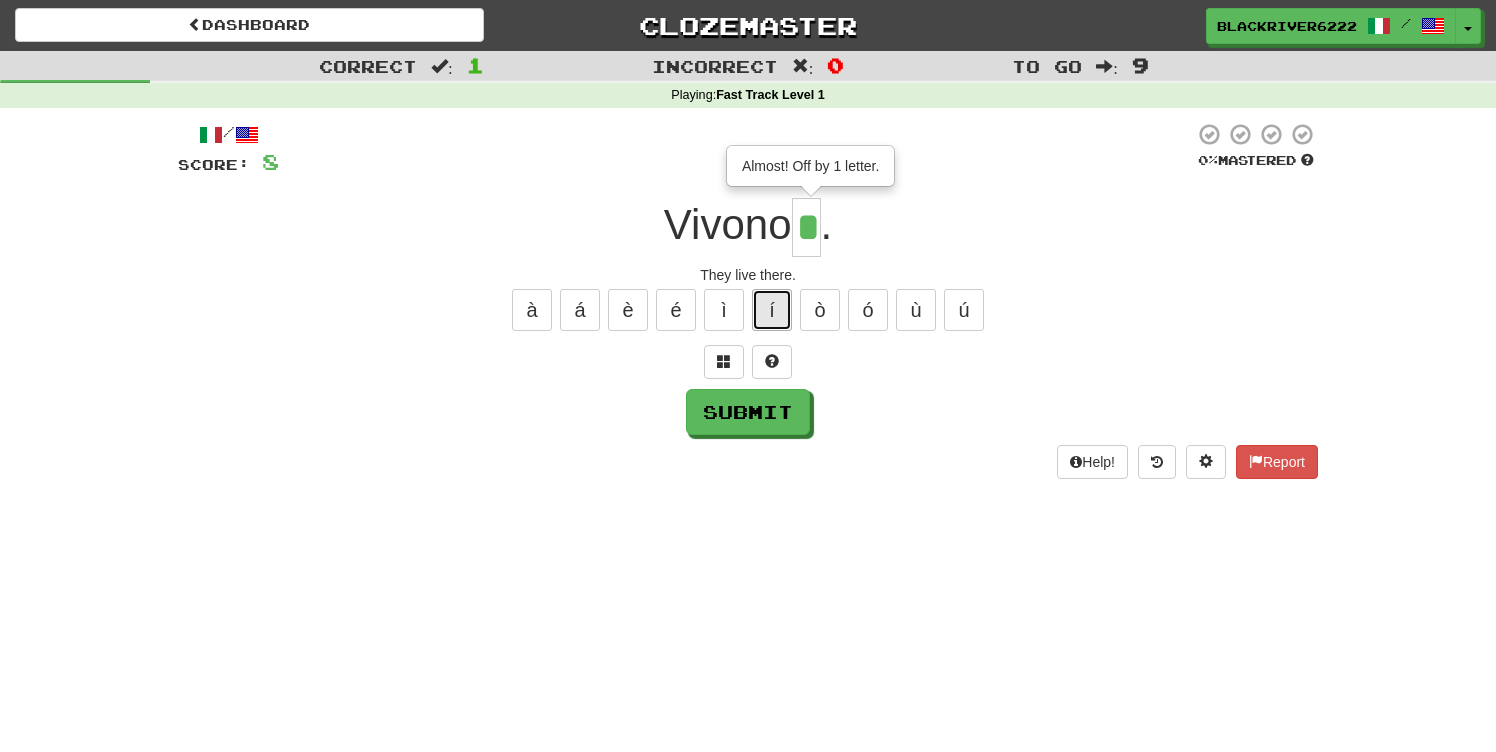 click on "í" at bounding box center (772, 310) 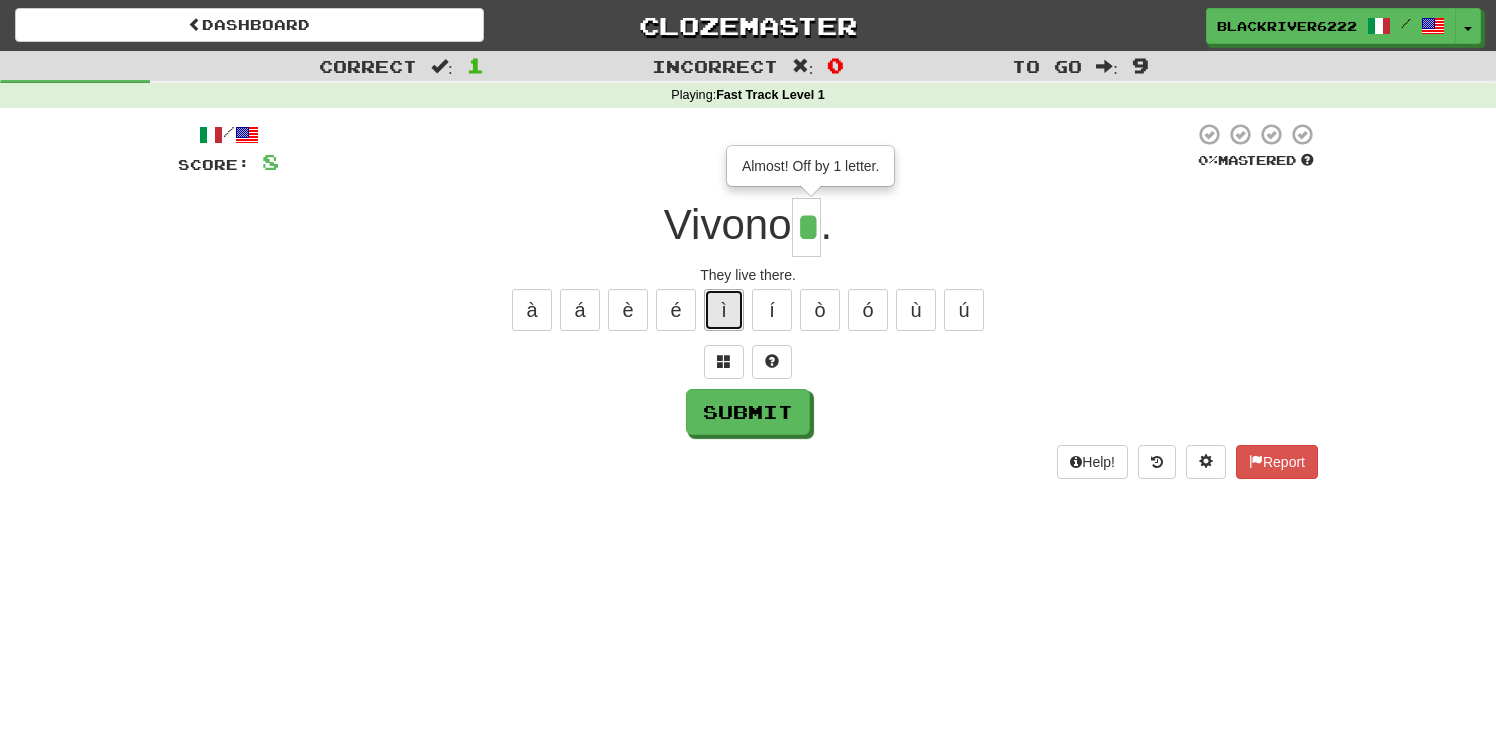 click on "ì" at bounding box center [724, 310] 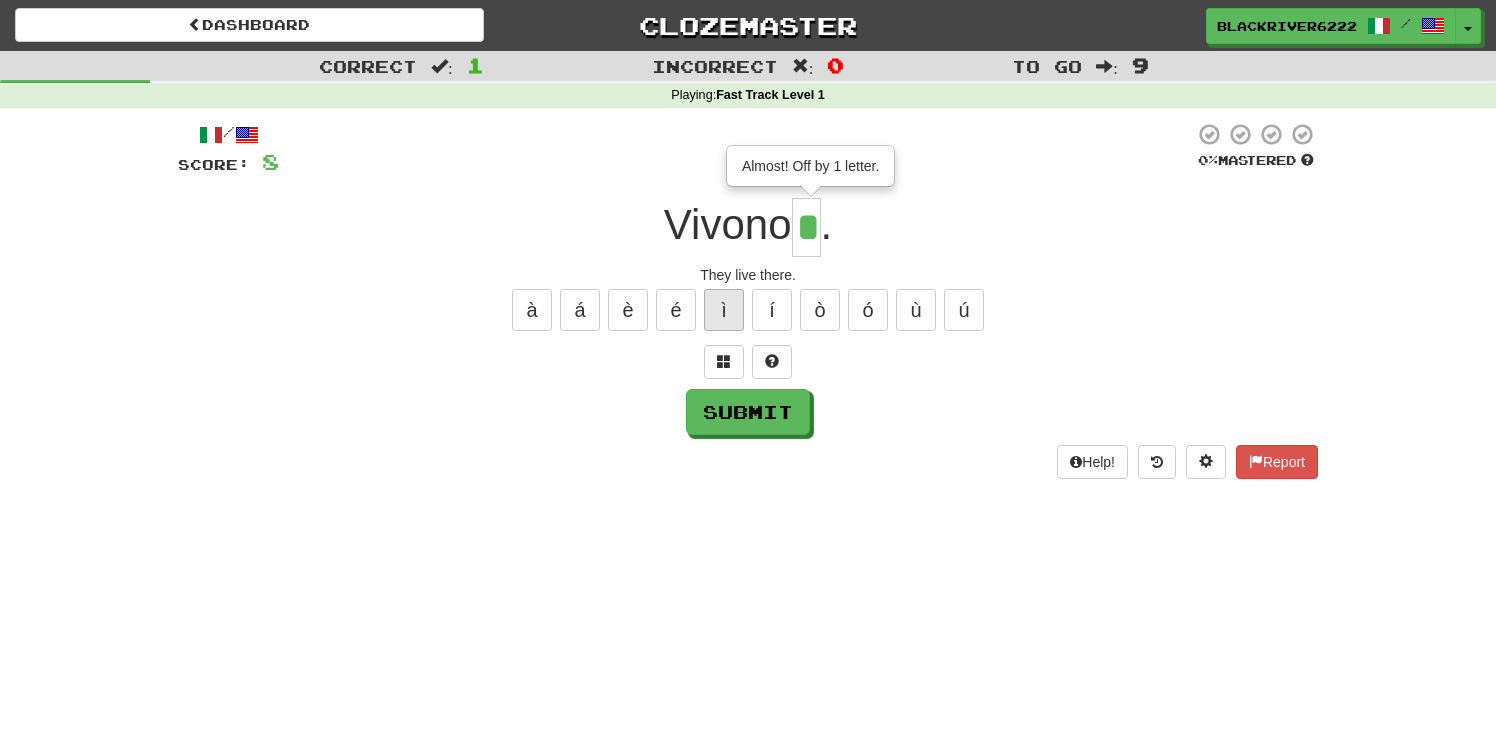 type on "**" 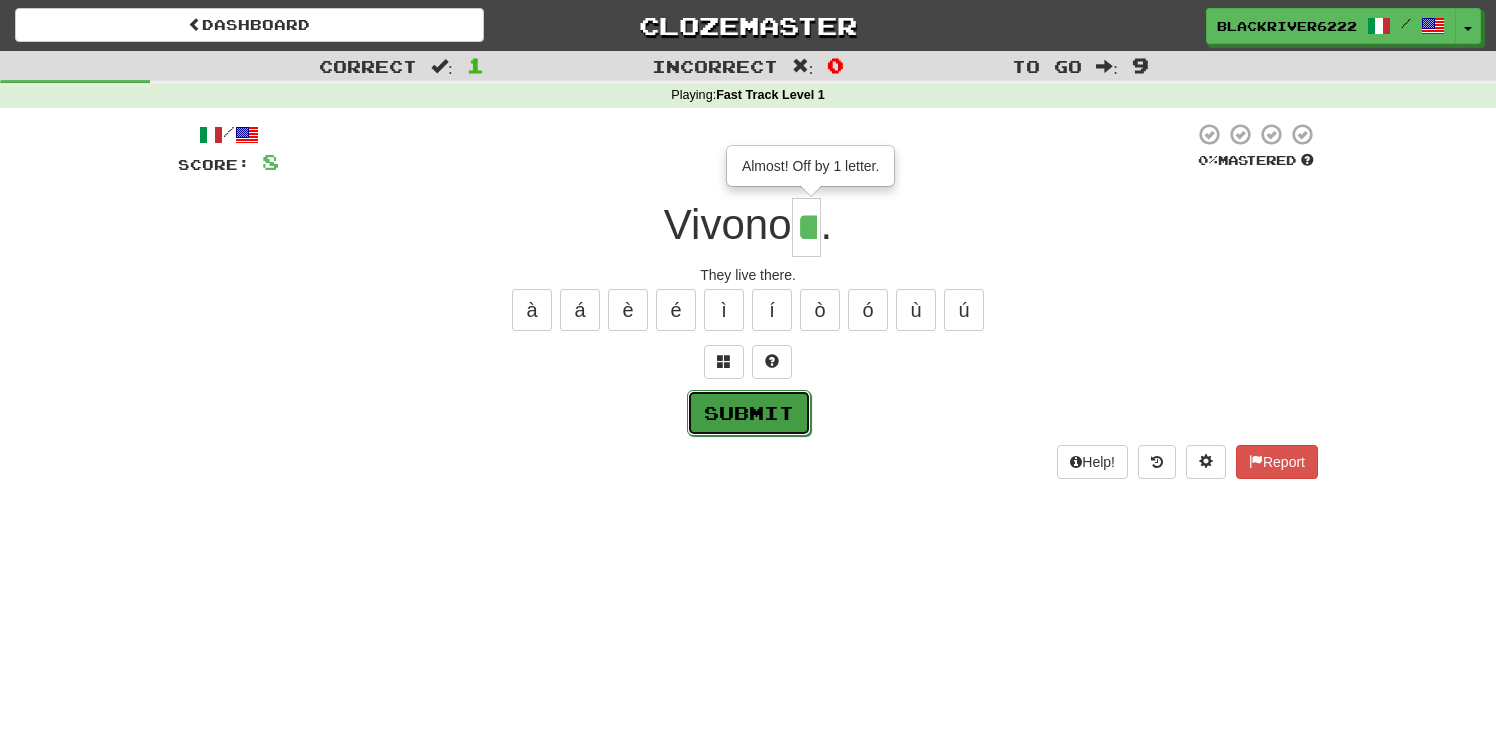 click on "Submit" at bounding box center (749, 413) 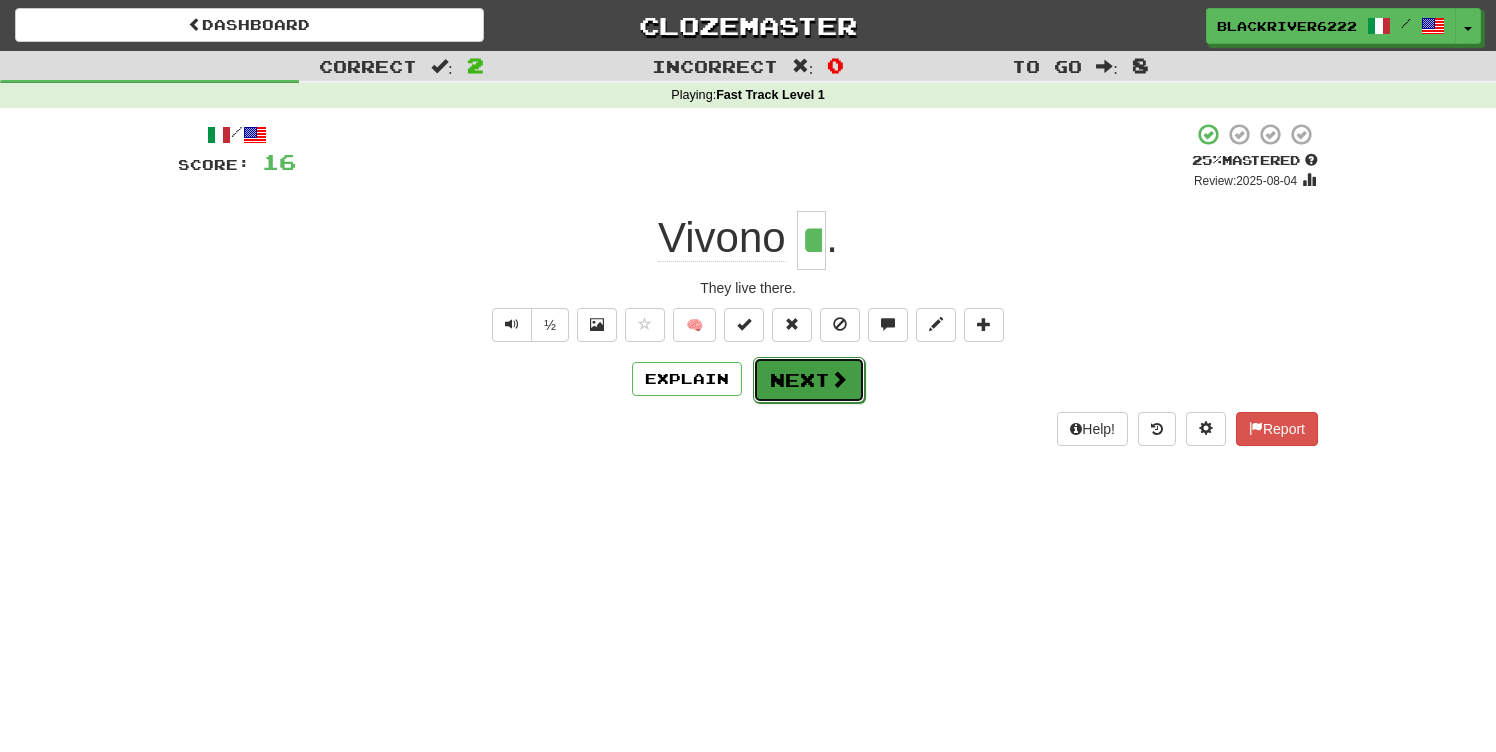 click on "Next" at bounding box center [809, 380] 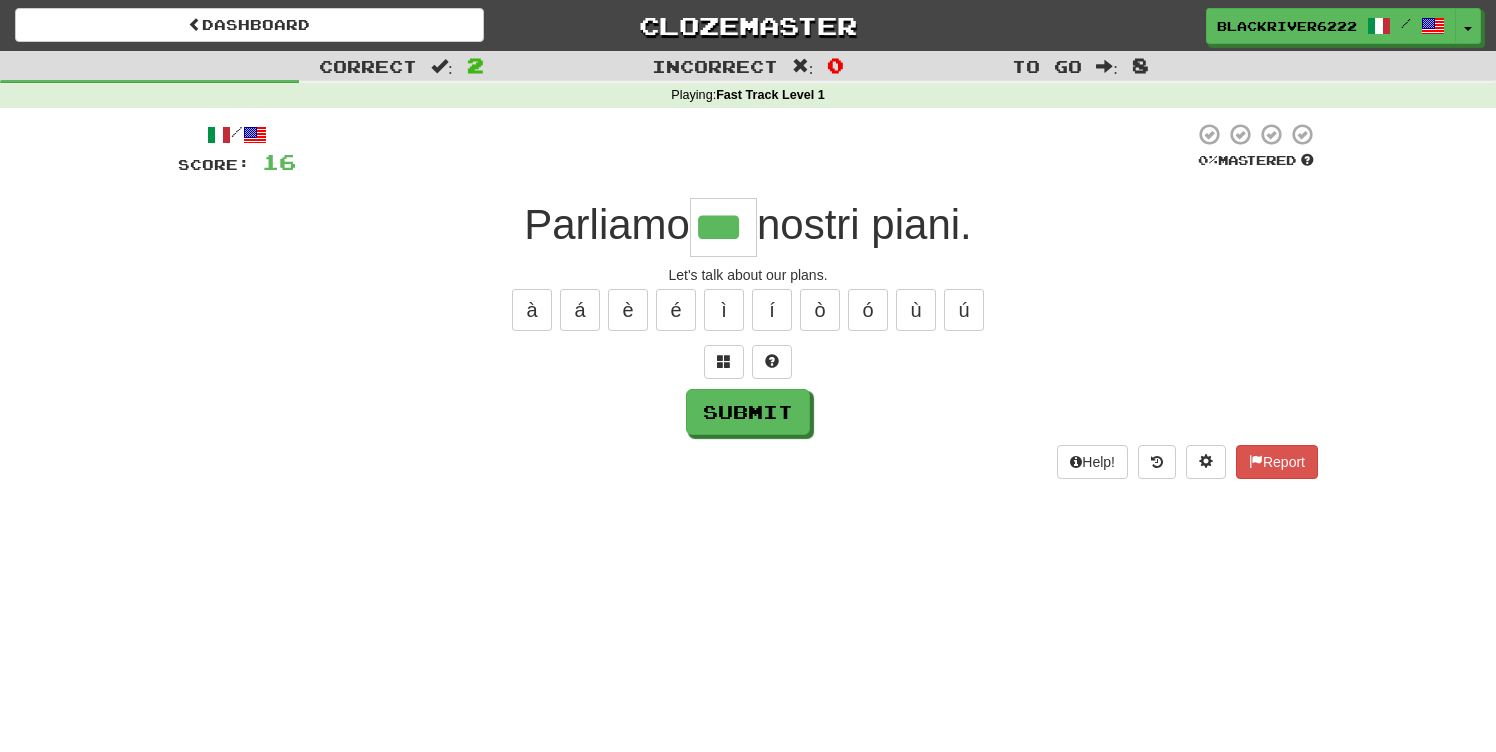 type on "***" 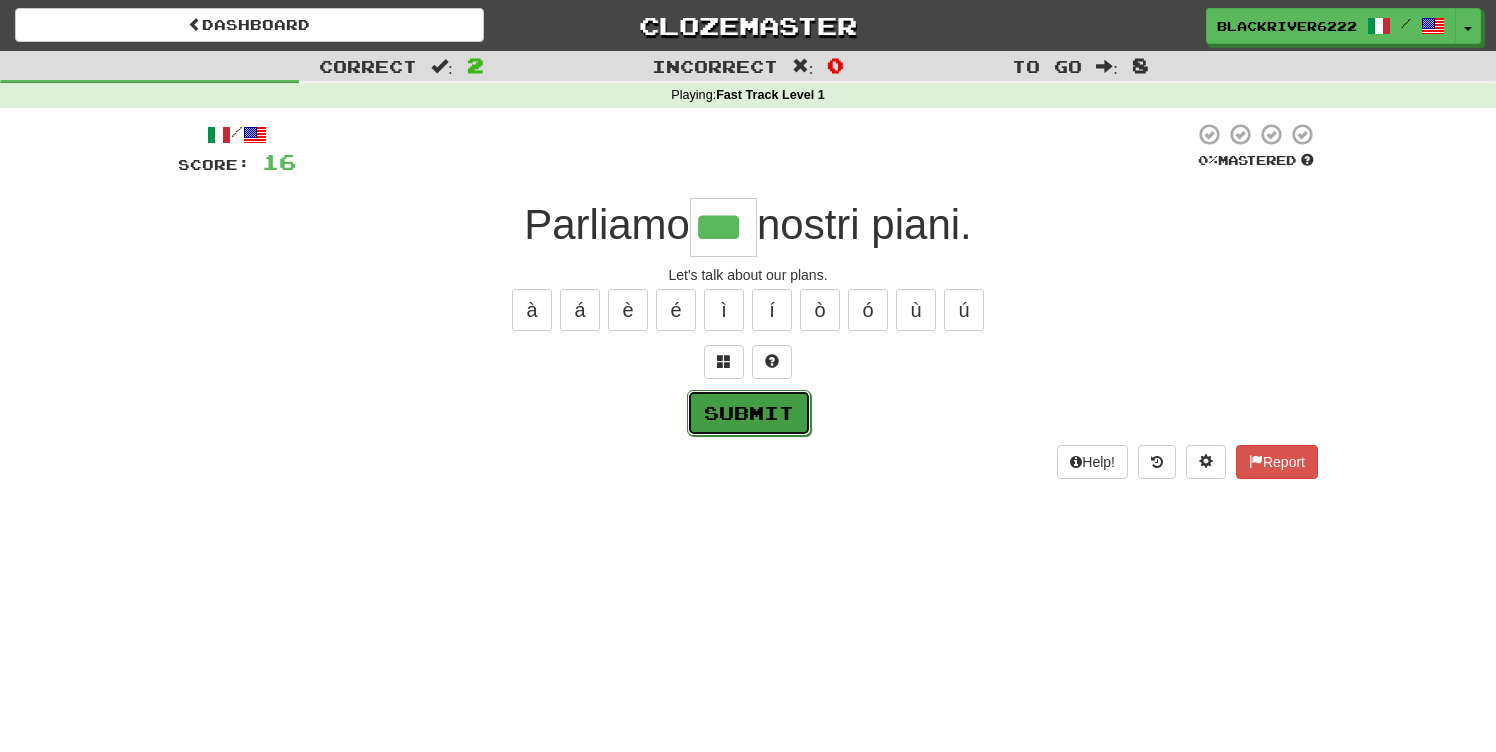 click on "Submit" at bounding box center (749, 413) 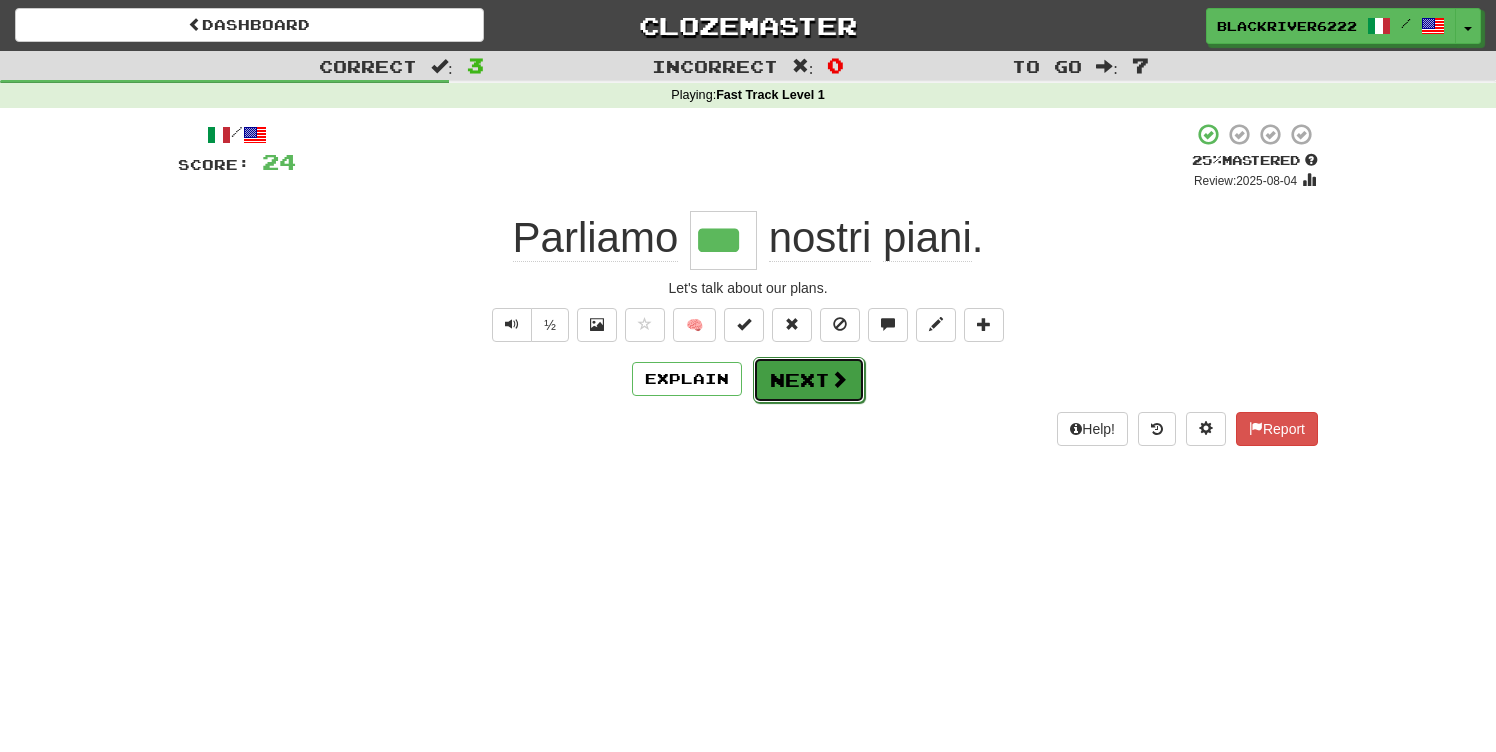 click on "Next" at bounding box center (809, 380) 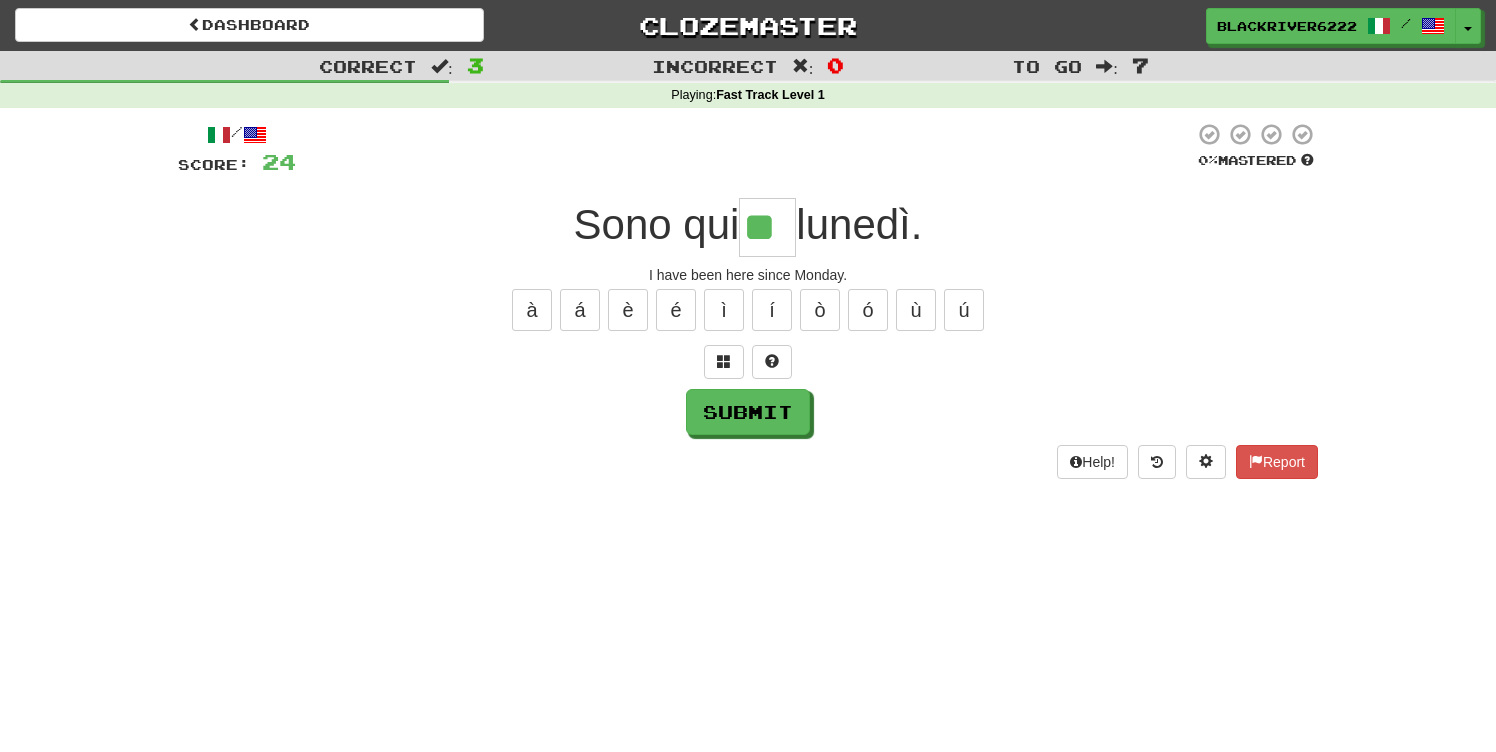 type on "**" 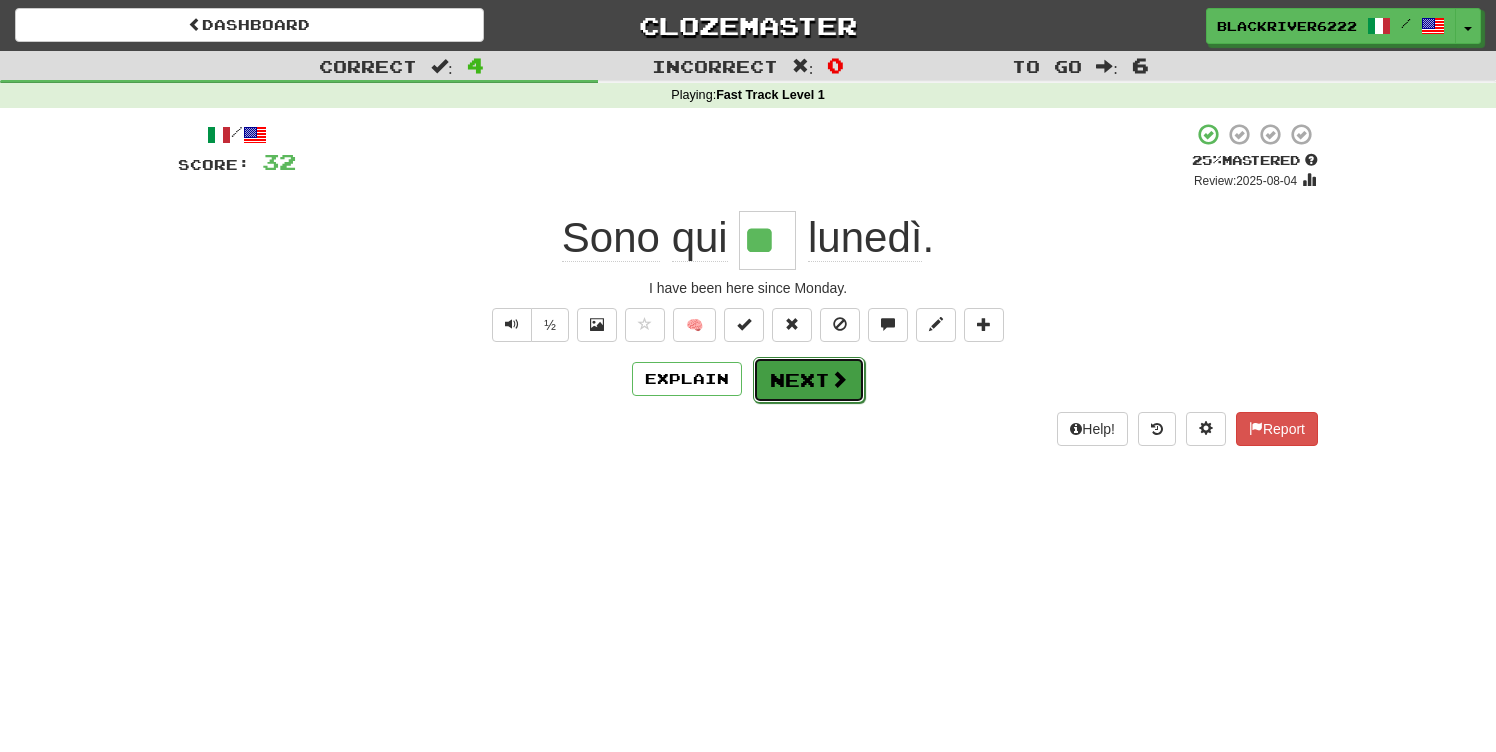 click on "Next" at bounding box center [809, 380] 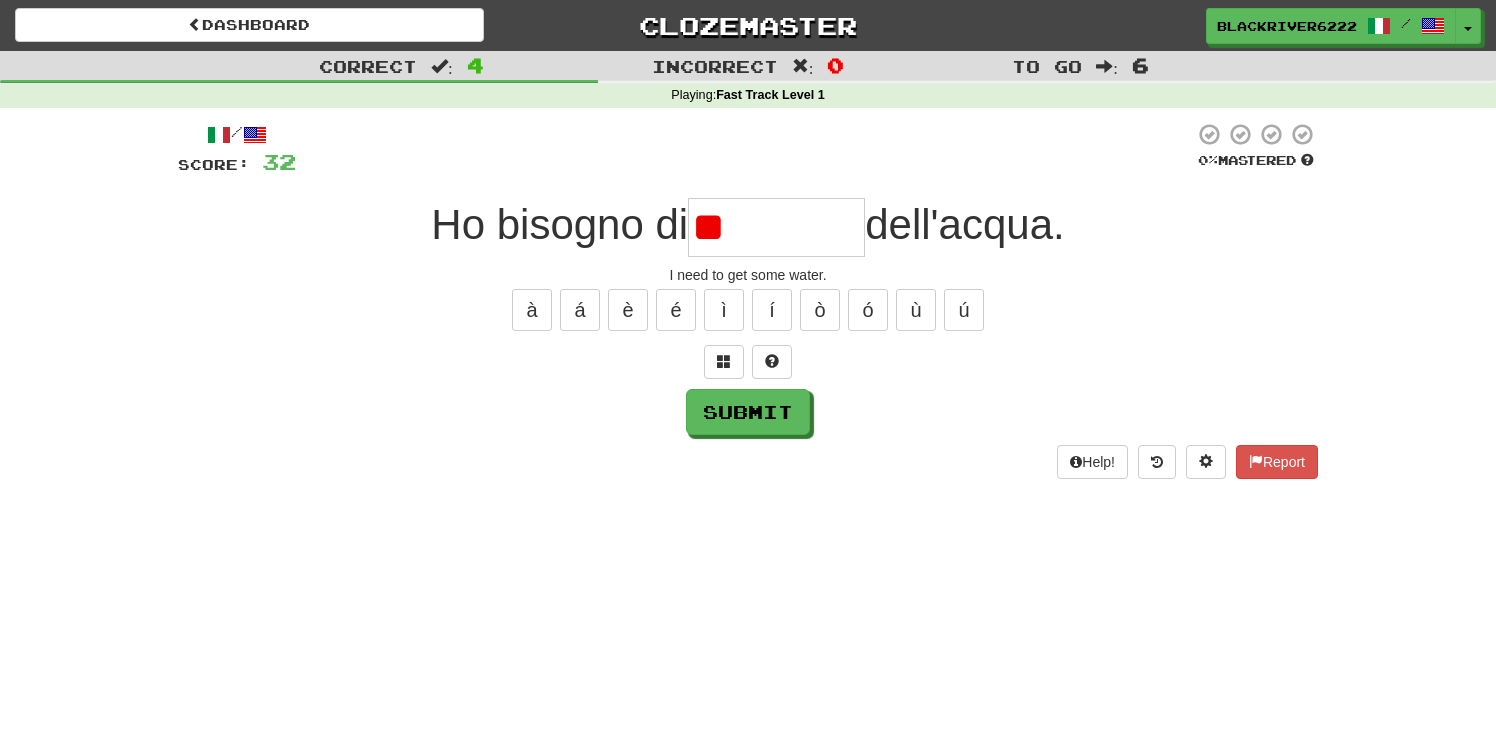type on "*" 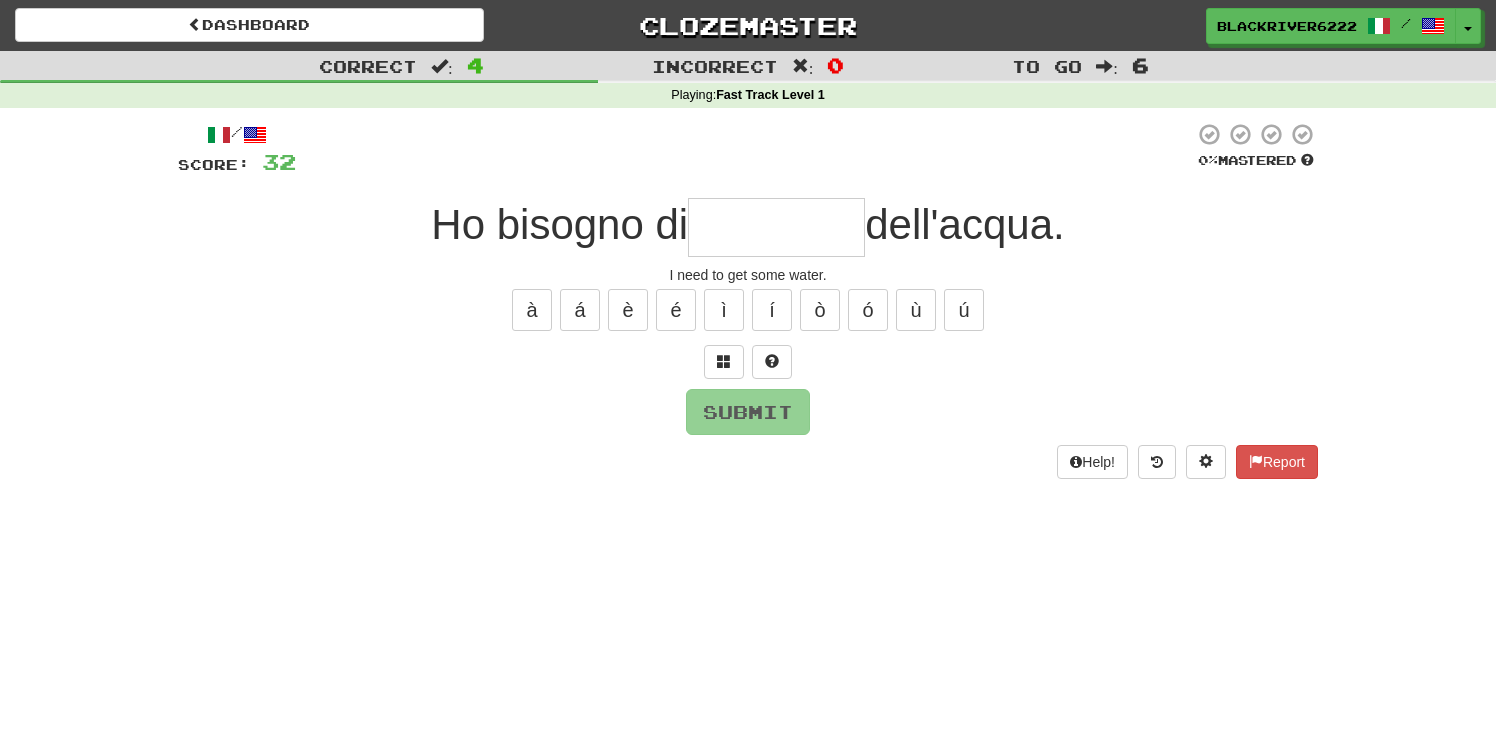 type on "*" 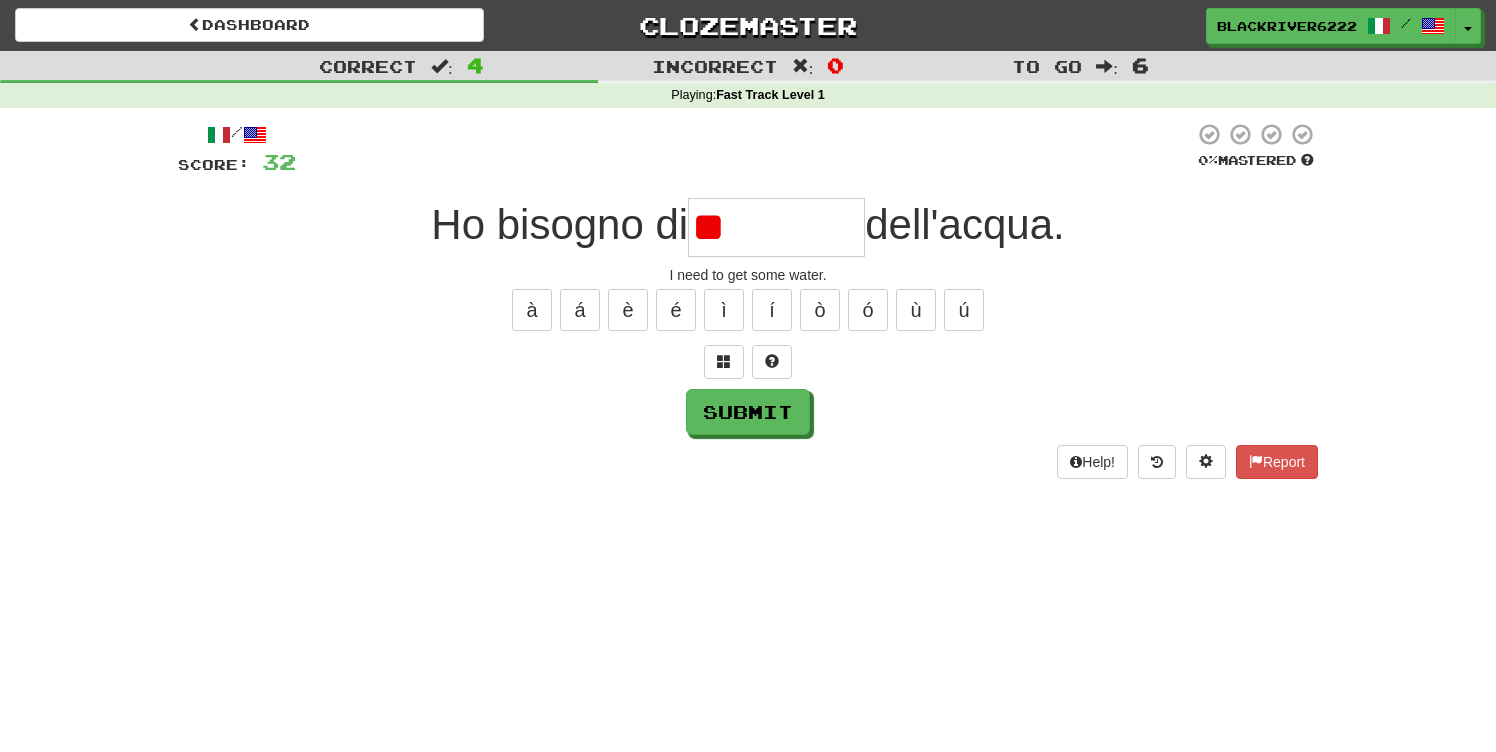 type on "*" 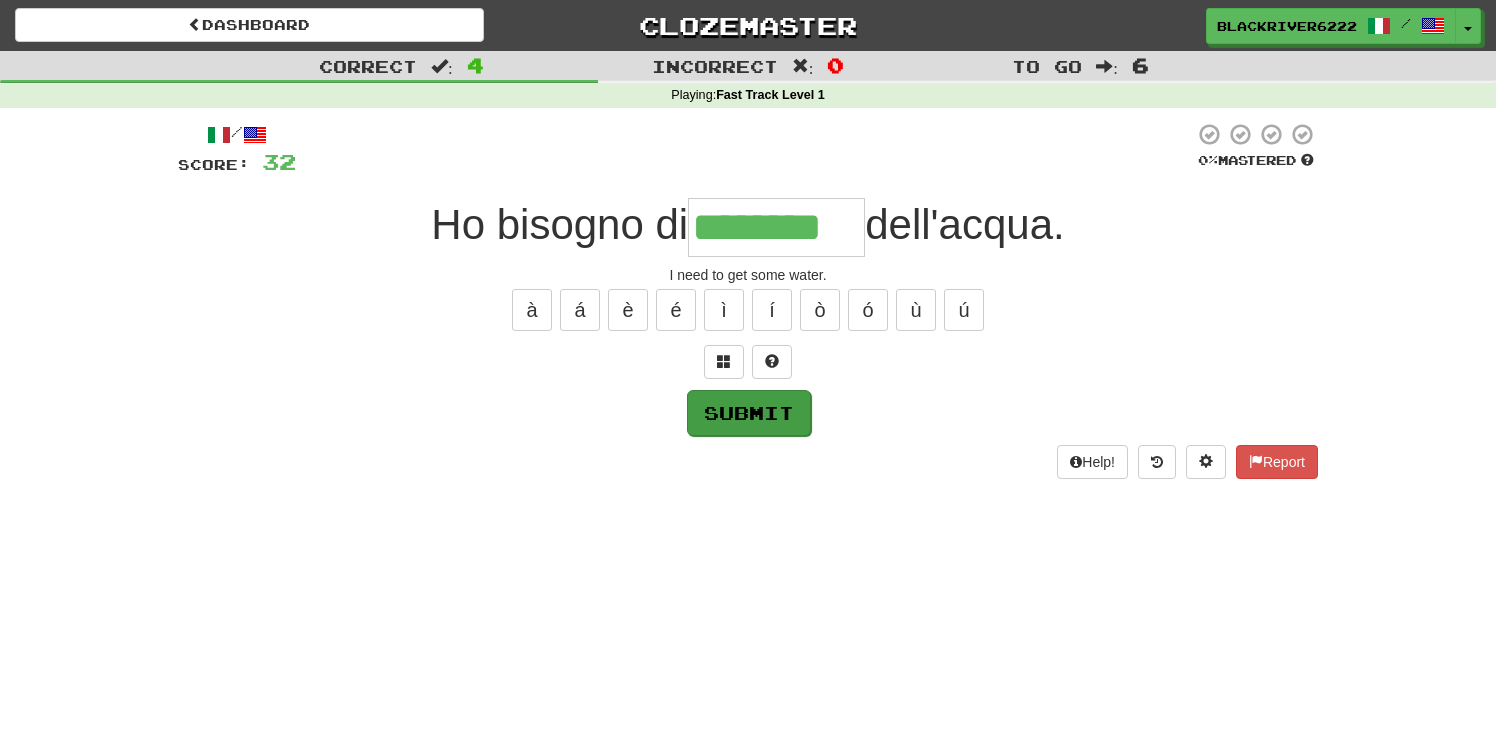 type on "********" 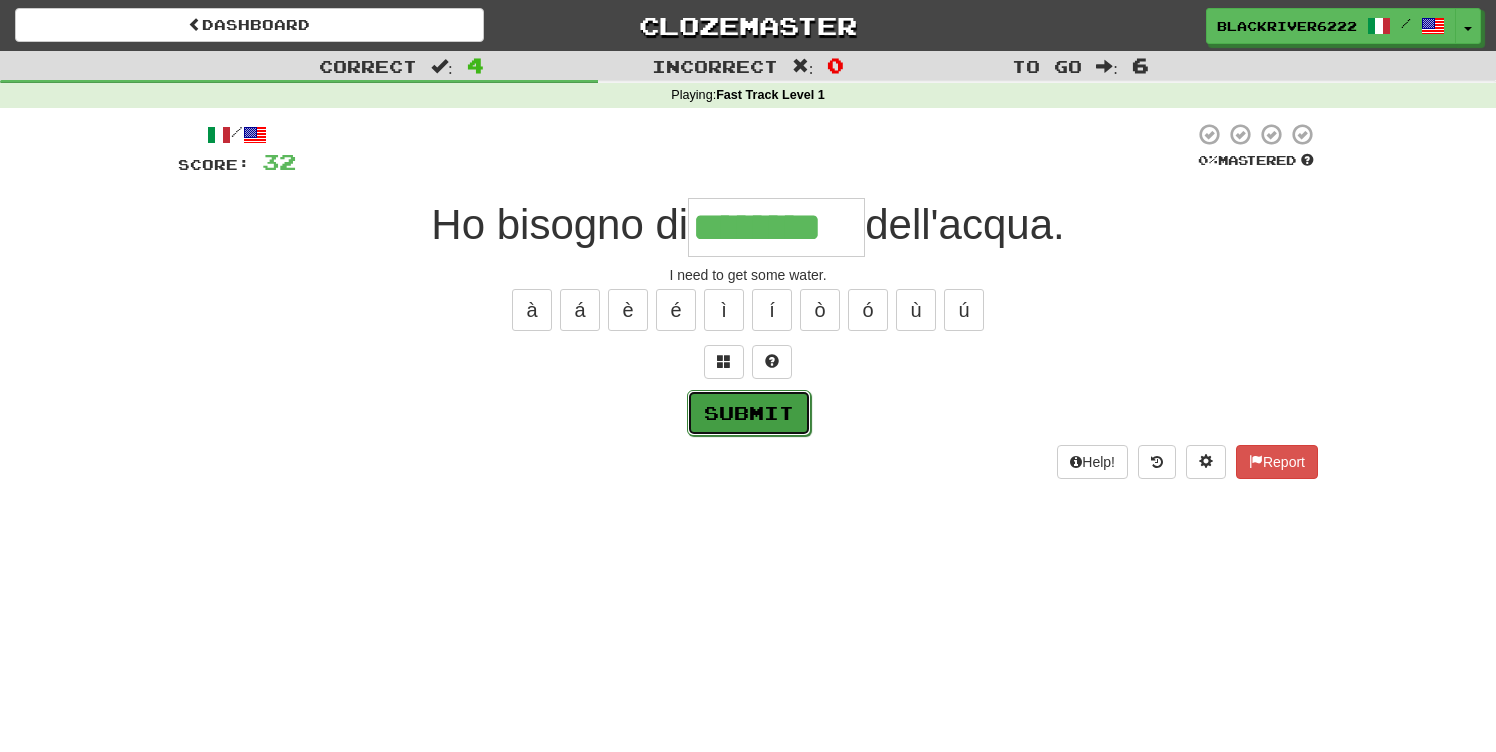click on "Submit" at bounding box center (749, 413) 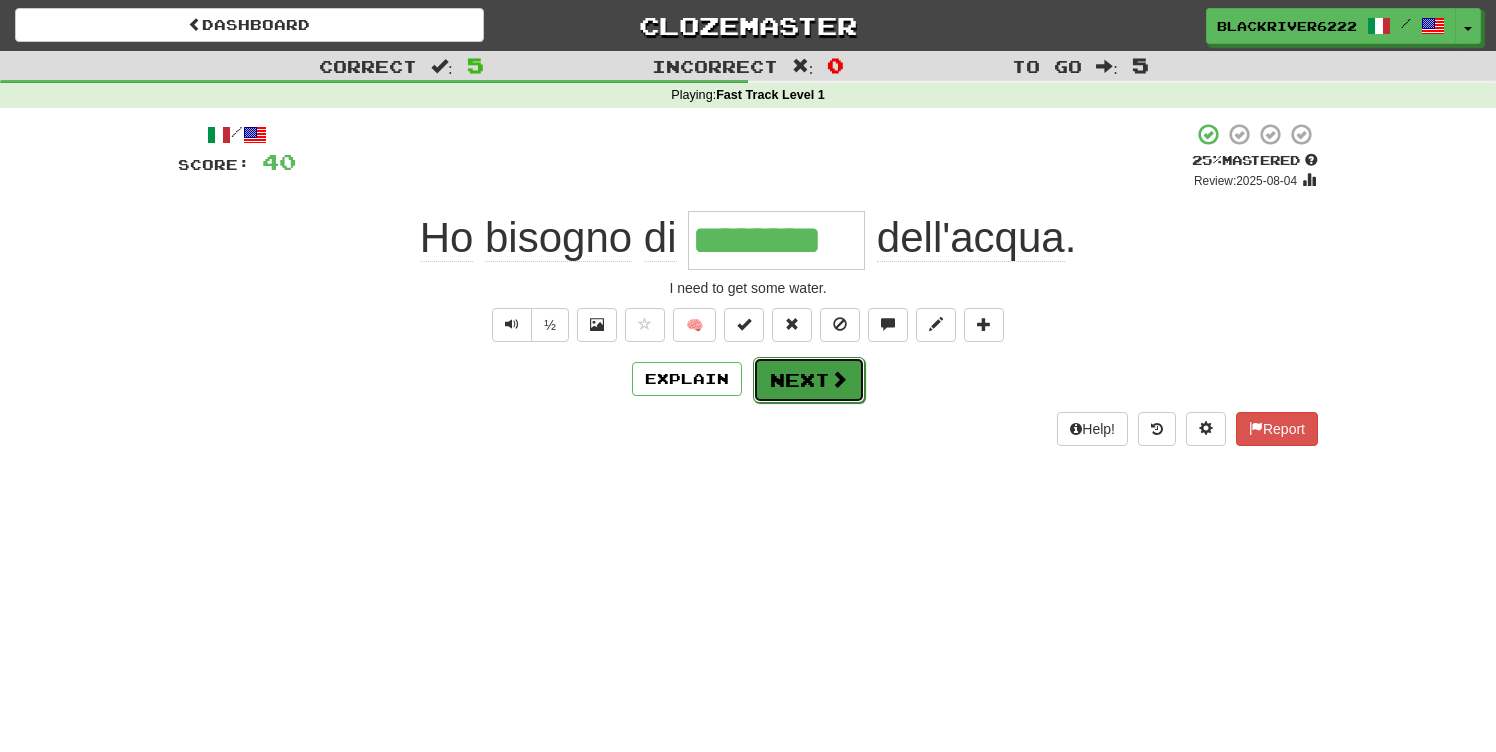 click on "Next" at bounding box center [809, 380] 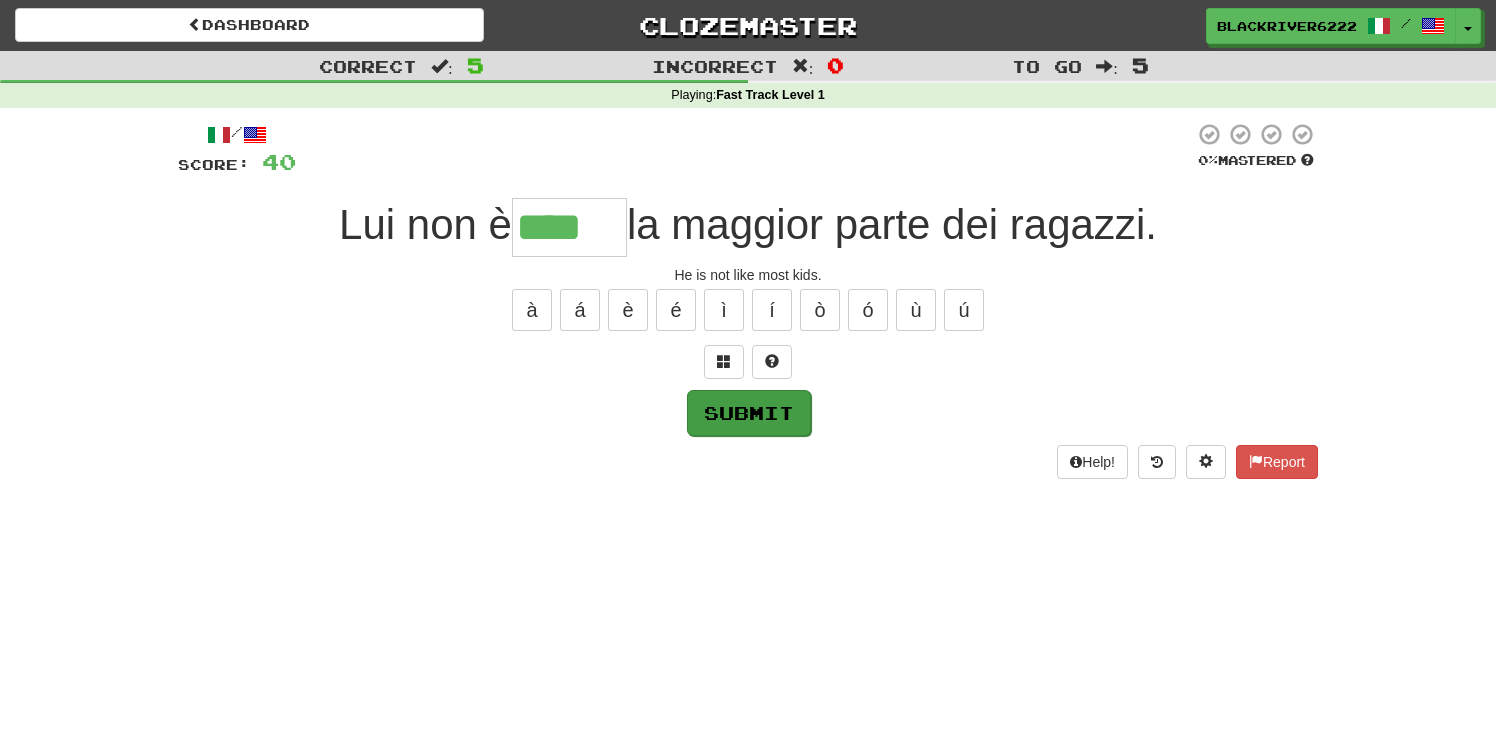 type on "****" 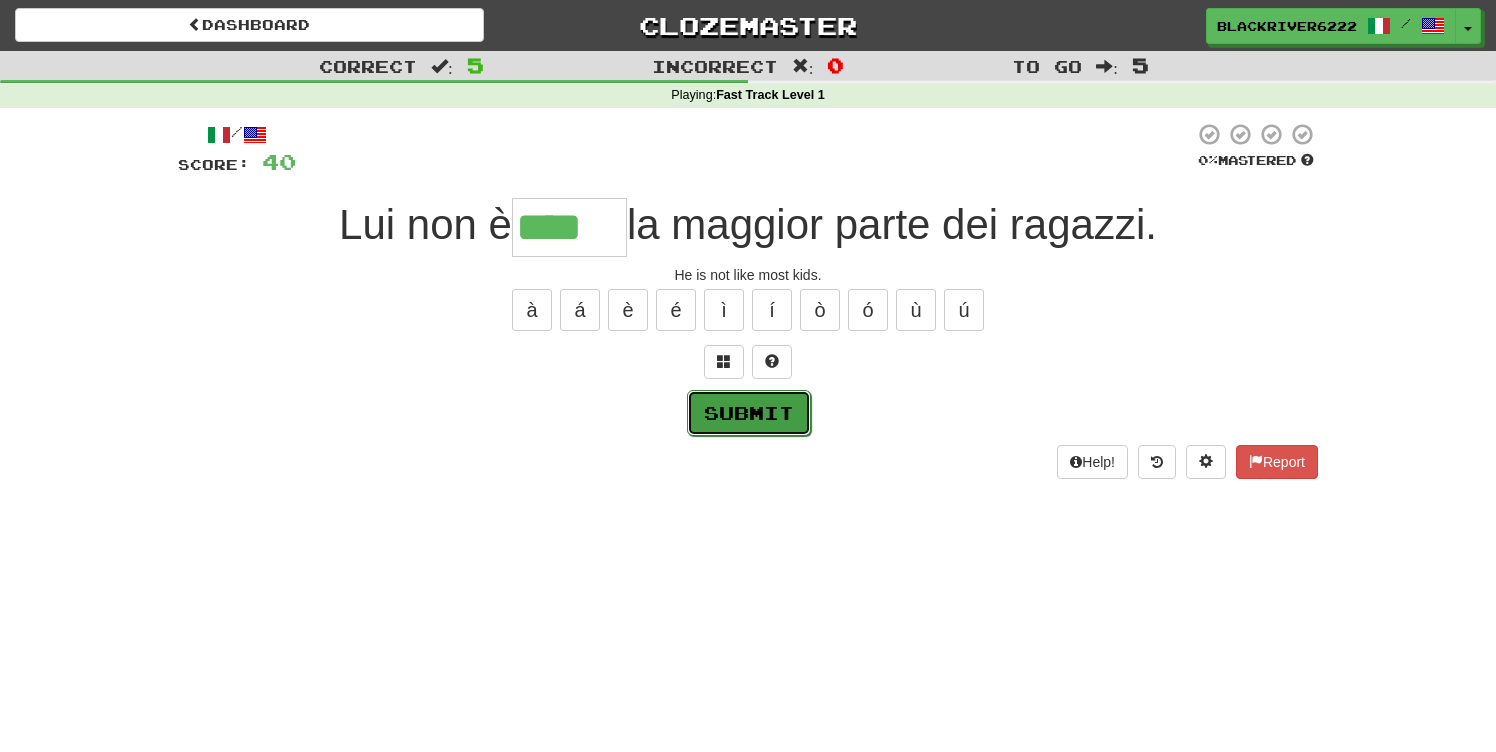 click on "Submit" at bounding box center [749, 413] 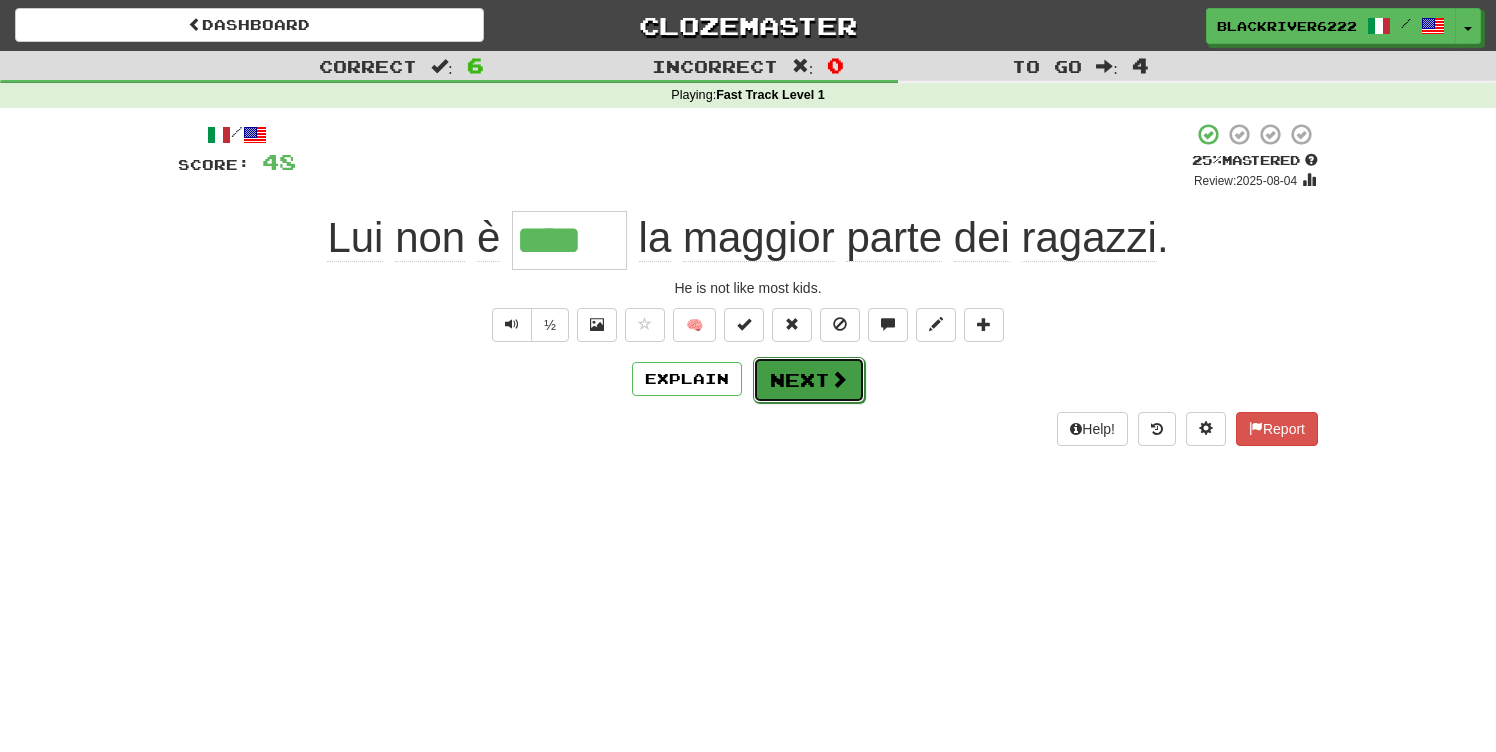 click on "Next" at bounding box center (809, 380) 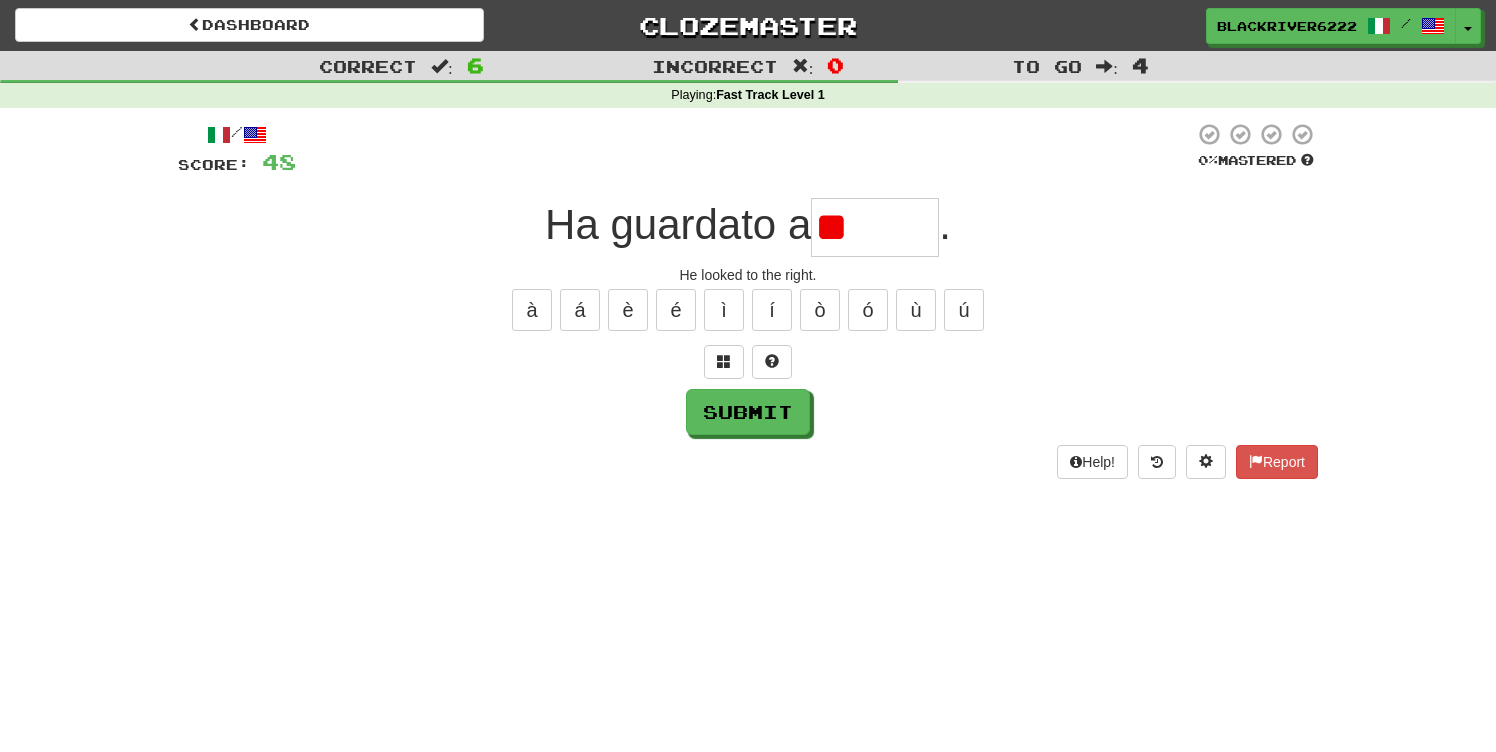 type on "*" 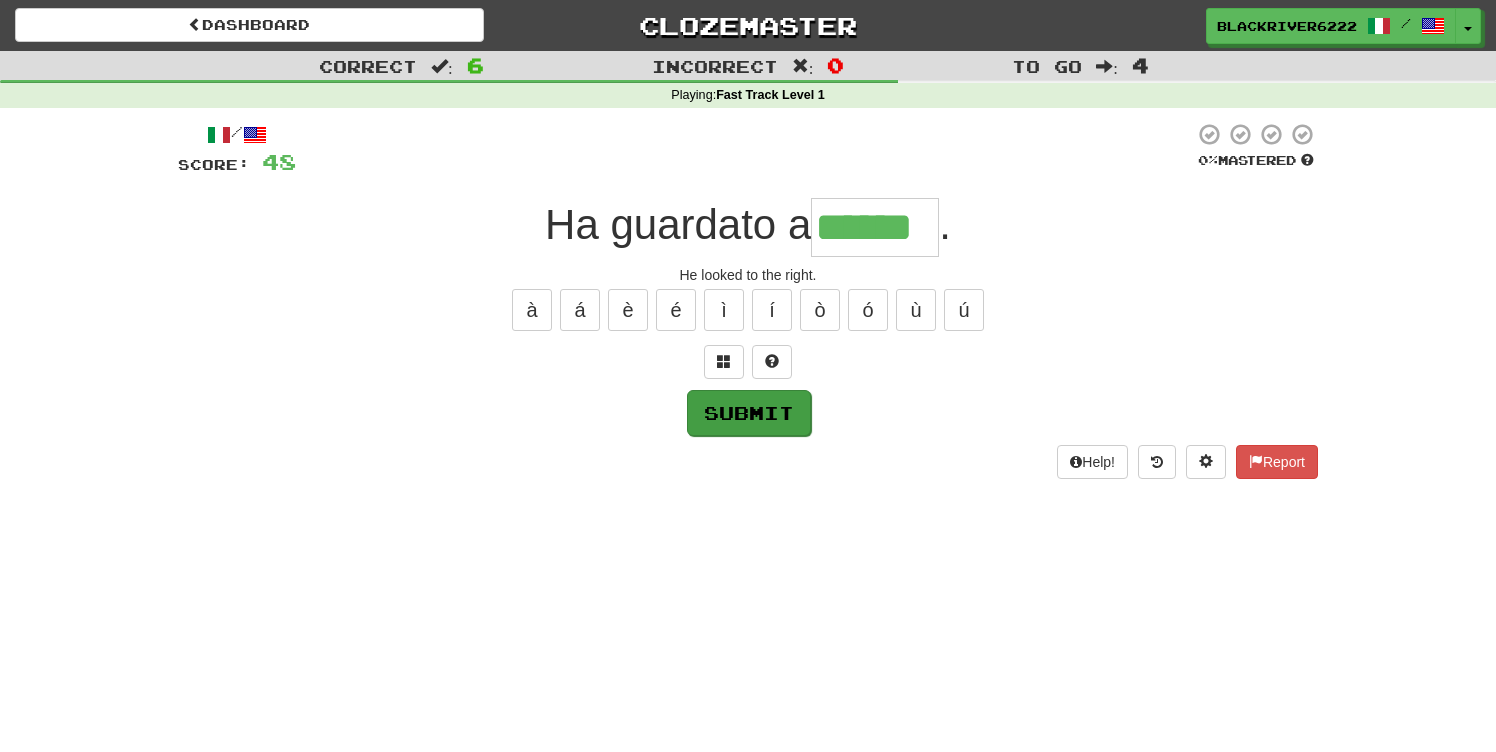 type on "******" 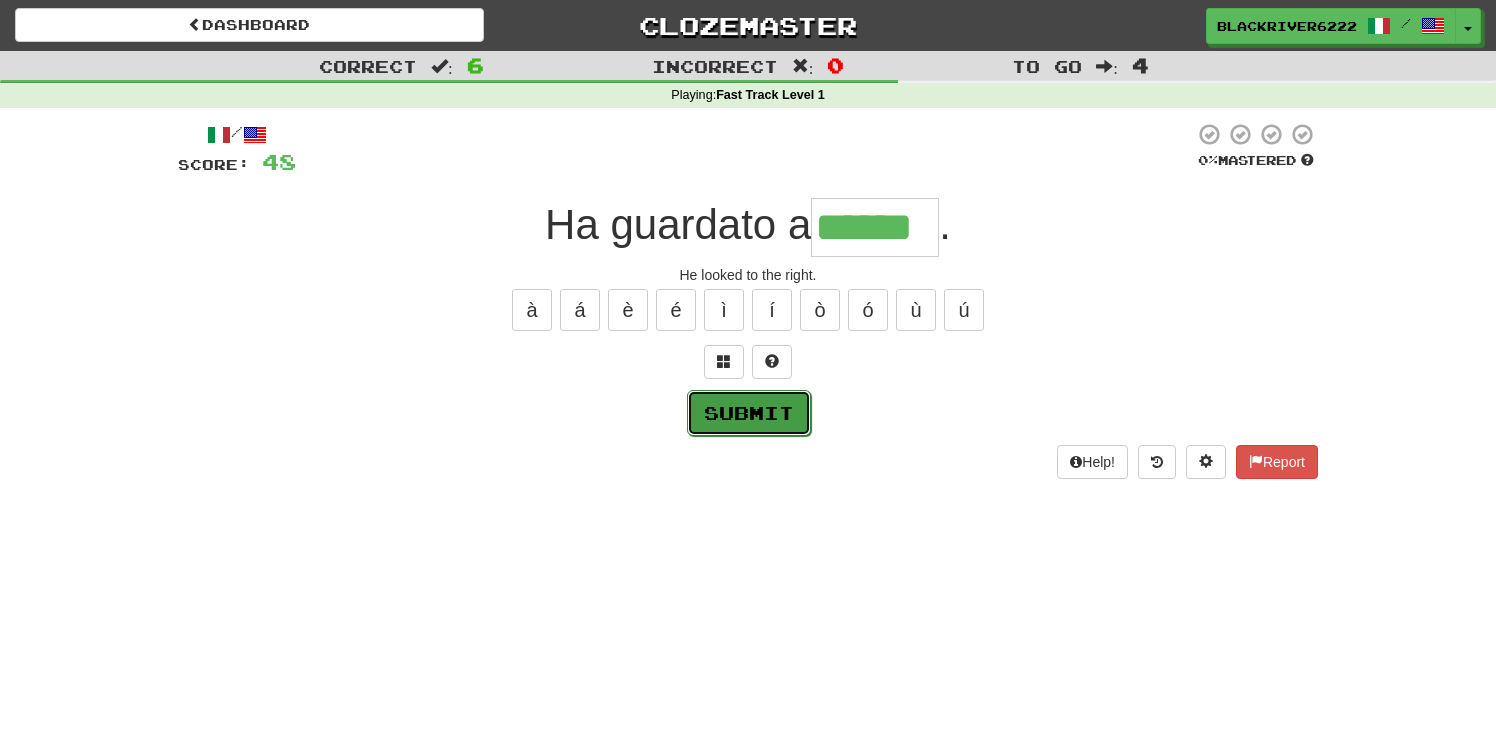 click on "Submit" at bounding box center (749, 413) 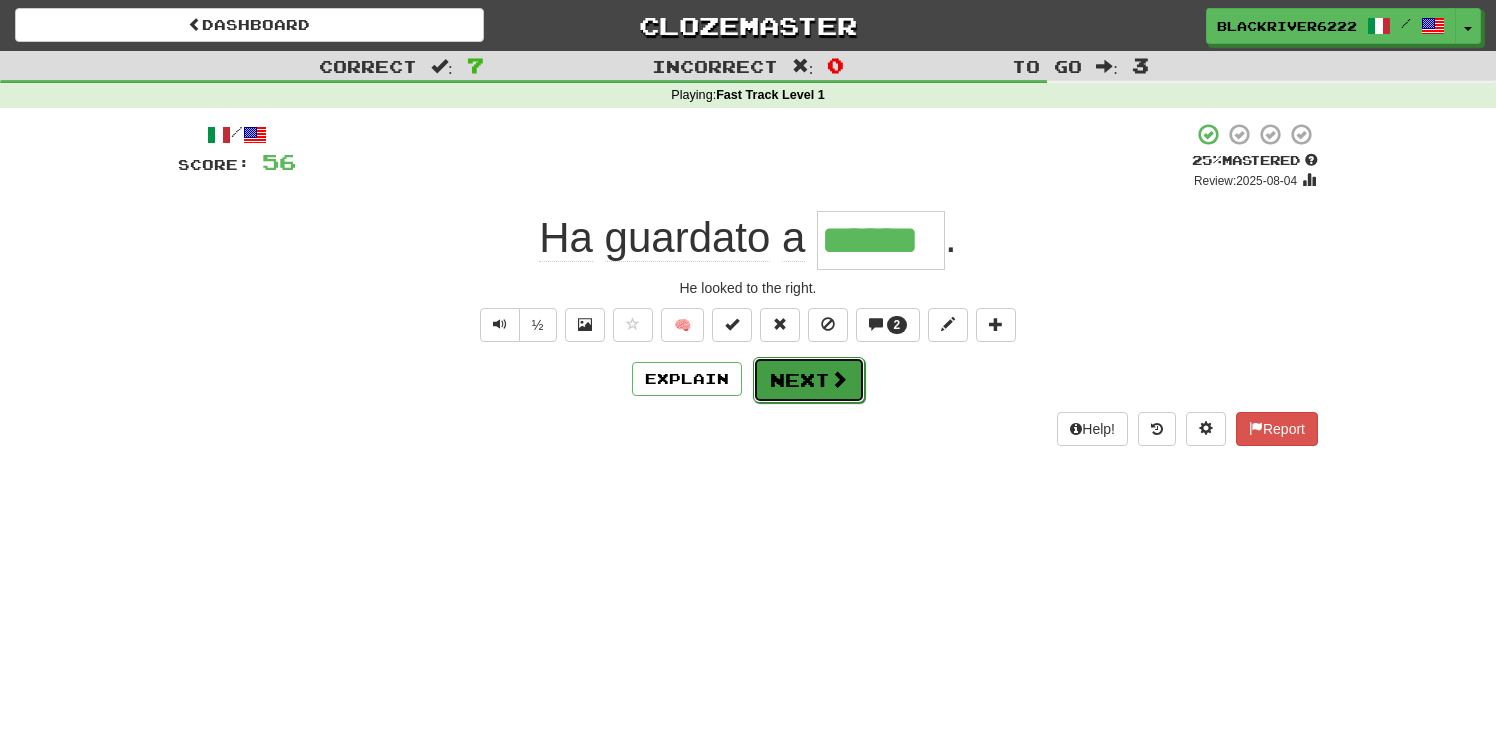 click on "Next" at bounding box center [809, 380] 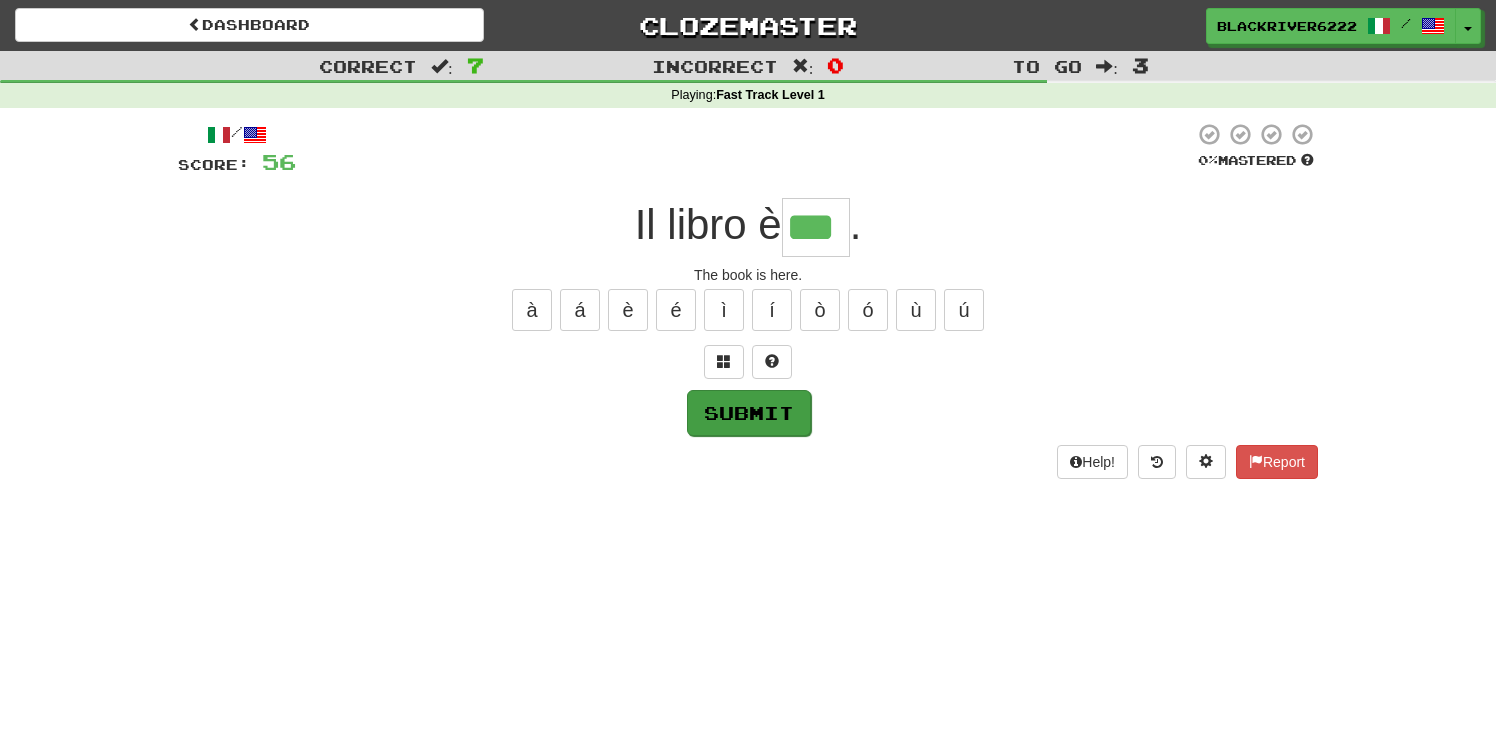 type on "***" 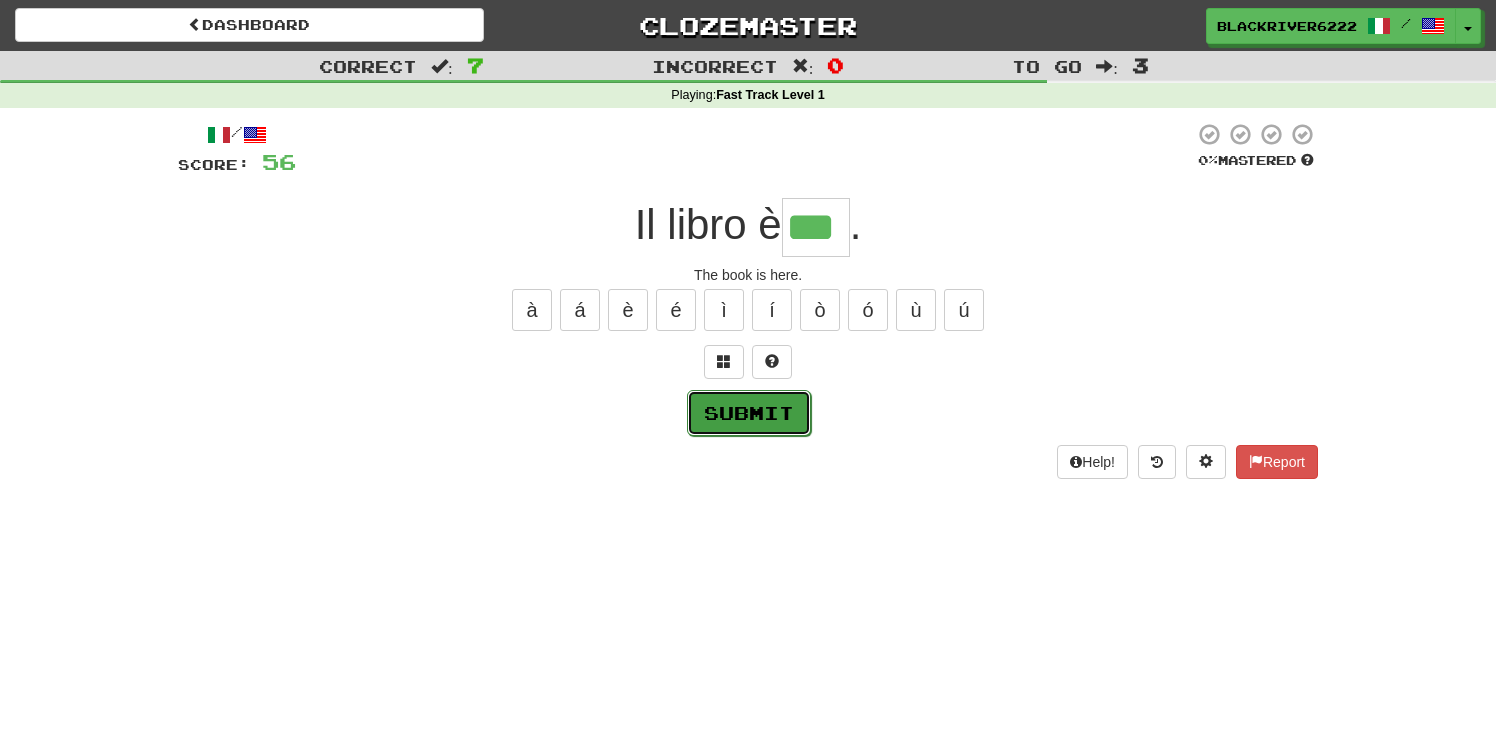 click on "Submit" at bounding box center [749, 413] 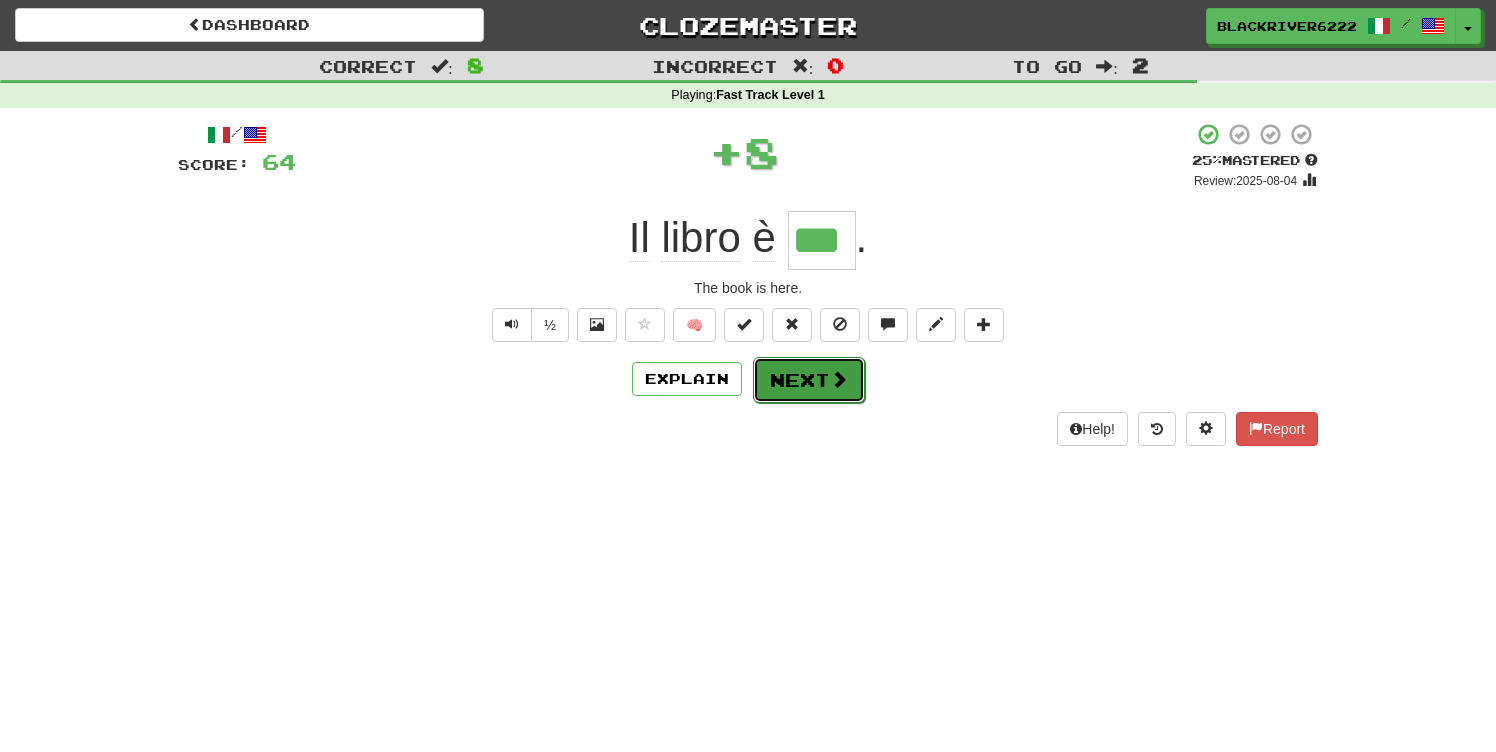 click on "Next" at bounding box center [809, 380] 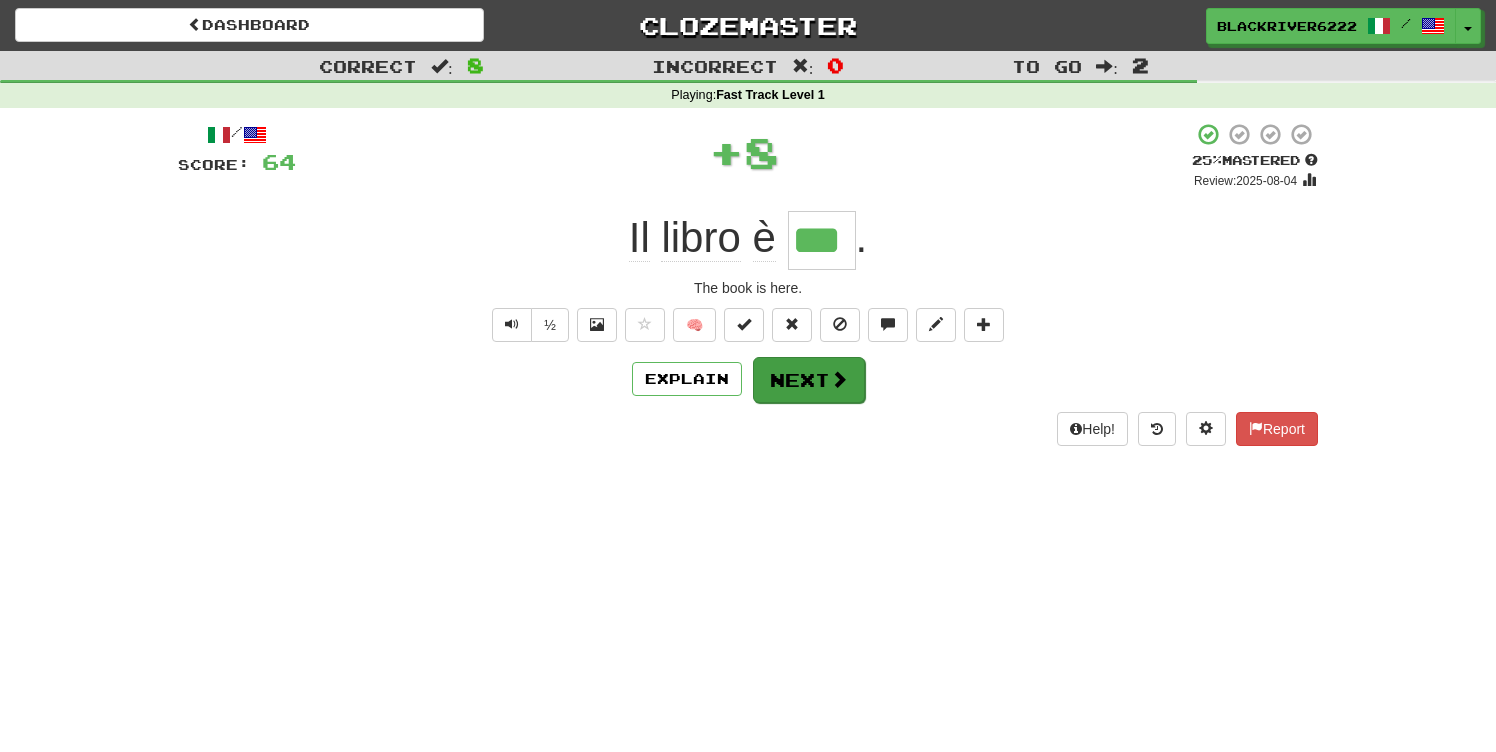 type 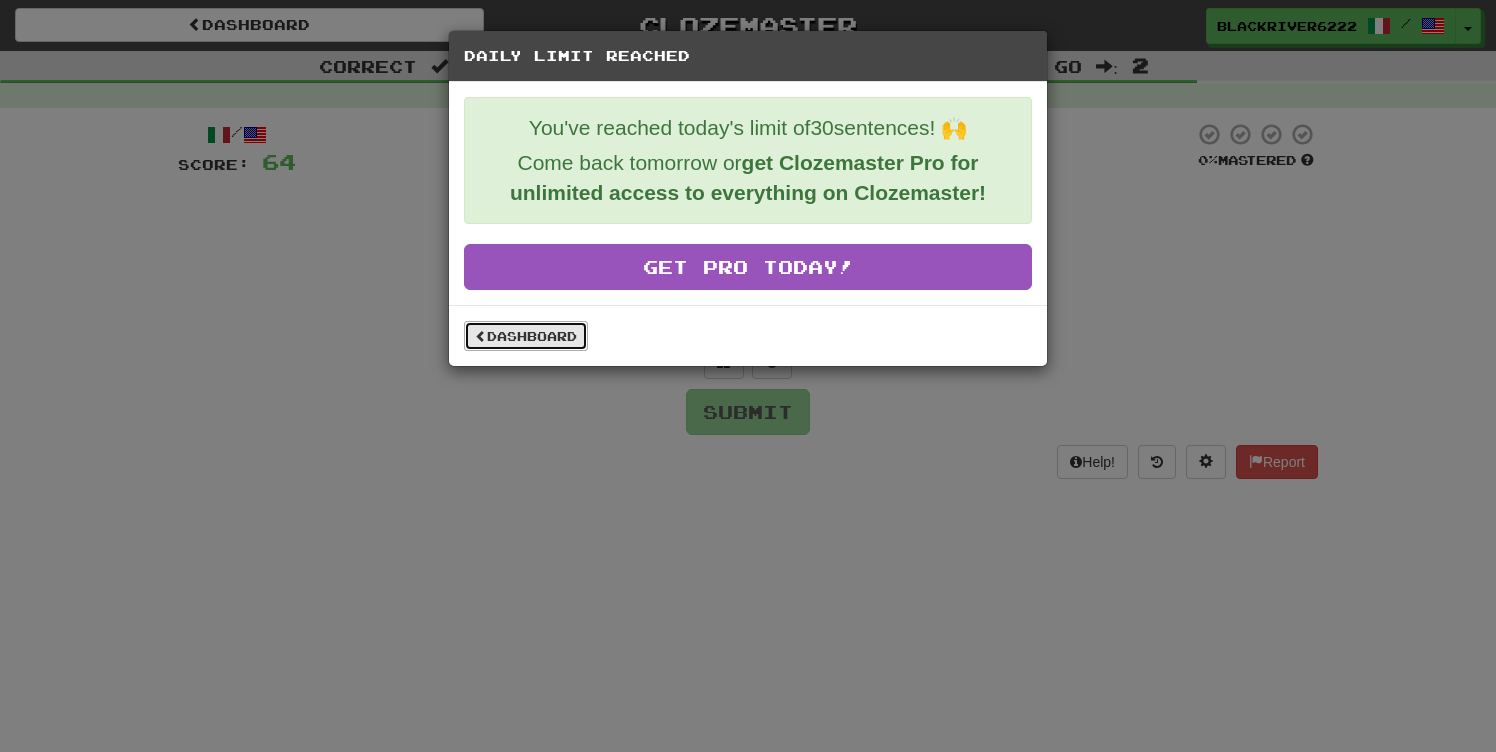 click on "Dashboard" at bounding box center (526, 336) 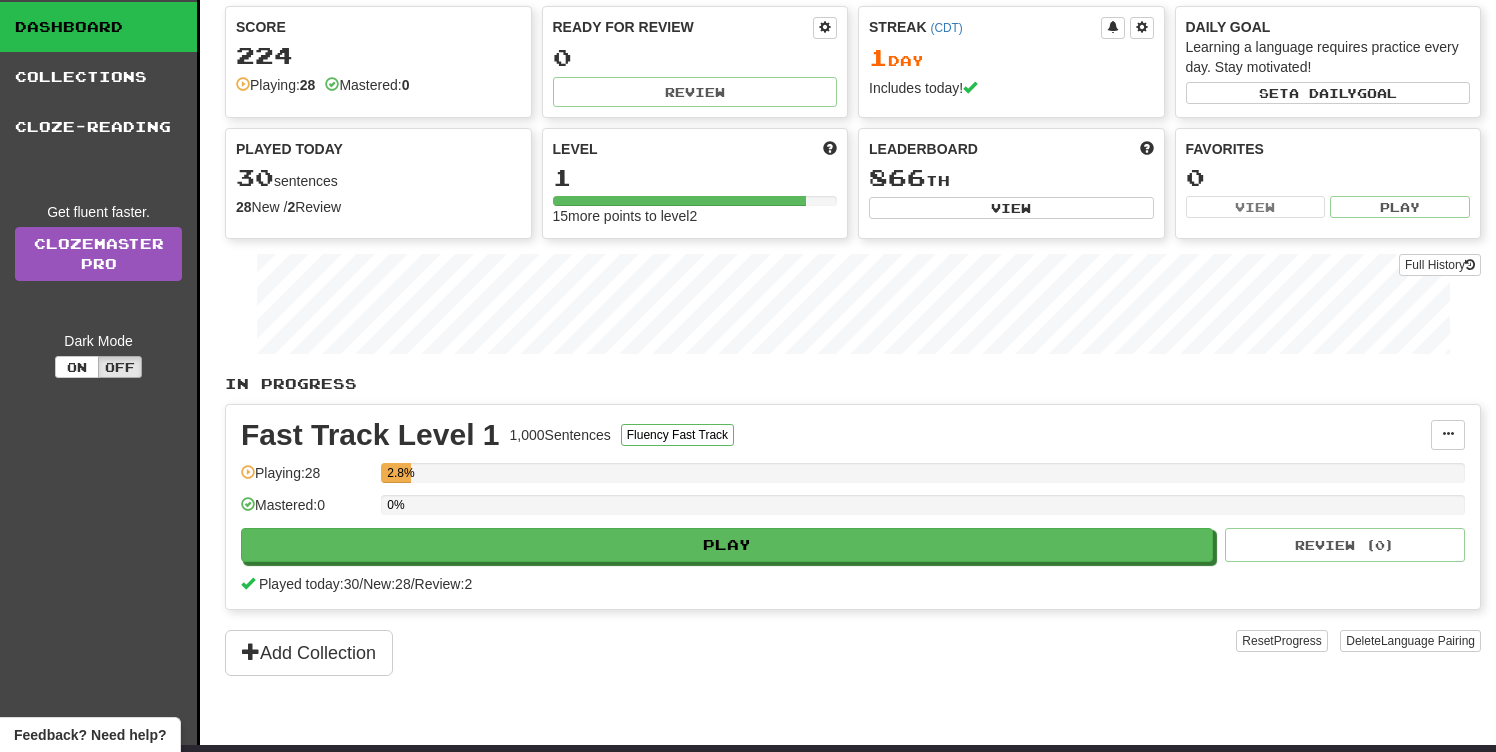 scroll, scrollTop: 0, scrollLeft: 0, axis: both 